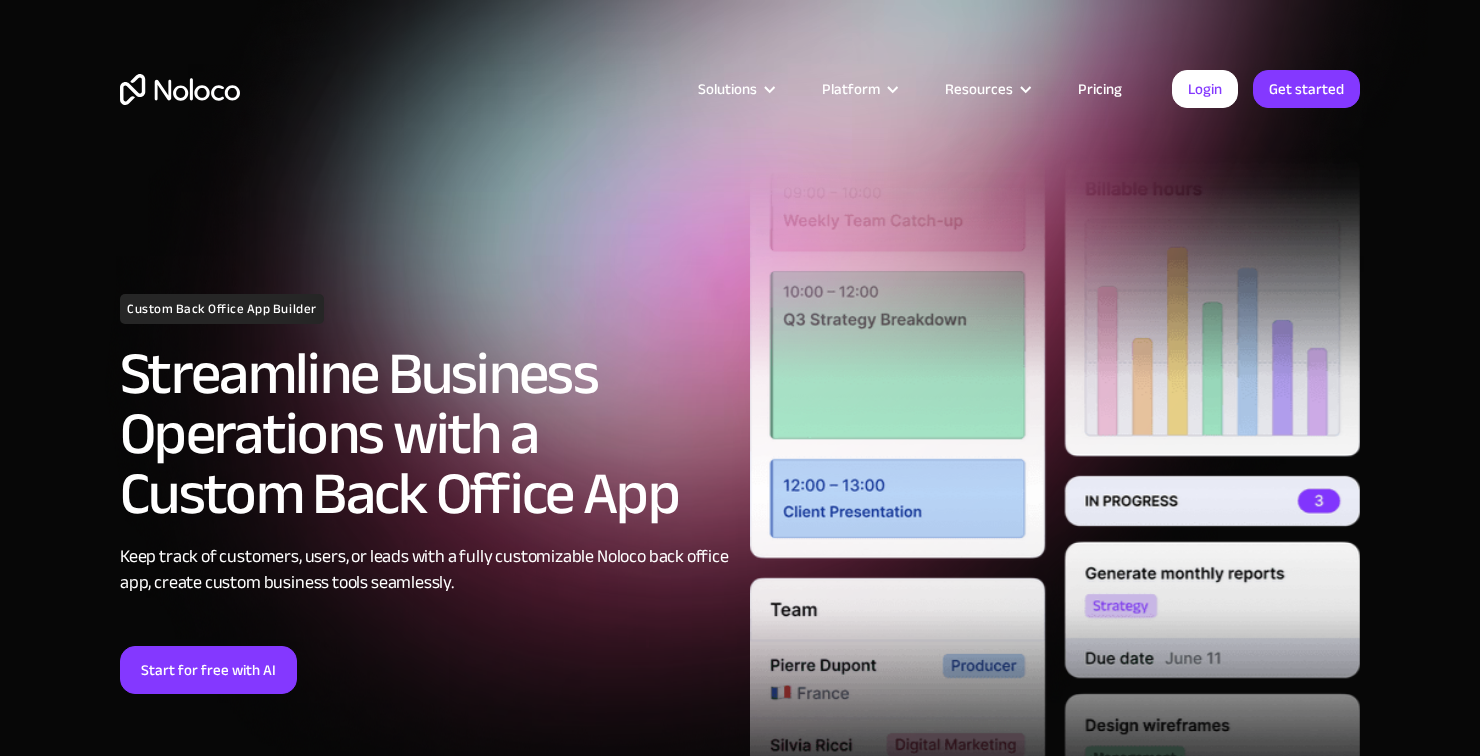 scroll, scrollTop: 0, scrollLeft: 0, axis: both 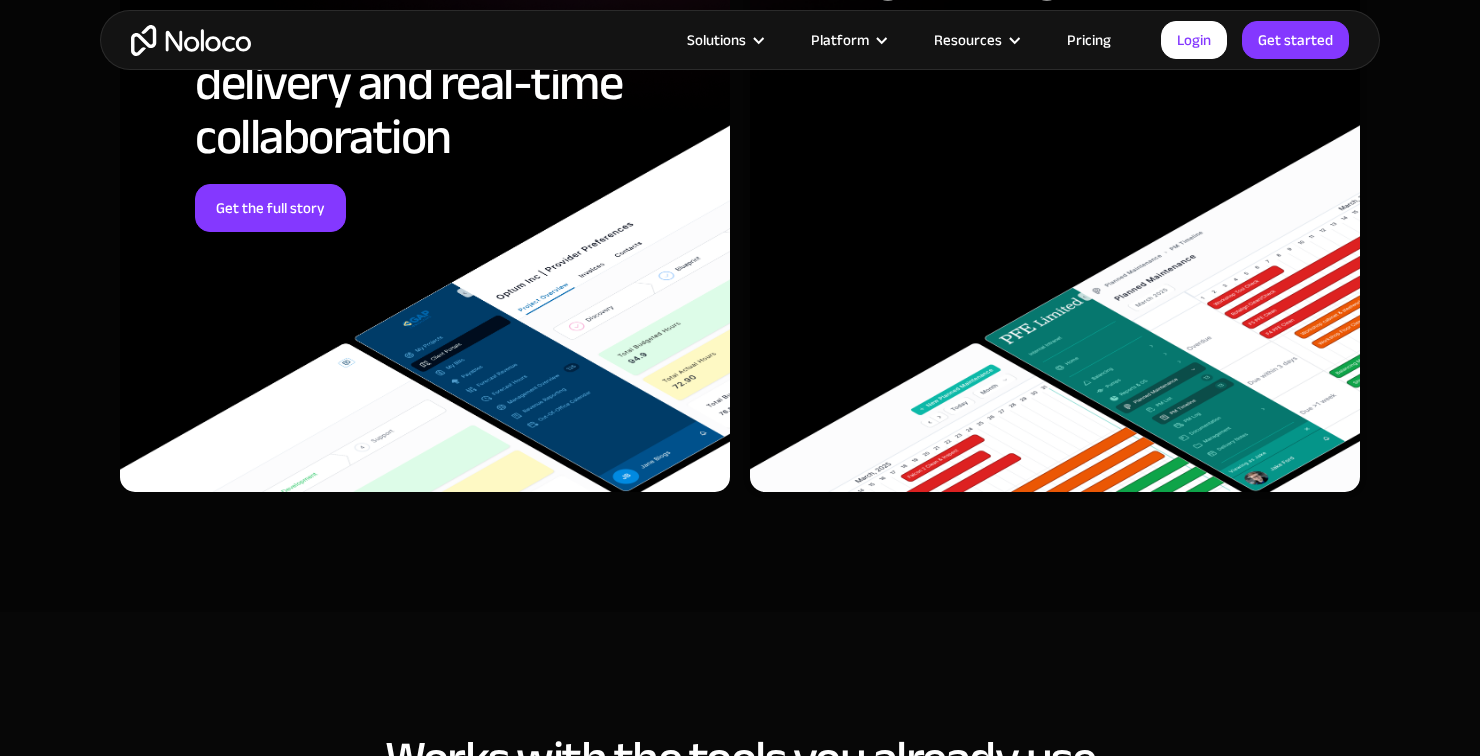 click on "Works with the tools you already use" at bounding box center [740, 759] 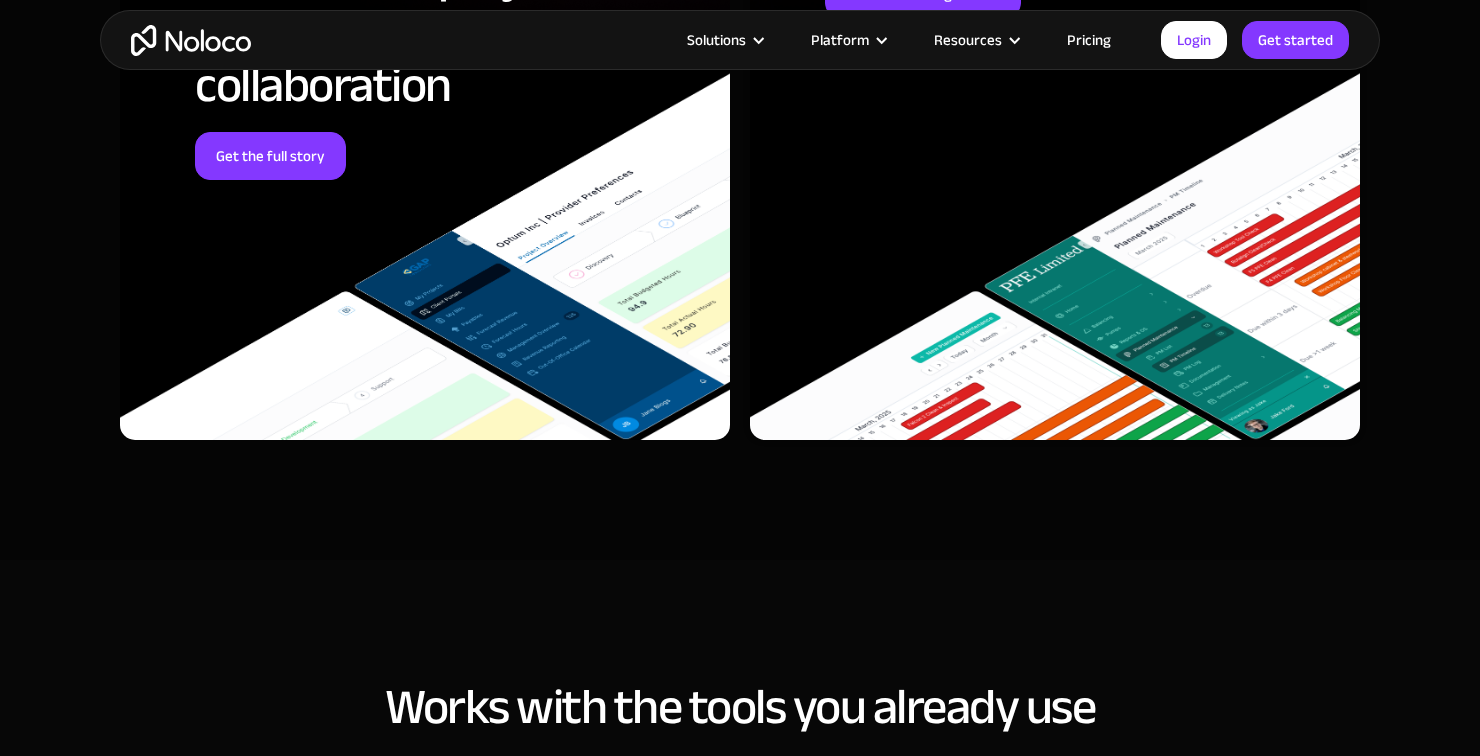 scroll, scrollTop: 6204, scrollLeft: 0, axis: vertical 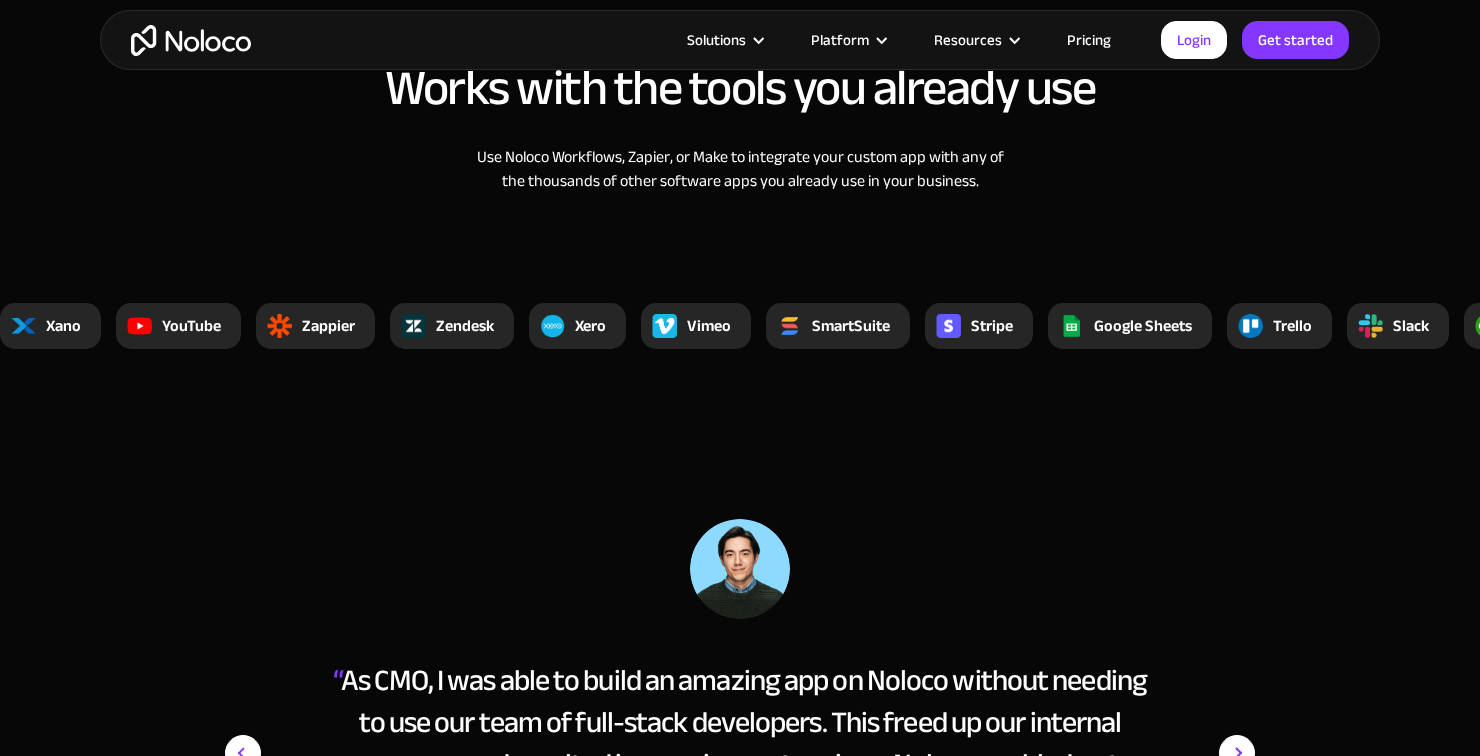 click at bounding box center [881, 40] 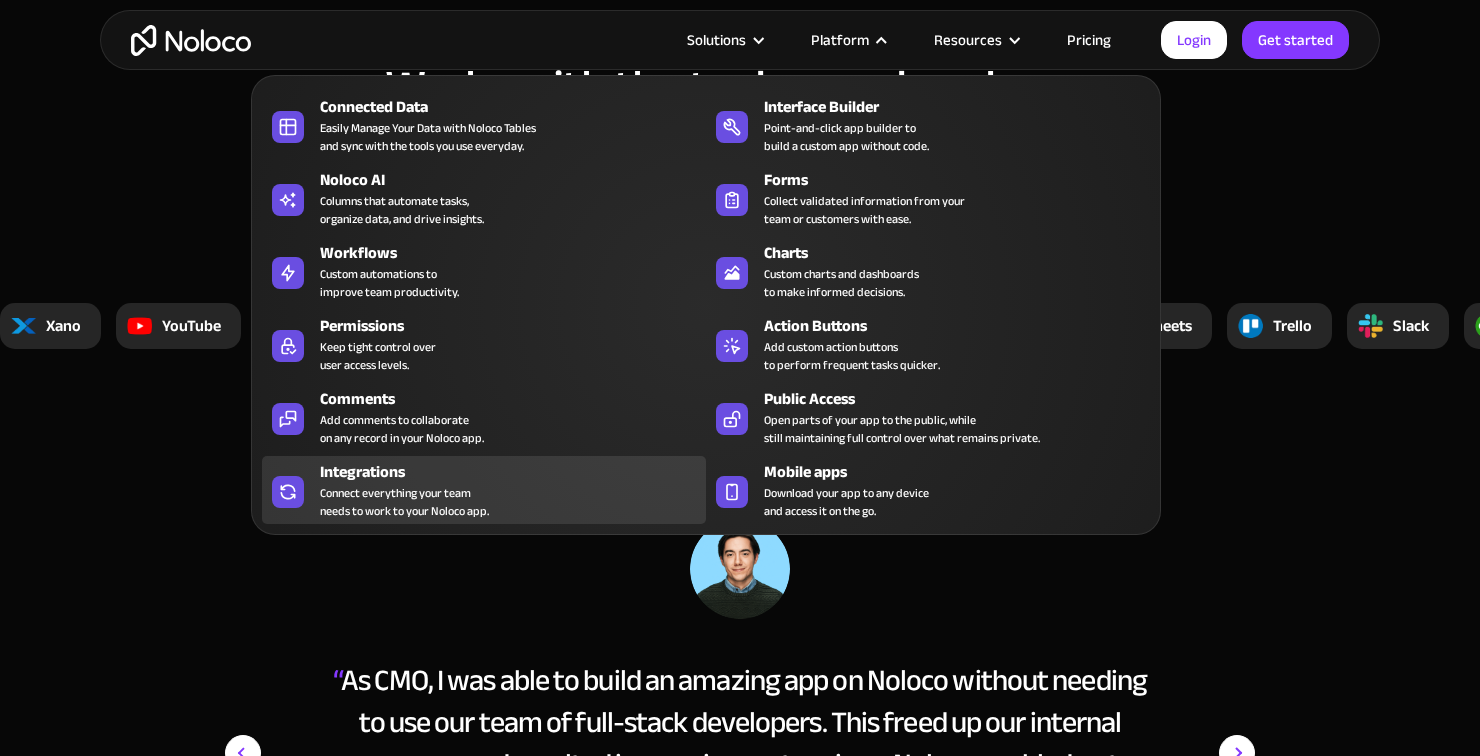 click on "Connect everything your team  needs to work to your Noloco app." at bounding box center (404, 502) 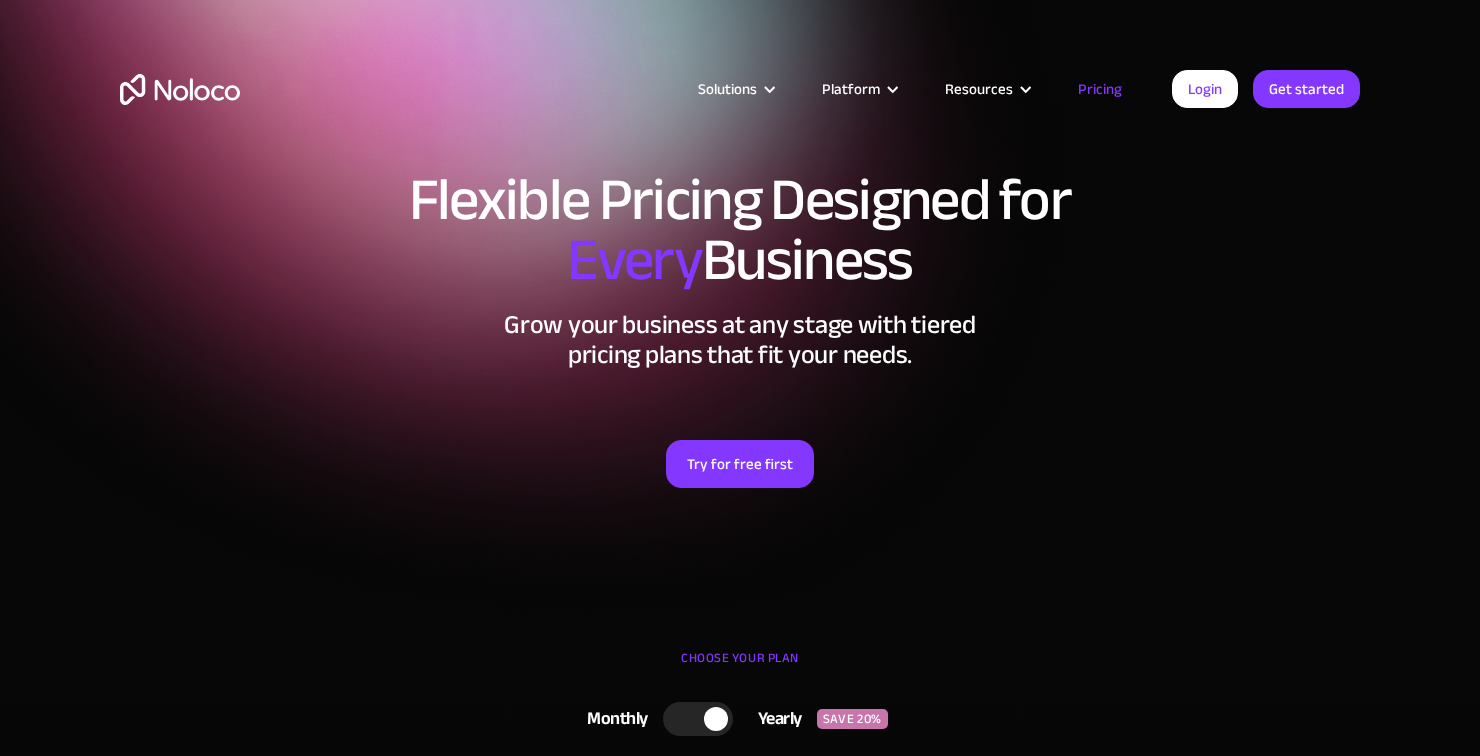 scroll, scrollTop: 0, scrollLeft: 0, axis: both 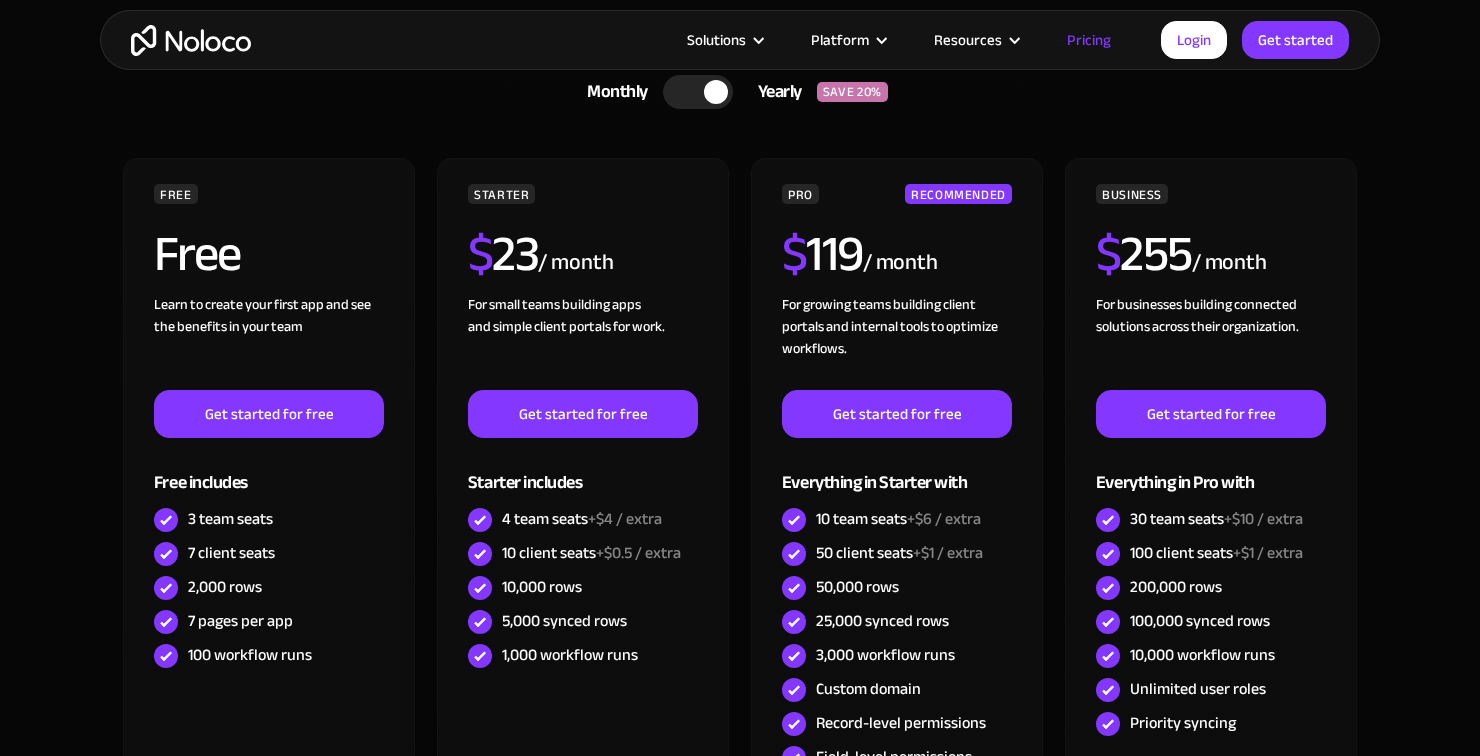 click on "Monthly Yearly SAVE 20%" at bounding box center (740, 92) 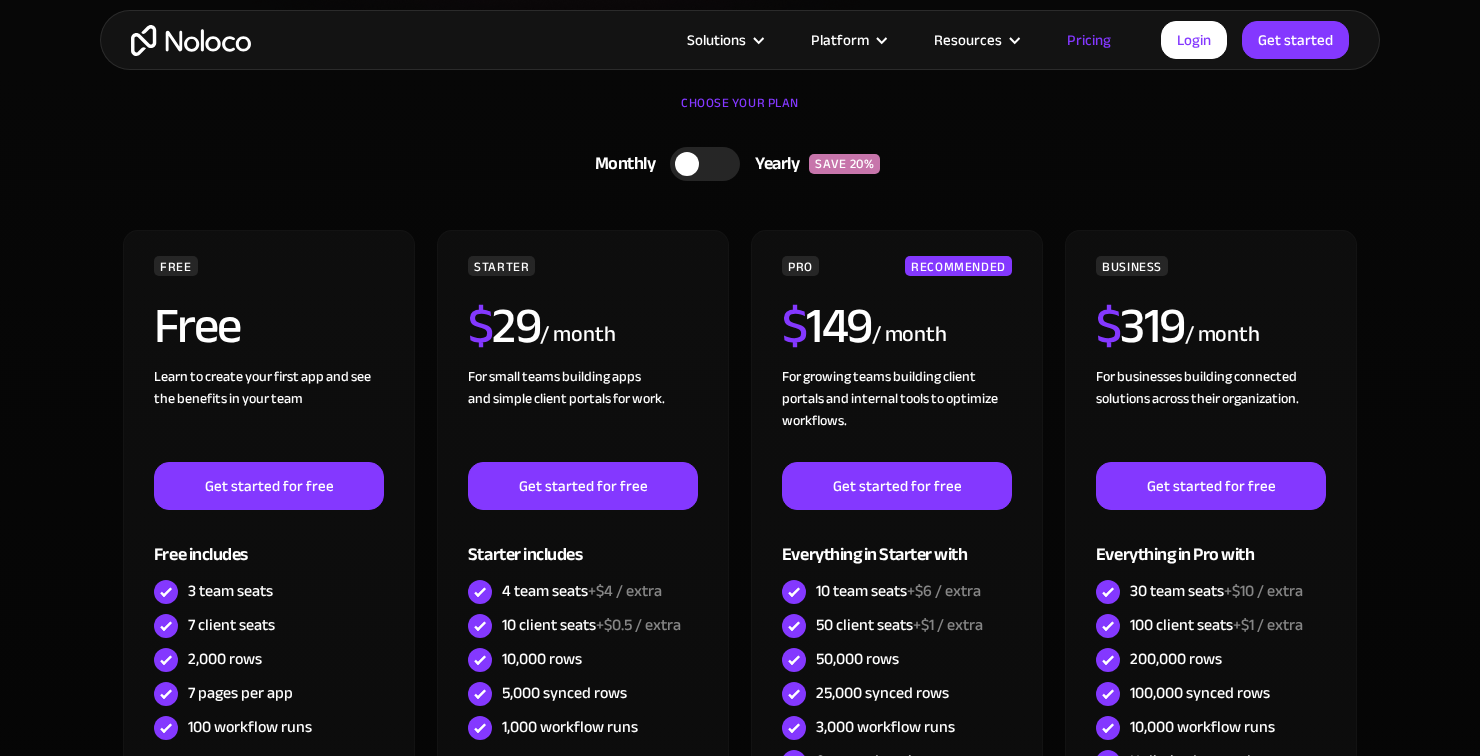 scroll, scrollTop: 552, scrollLeft: 0, axis: vertical 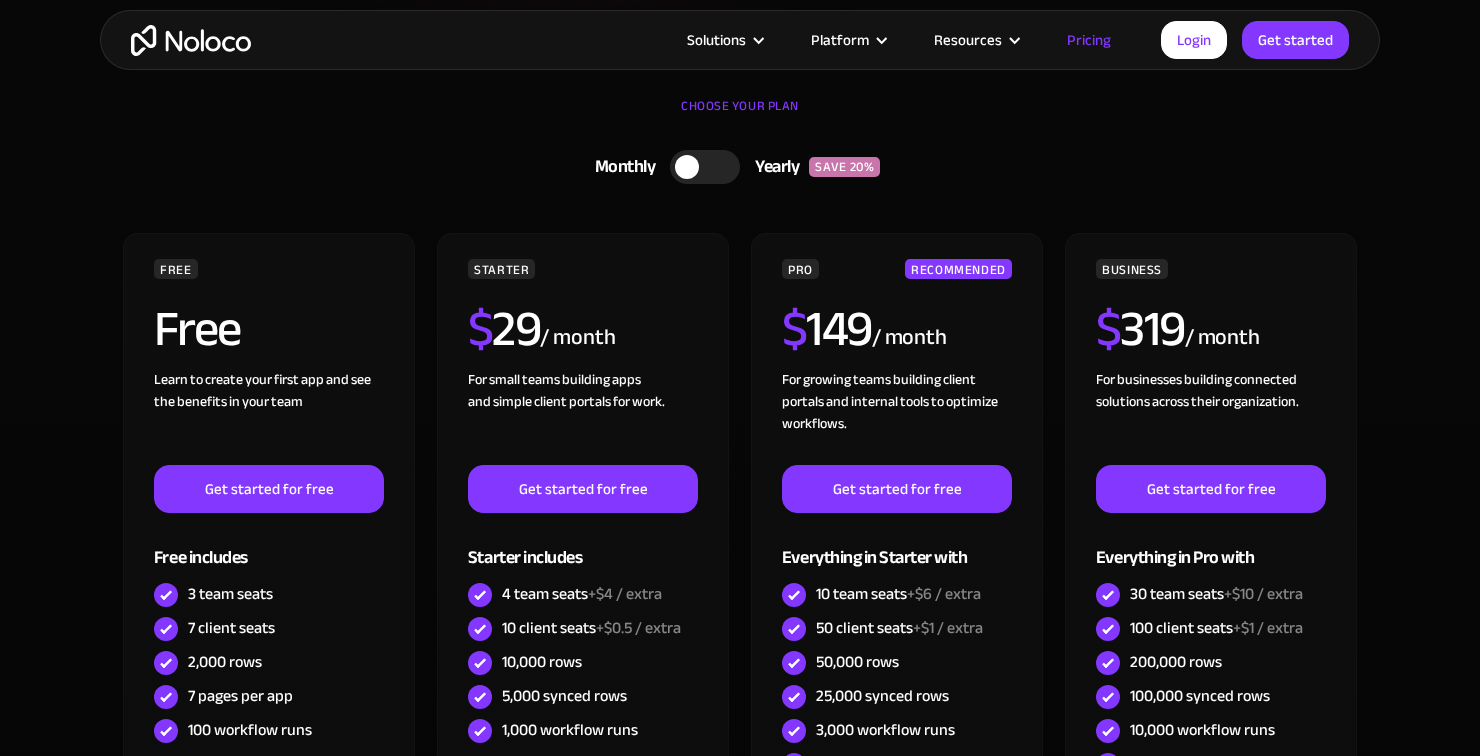 click on "Monthly Yearly SAVE 20%" at bounding box center (740, 167) 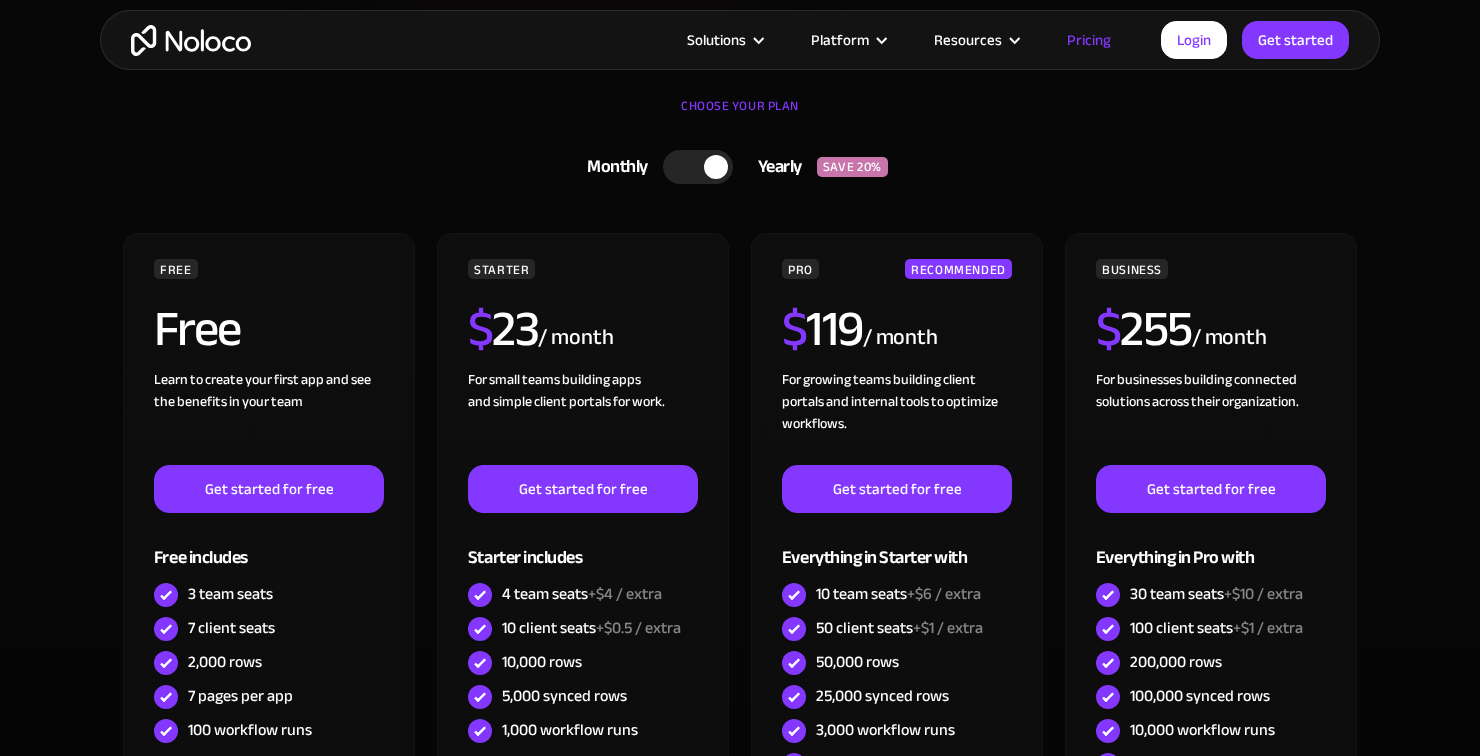 click at bounding box center (698, 167) 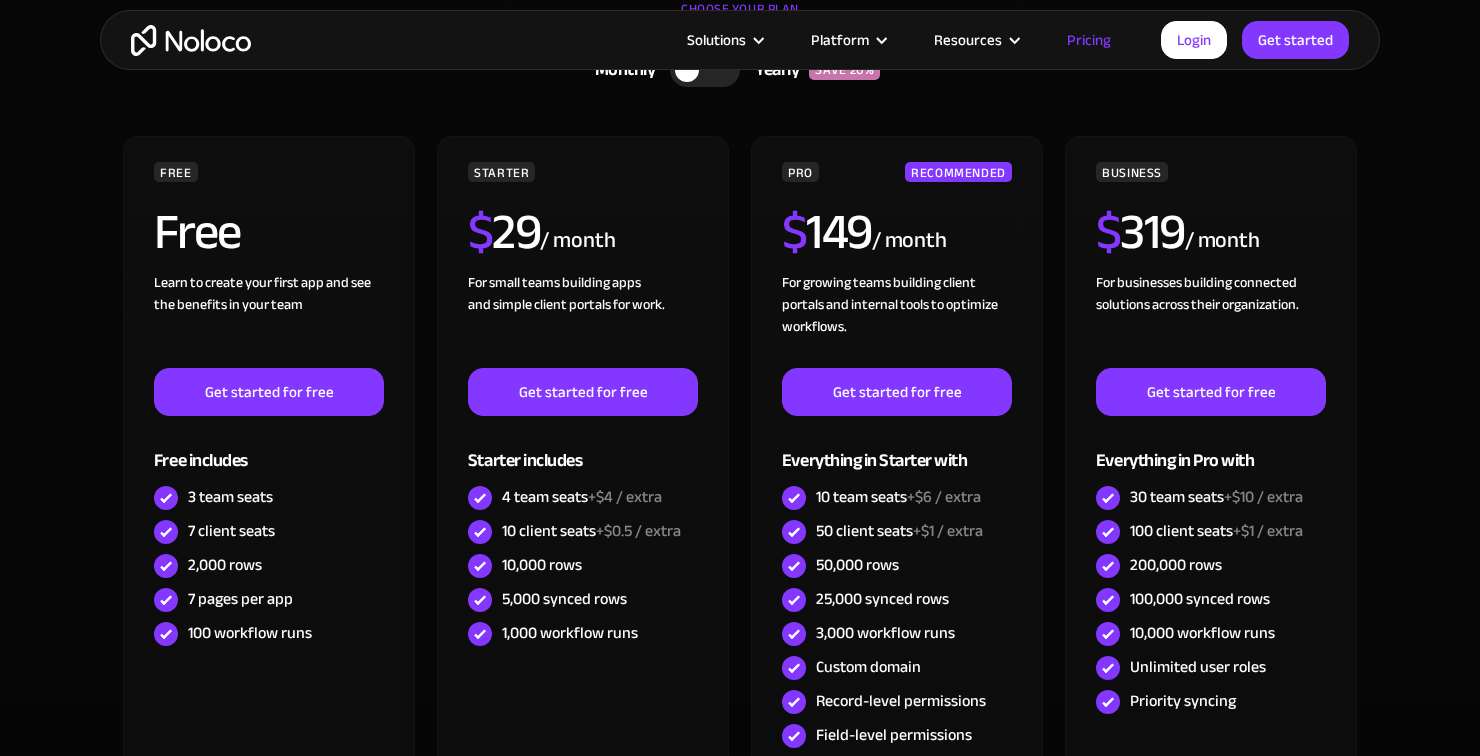 scroll, scrollTop: 651, scrollLeft: 0, axis: vertical 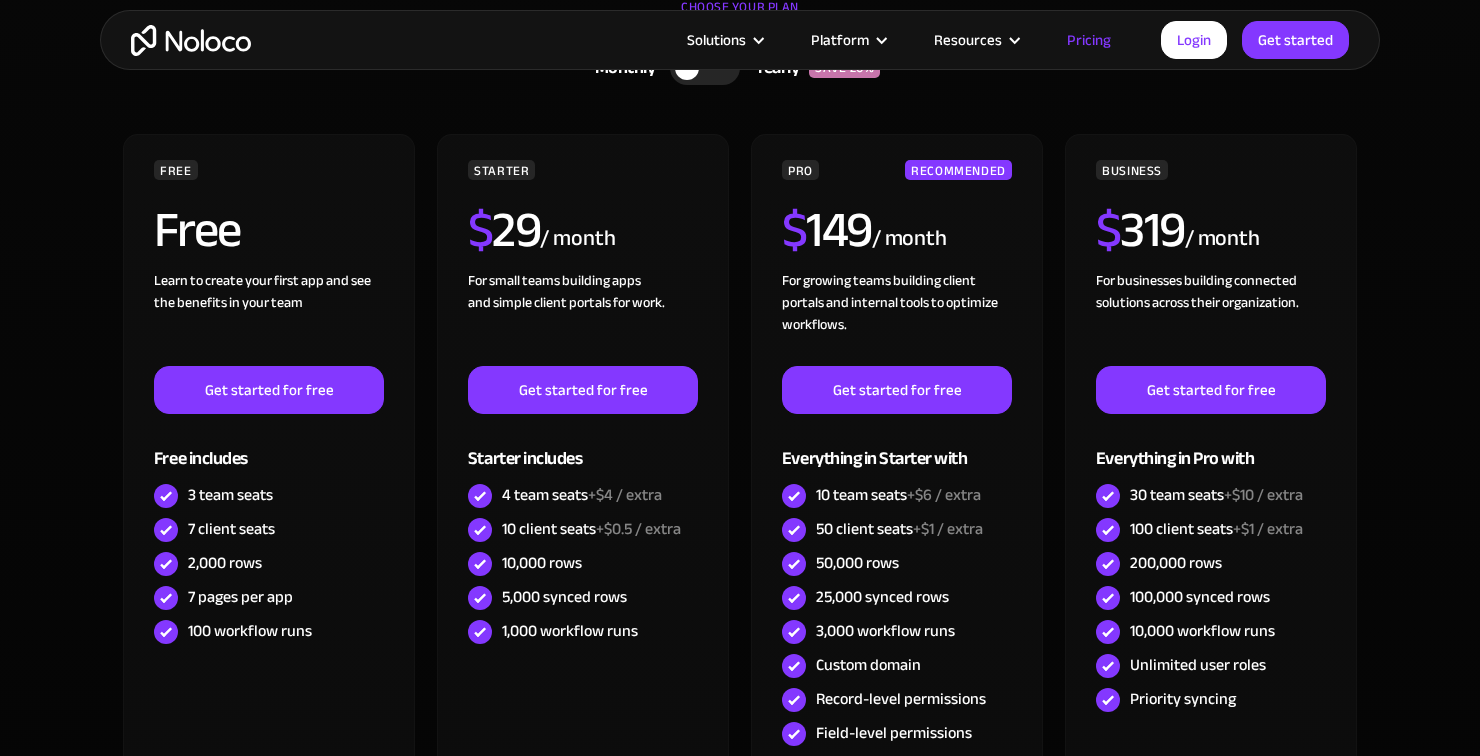 click on "CHOOSE YOUR PLAN Monthly Yearly SAVE 20% Monthly Yearly SAVE 20% FREE Free Learn to create your first app and see the benefits in your team ‍ Get started for free Free includes 3 team seats 7 client seats 2,000 rows 7 pages per app 100 workflow runs STARTER $ 29 / month For small teams building apps and simple client portals for work. ‍ Get started for free Starter includes 4 team seats  +$4 / extra 10 client seats  +$0.5 / extra 10,000 rows  5,000 synced rows 1,000 workflow runs PRO RECOMMENDED $ 149 / month For growing teams building client portals and internal tools to optimize workflows. Get started for free Everything in Starter with 10 team seats  +$6 / extra 50 client seats  +$1 / extra  50,000 rows 25,000 synced rows 3,000 workflow runs Custom domain Record-level permissions Field-level permissions Custom code BUSINESS $ 319 / month For businesses building connected  solutions across their organization. ‍ Get started for free Everything in Pro with 30 team seats  +$10 / extra  100 client seats" at bounding box center (740, 467) 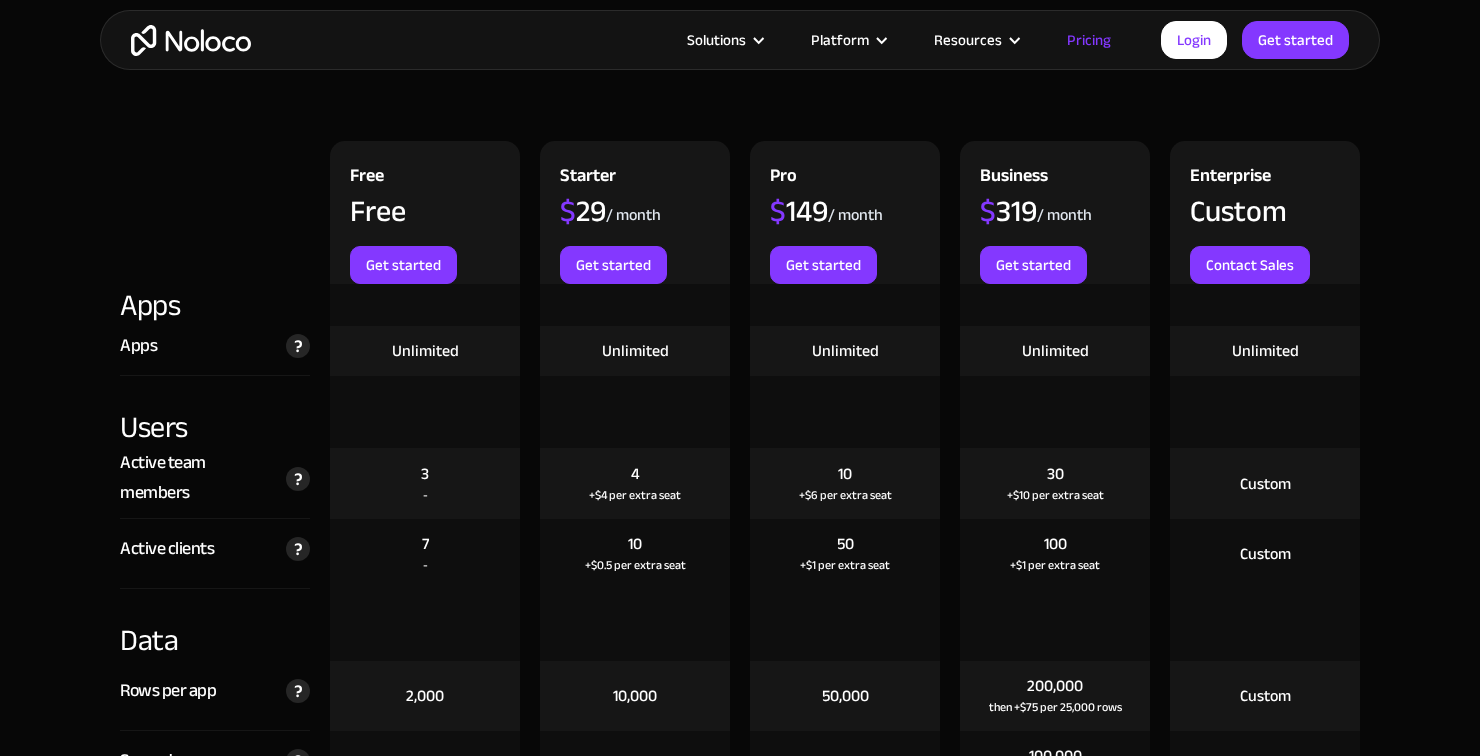 scroll, scrollTop: 2283, scrollLeft: 0, axis: vertical 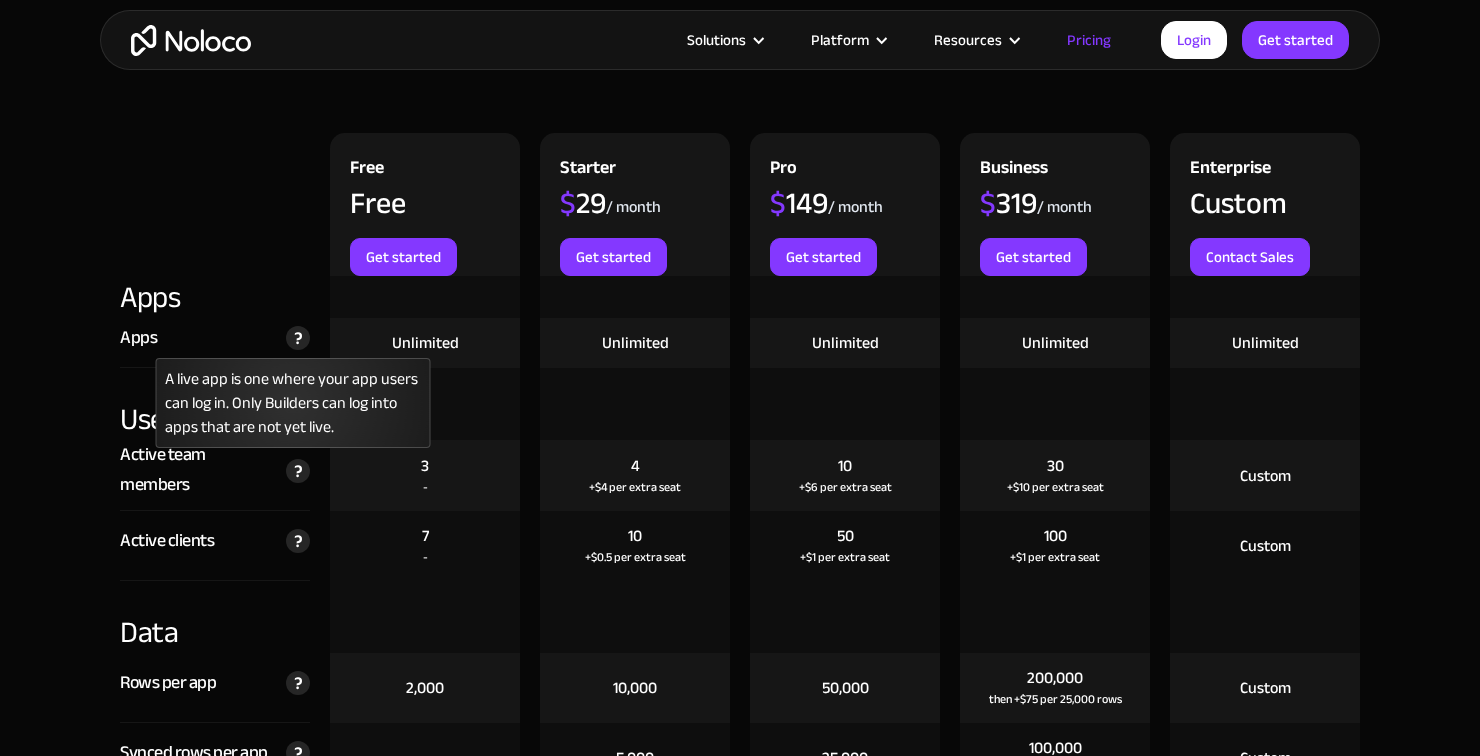 click on "A live app is one where your app users can log in. Only Builders can log into apps that are not yet live." at bounding box center (293, 337) 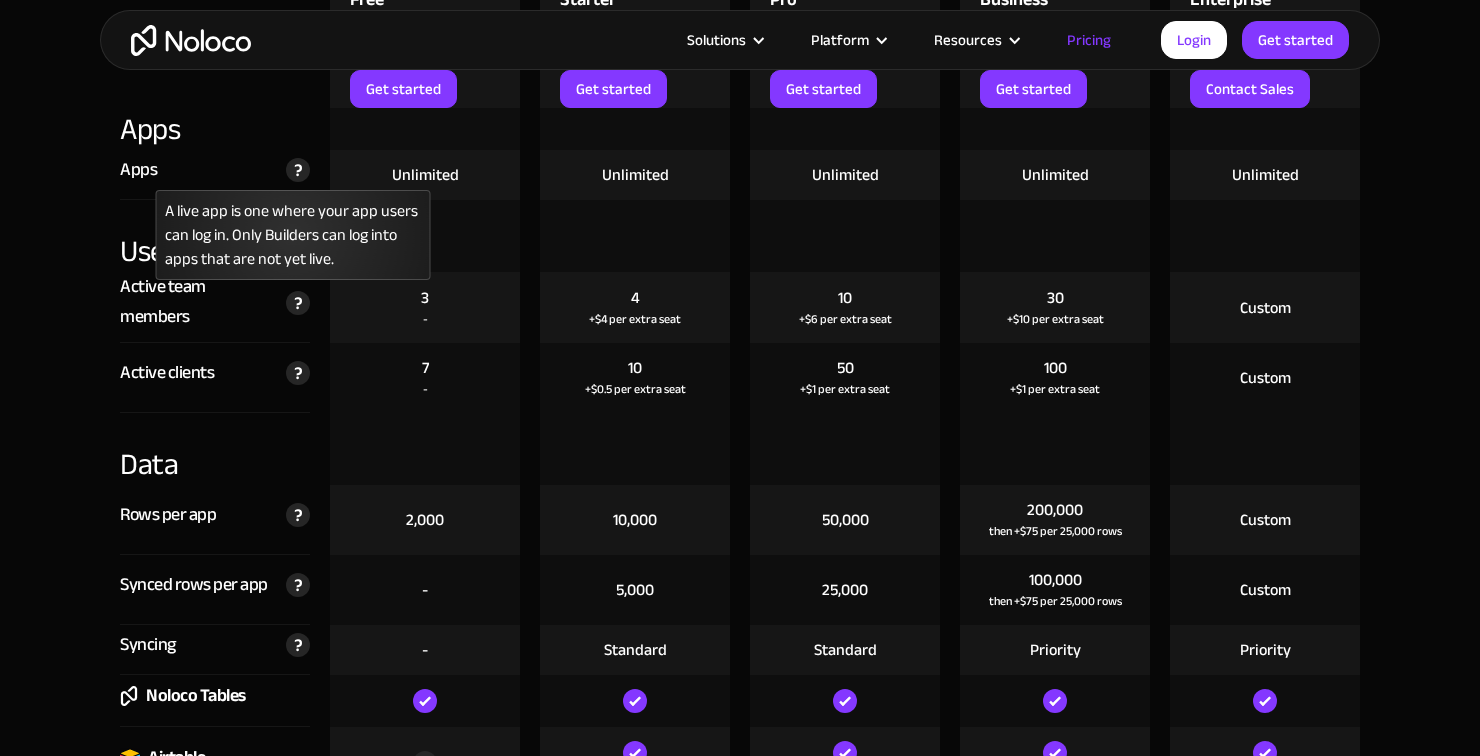 scroll, scrollTop: 2453, scrollLeft: 0, axis: vertical 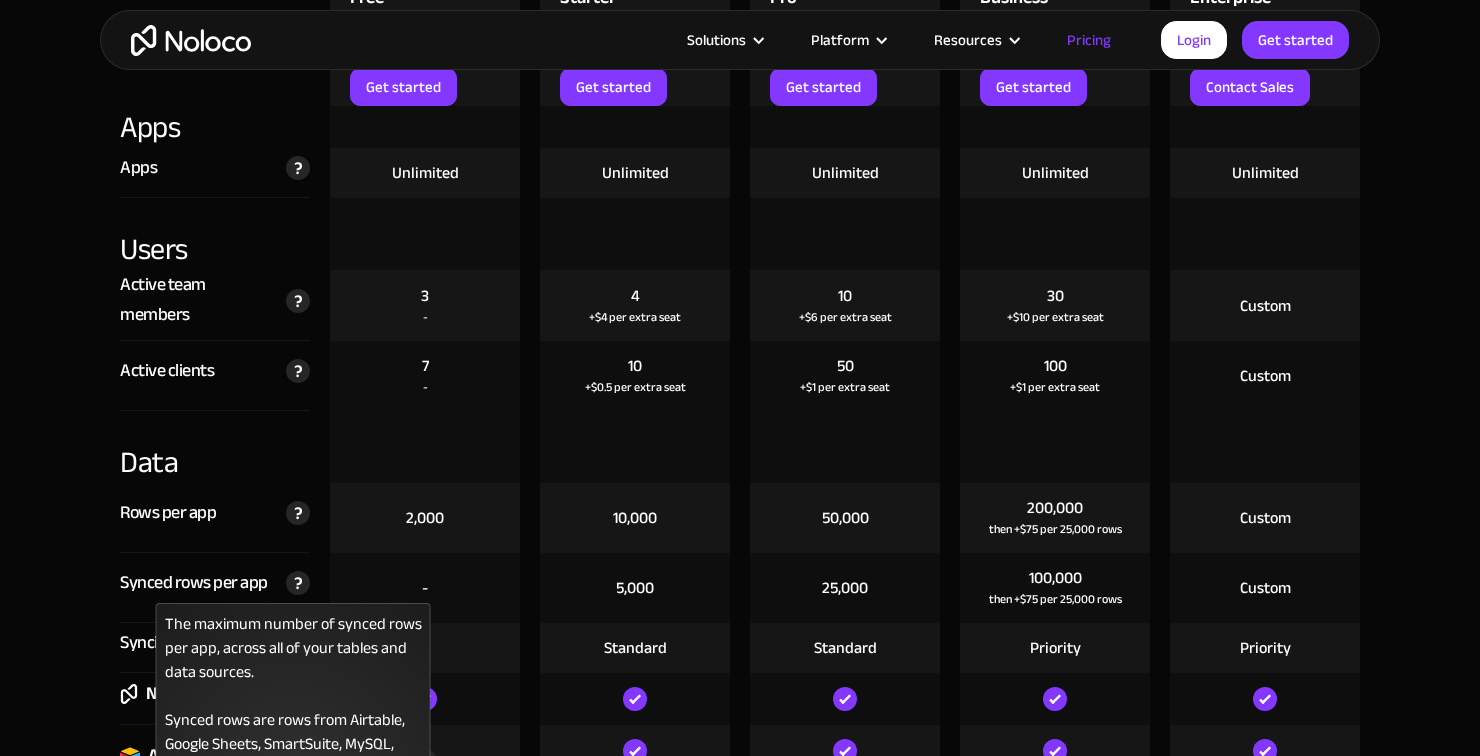 click at bounding box center [298, 583] 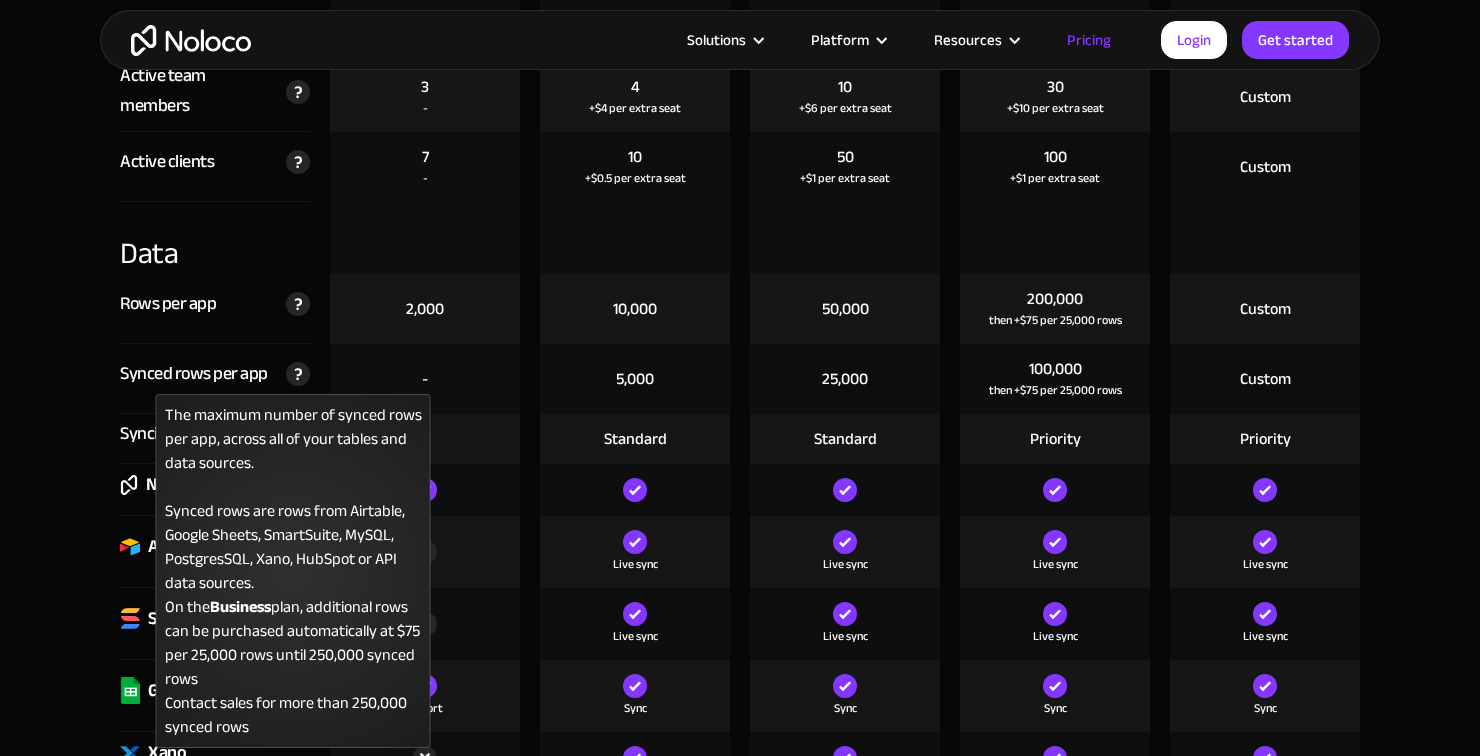 scroll, scrollTop: 2661, scrollLeft: 0, axis: vertical 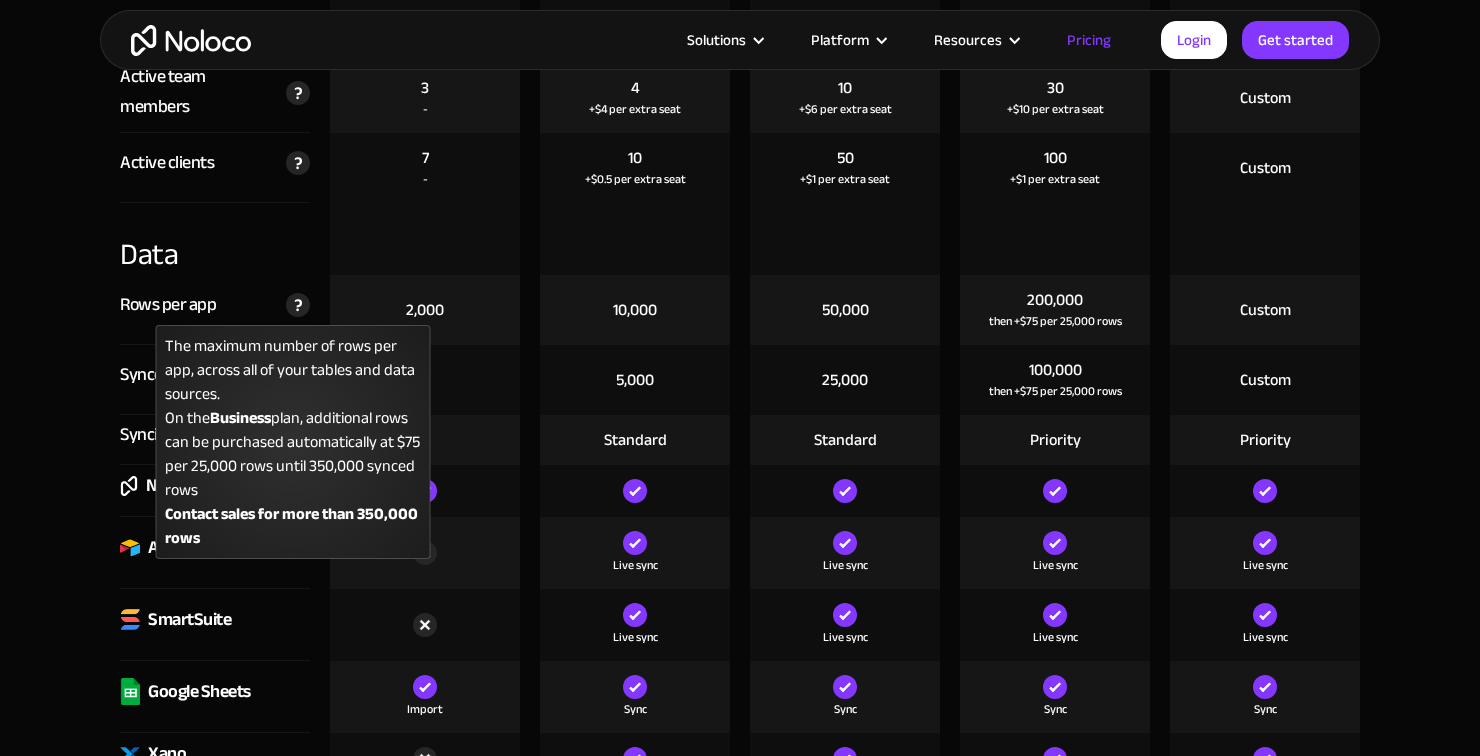 click at bounding box center [298, 305] 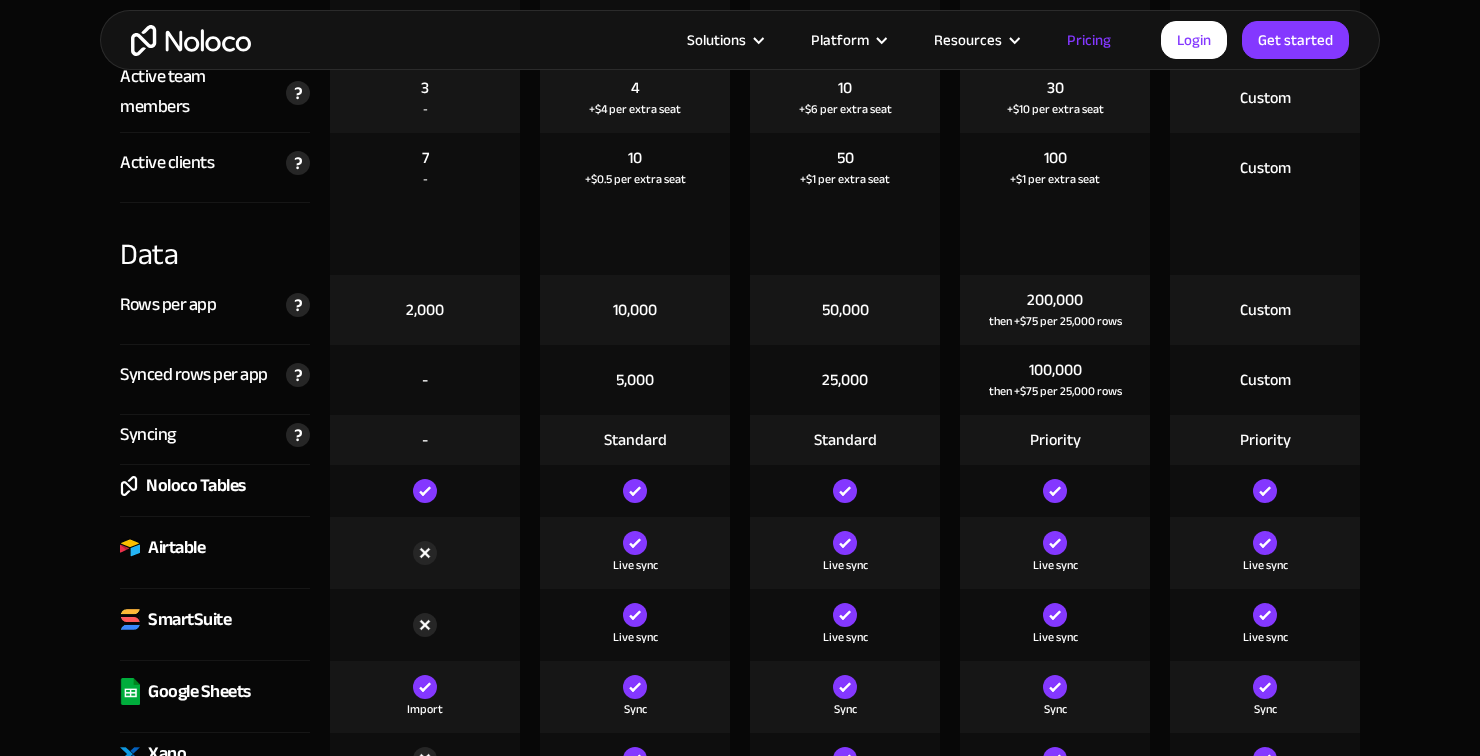 click on "-" at bounding box center (425, 380) 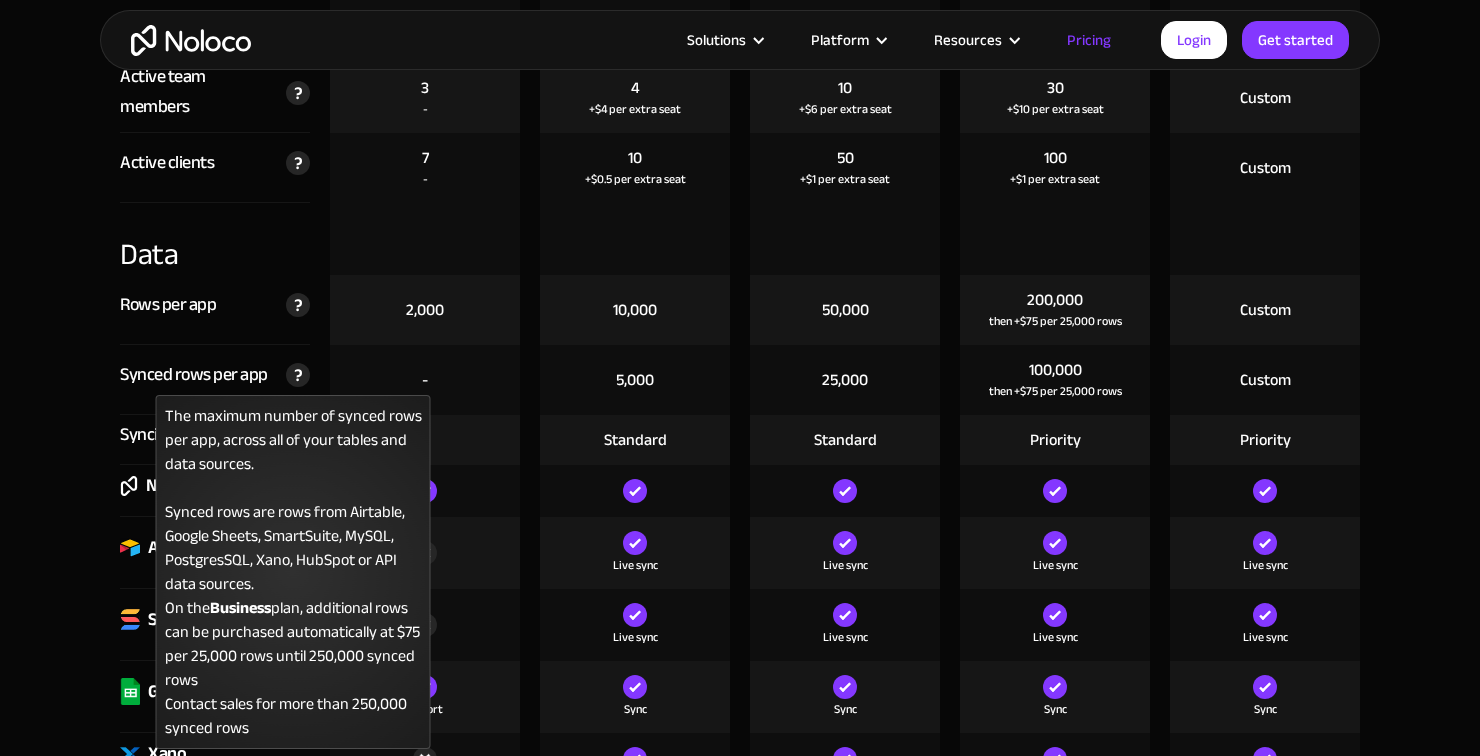 click at bounding box center [298, 375] 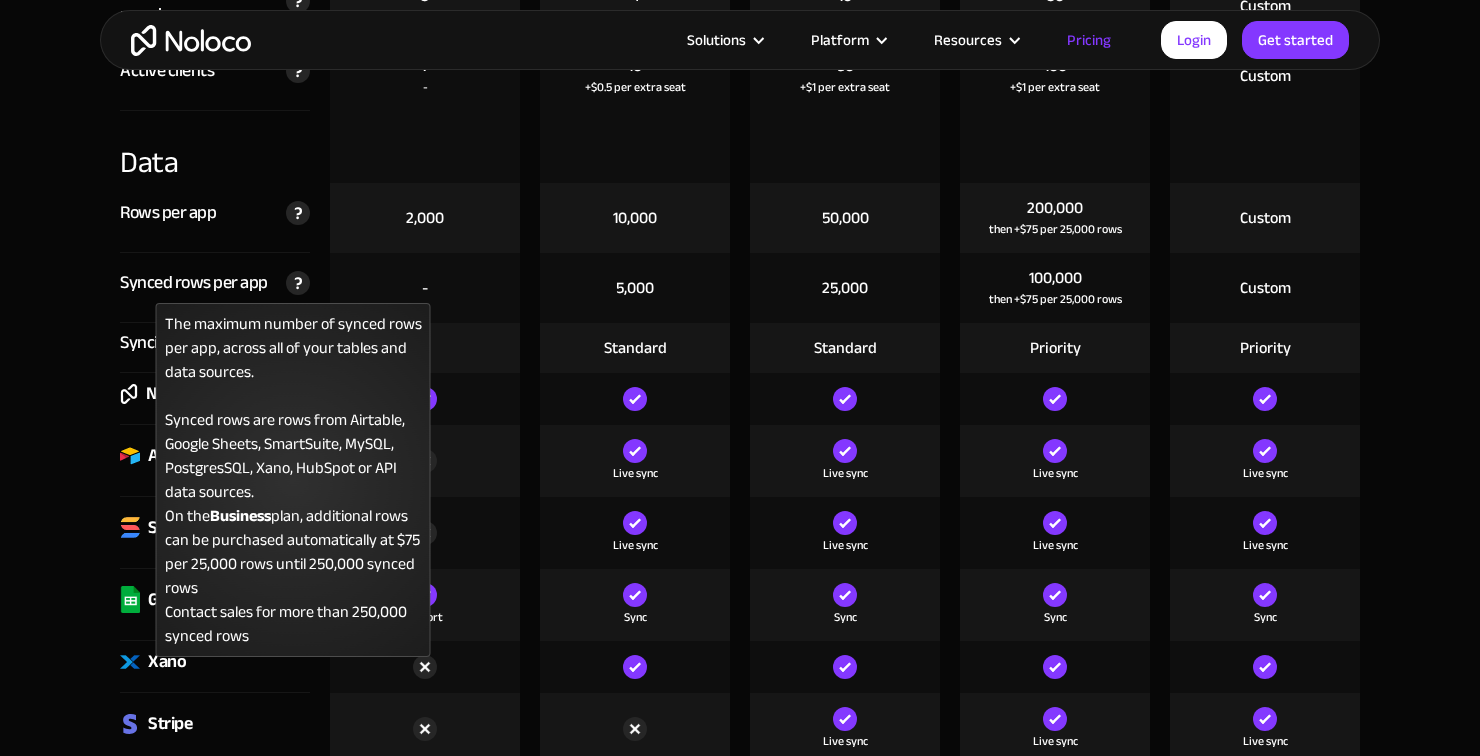 scroll, scrollTop: 2760, scrollLeft: 0, axis: vertical 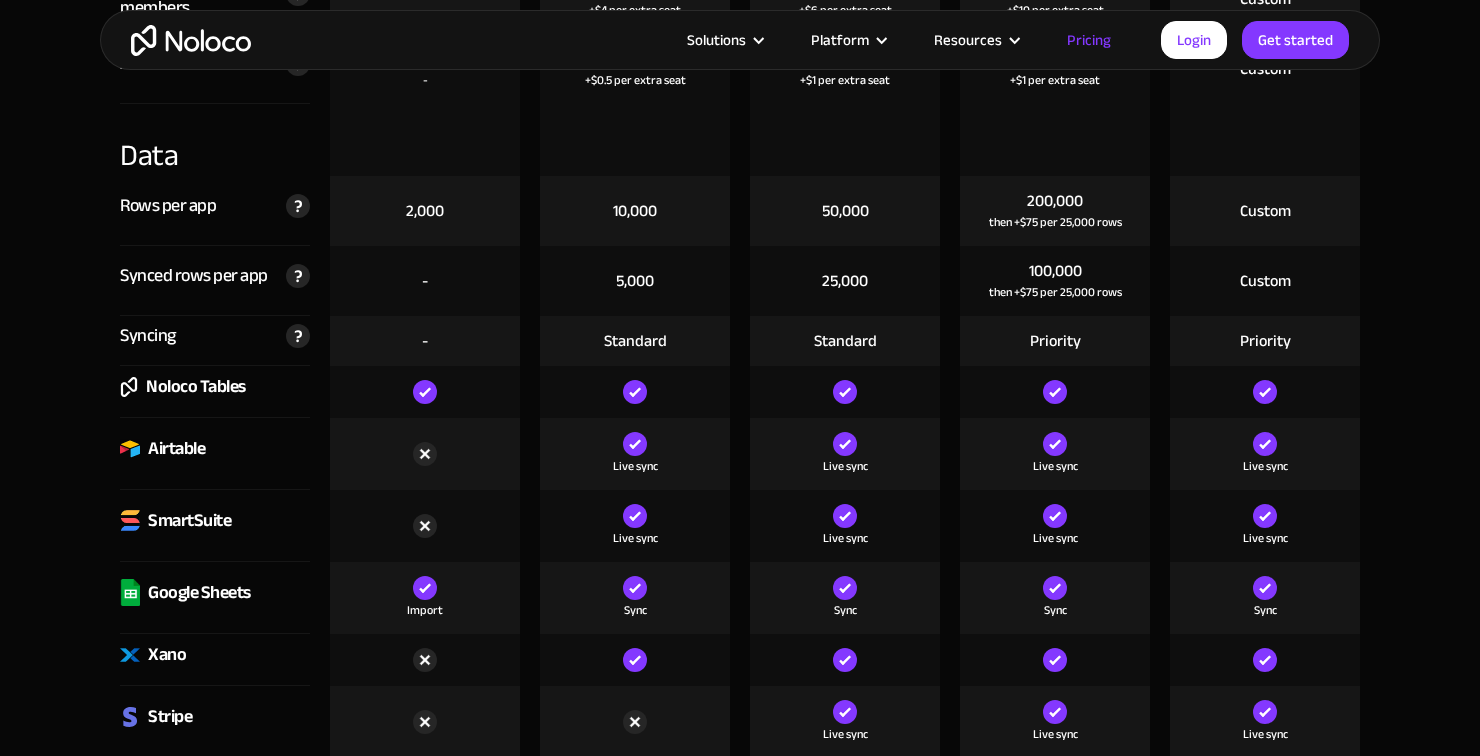 click at bounding box center (425, 392) 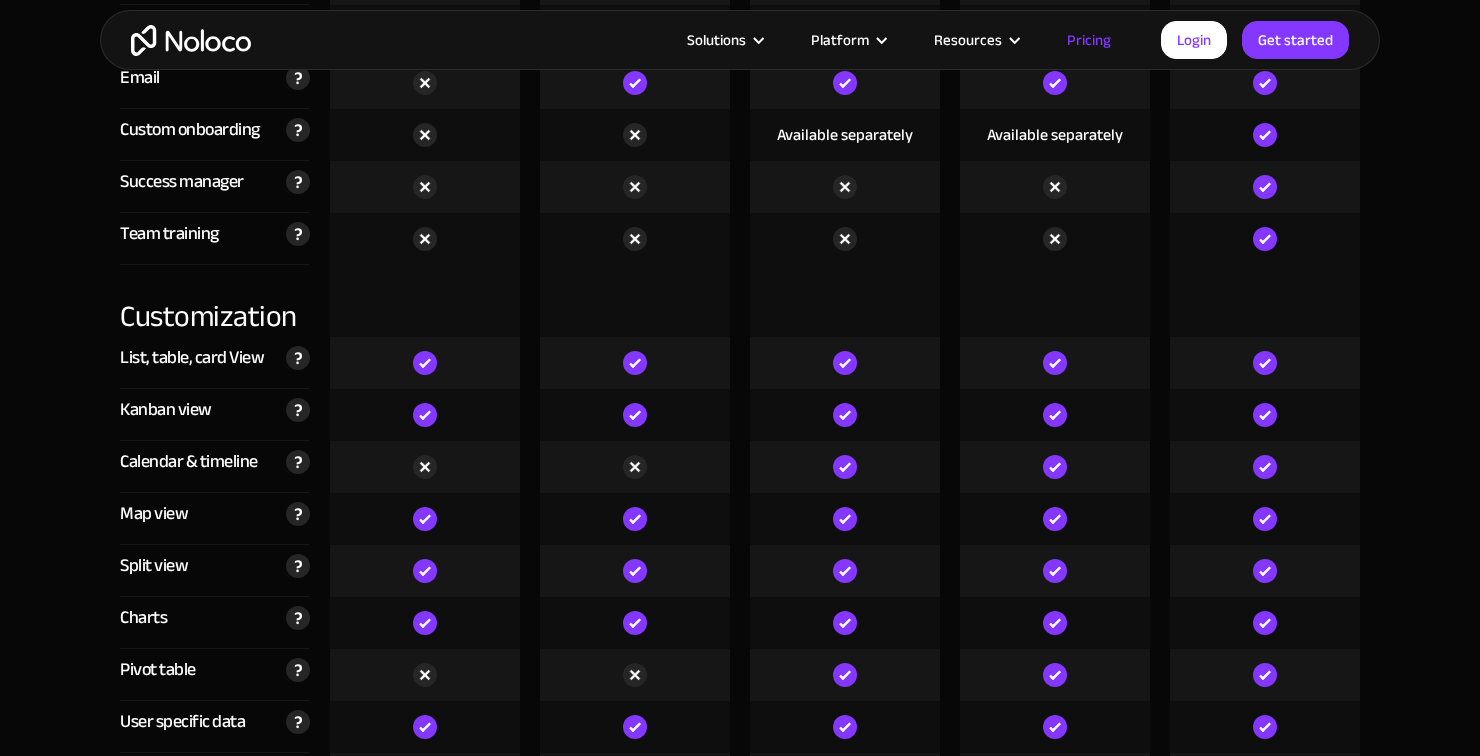 scroll, scrollTop: 5327, scrollLeft: 0, axis: vertical 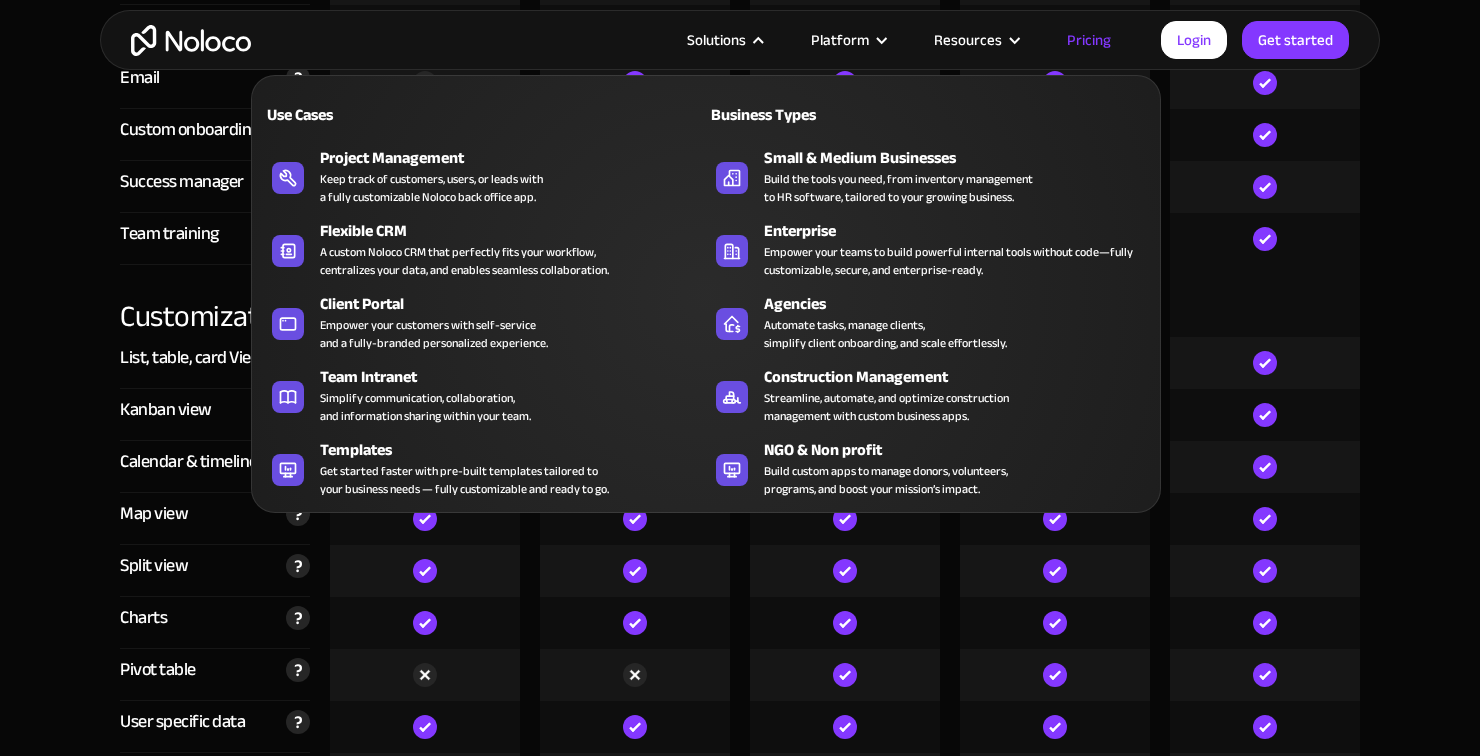 click at bounding box center [881, 40] 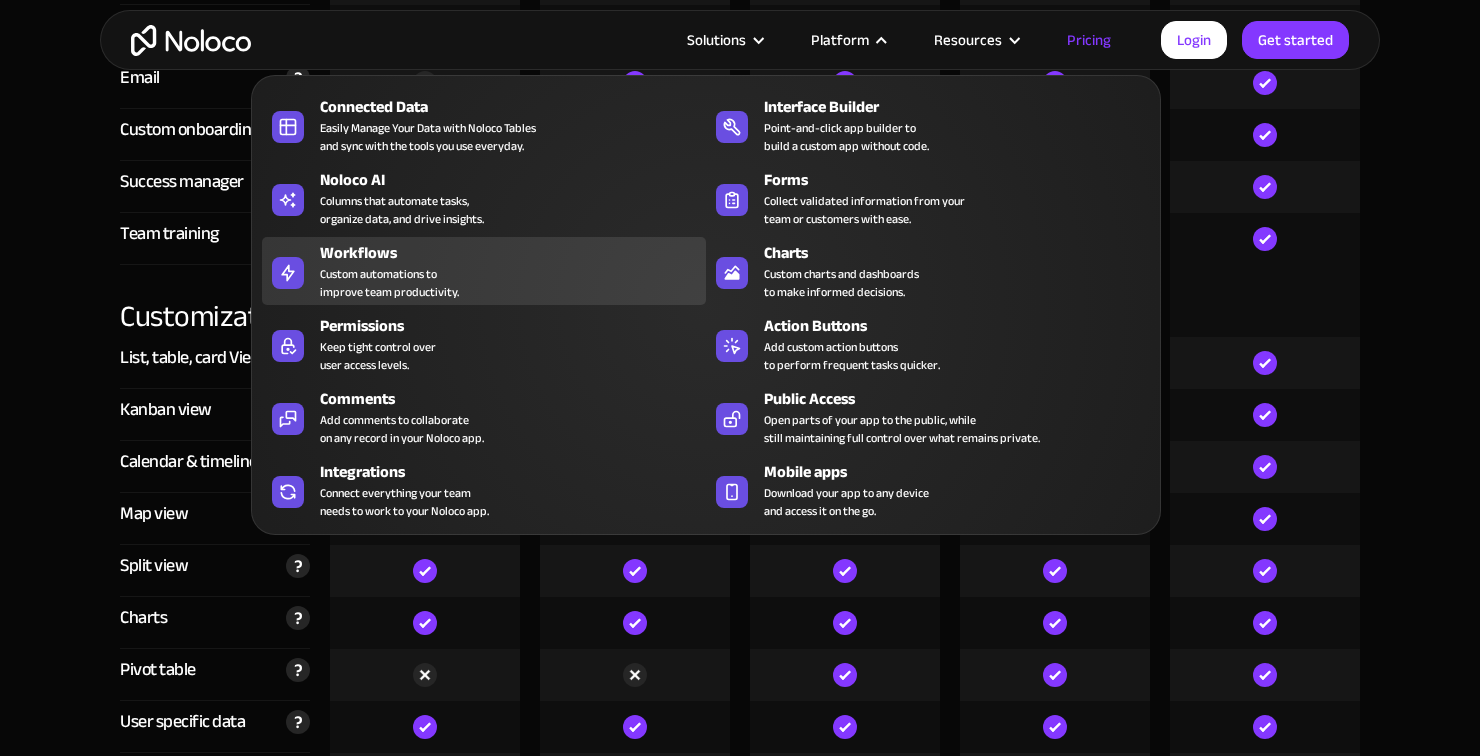 click on "Custom automations to  improve team productivity." at bounding box center (389, 283) 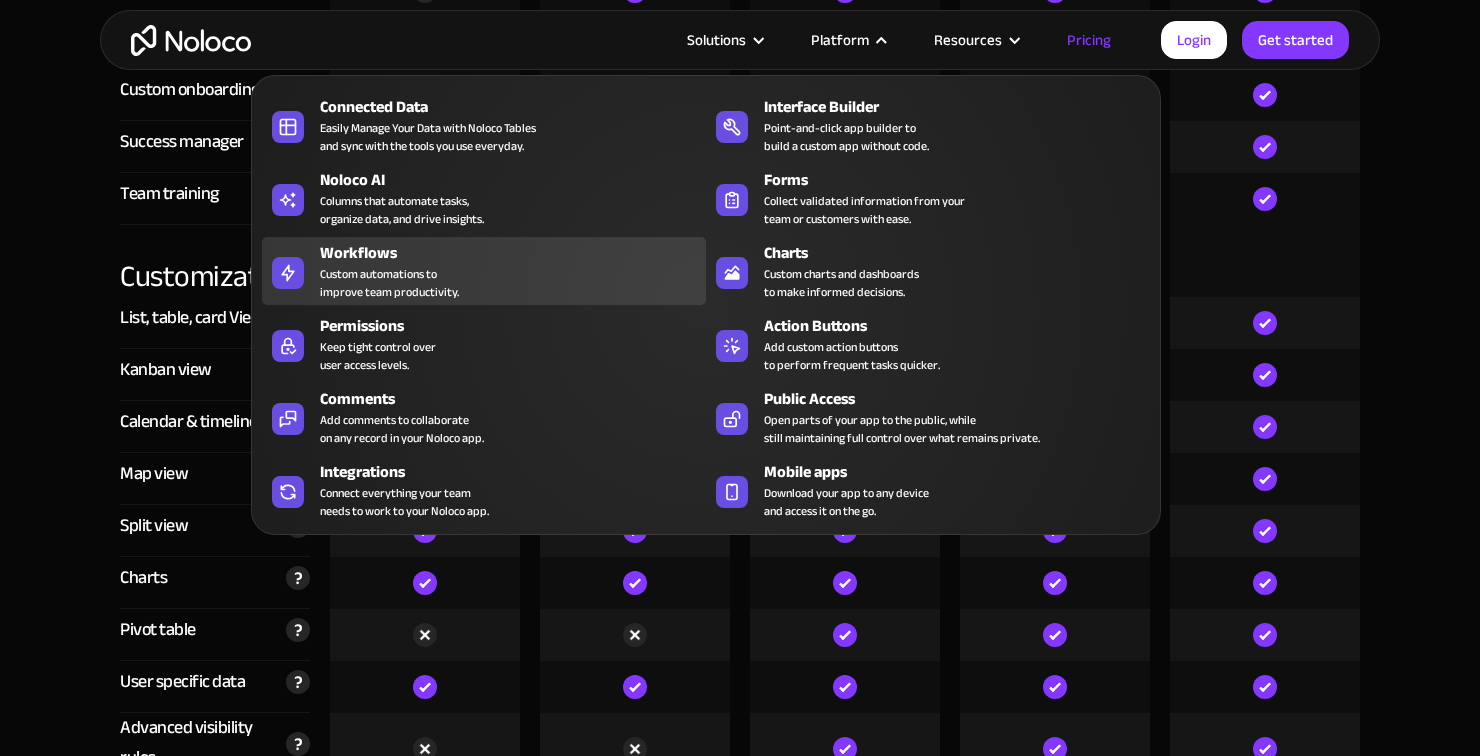 scroll, scrollTop: 5423, scrollLeft: 0, axis: vertical 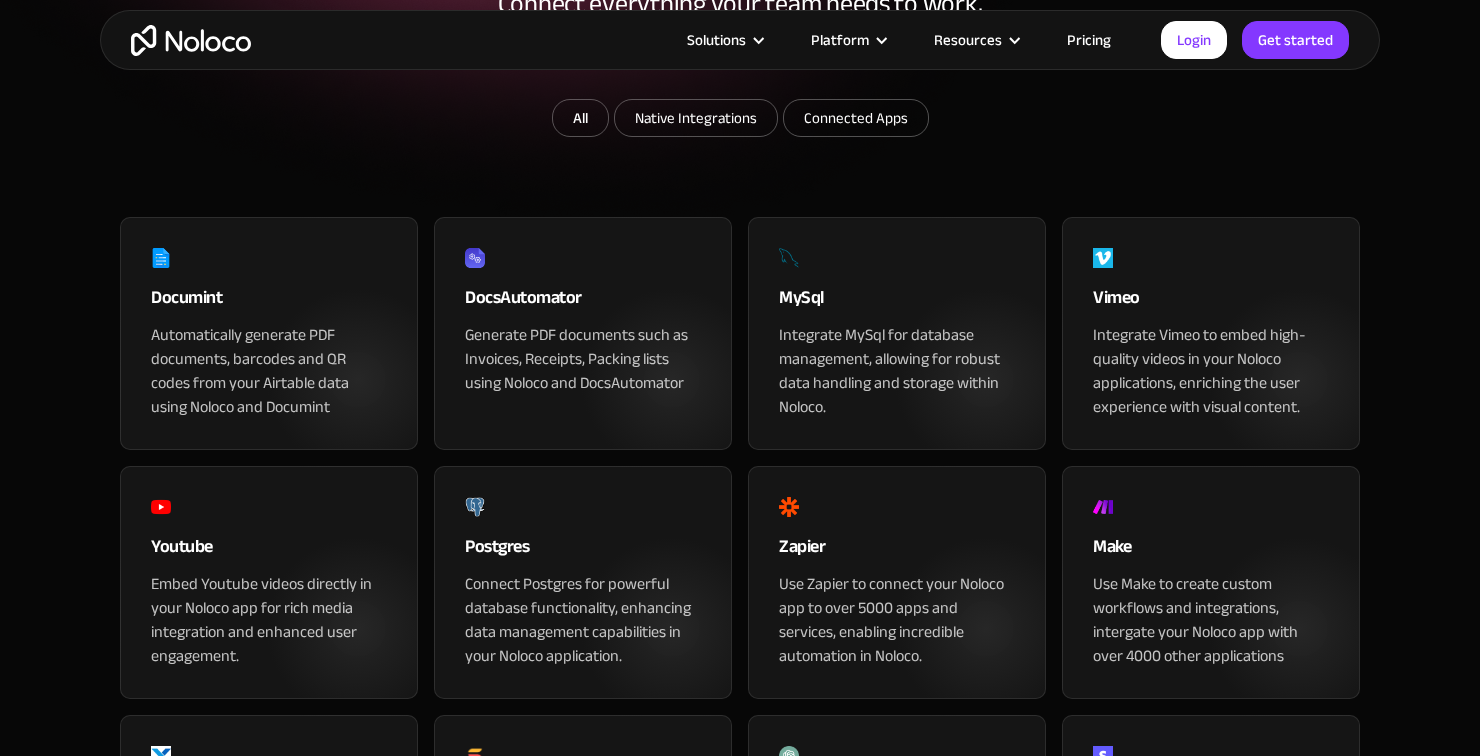 click on "Connect Postgres for powerful database functionality, enhancing data management capabilities in your Noloco application." at bounding box center (583, 620) 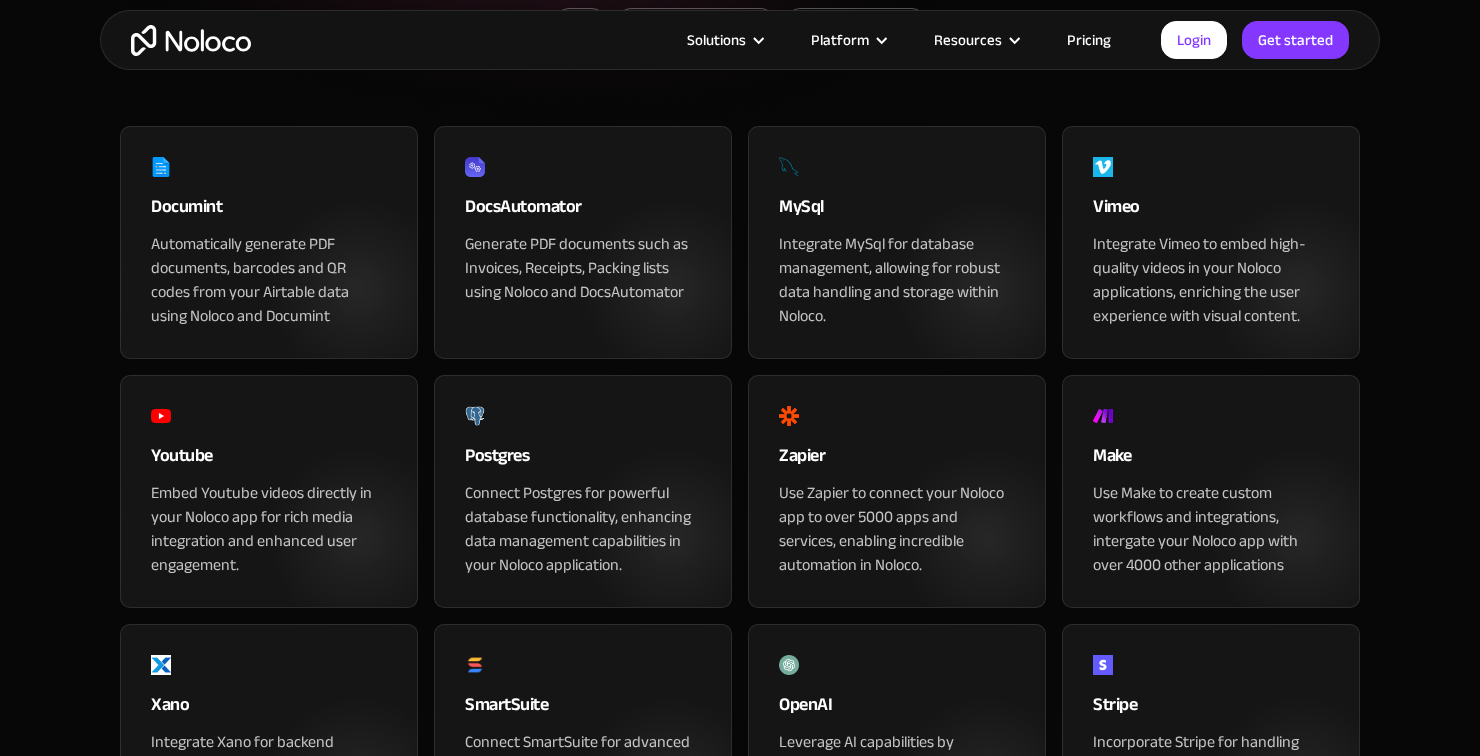 scroll, scrollTop: 493, scrollLeft: 0, axis: vertical 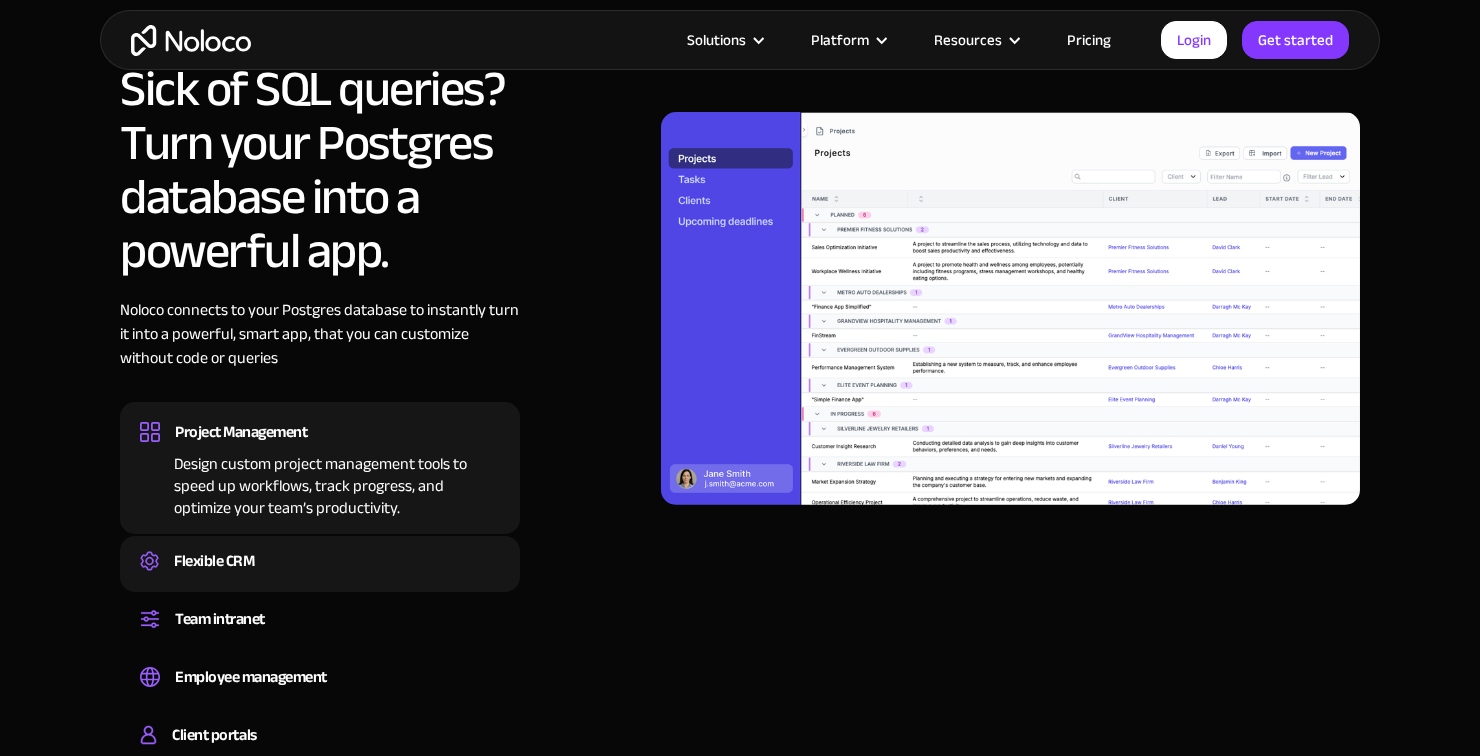 click on "Flexible CRM" at bounding box center [320, 561] 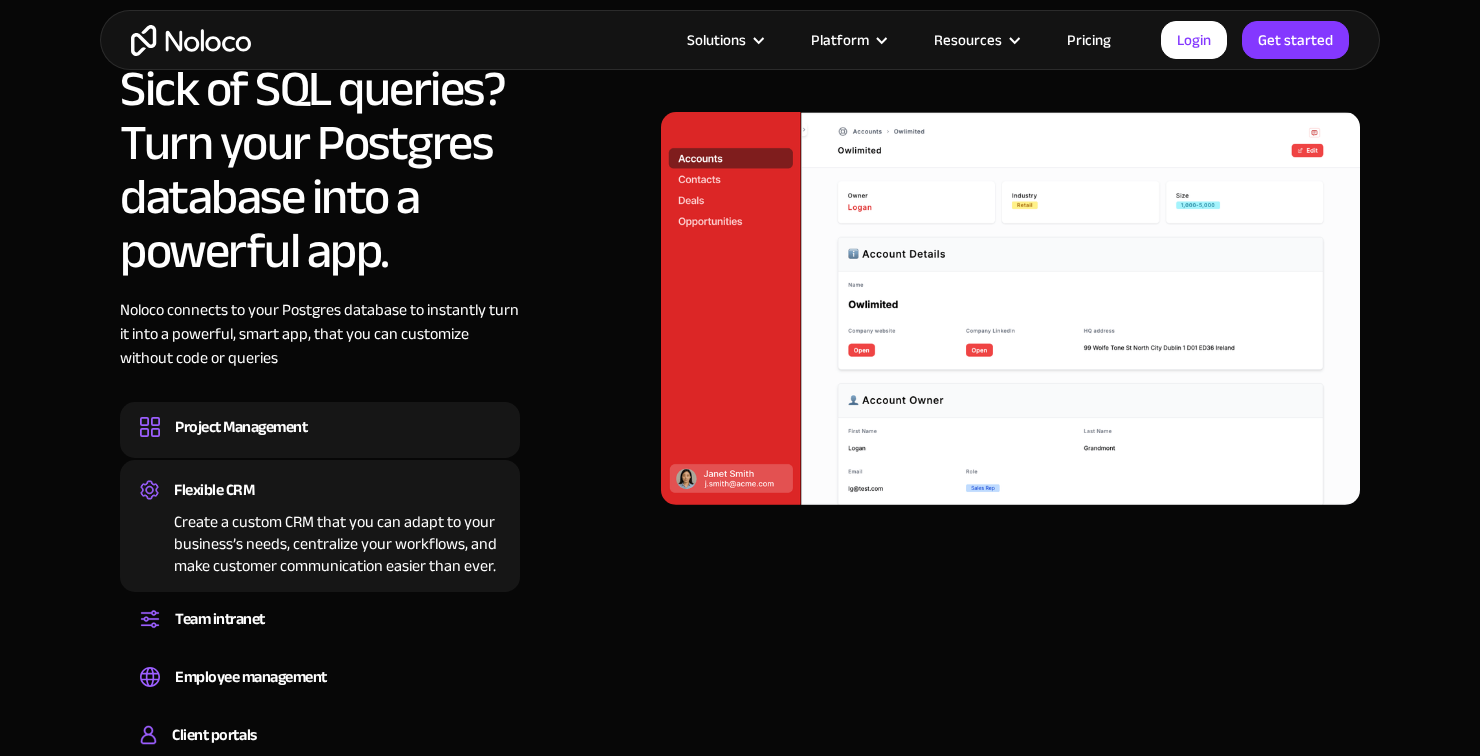 click on "Project Management" at bounding box center [320, 427] 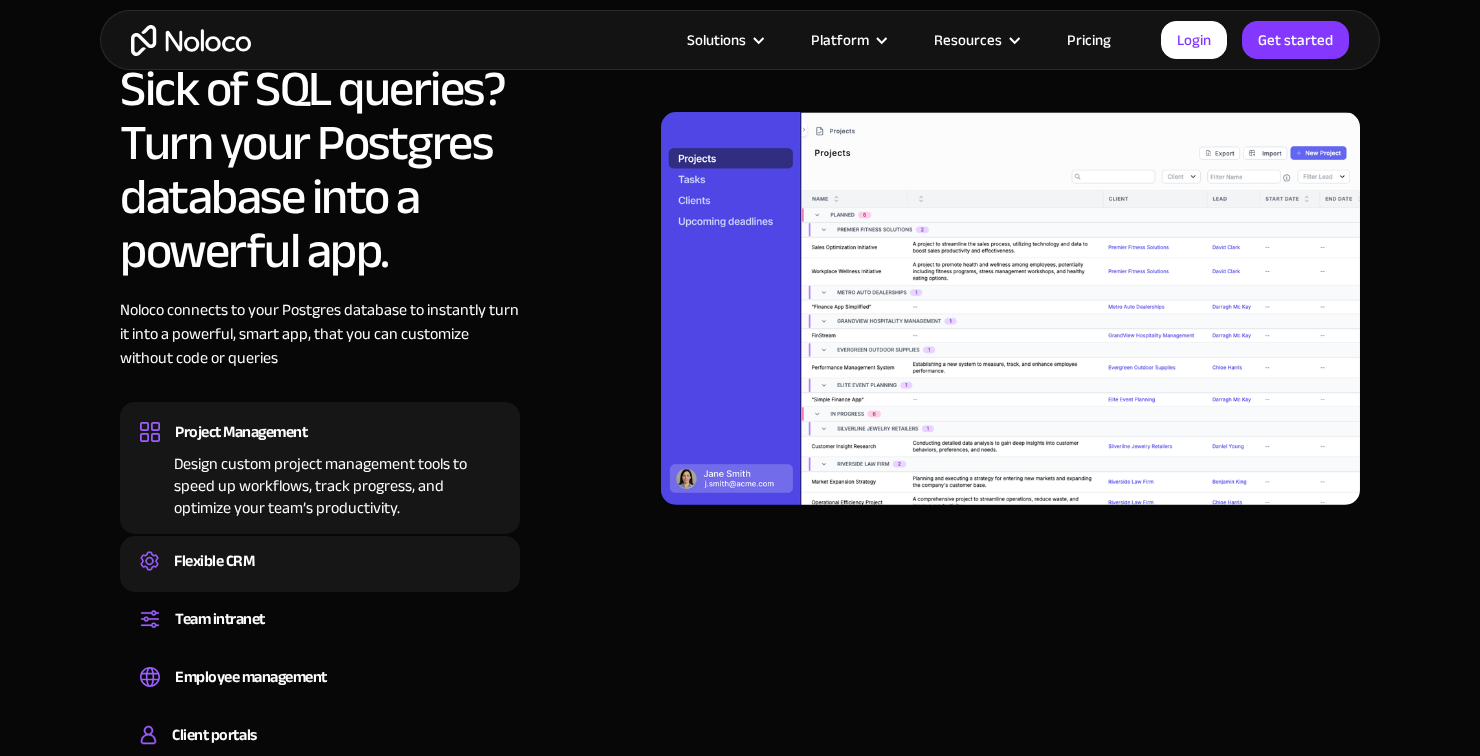 click on "Flexible CRM" at bounding box center [320, 561] 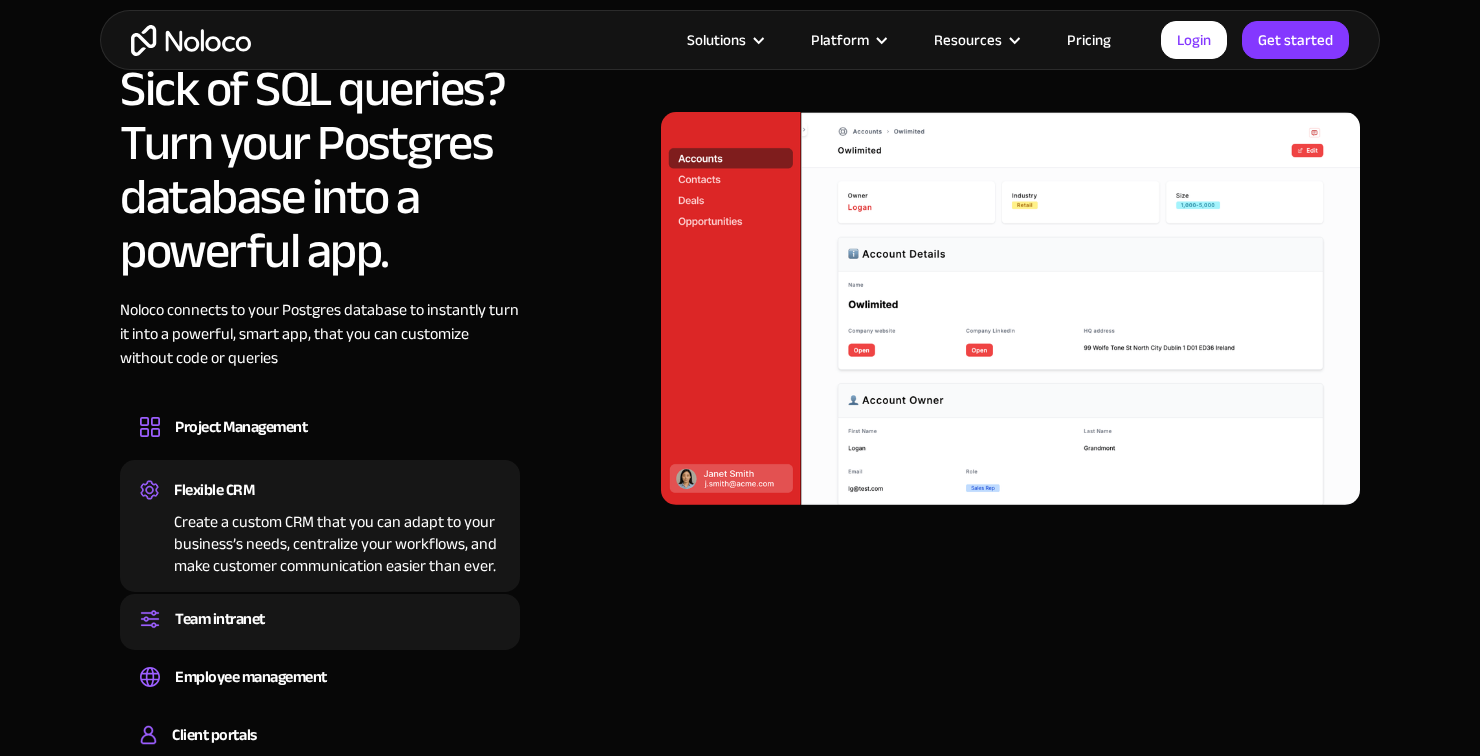 click on "Team intranet" at bounding box center [320, 619] 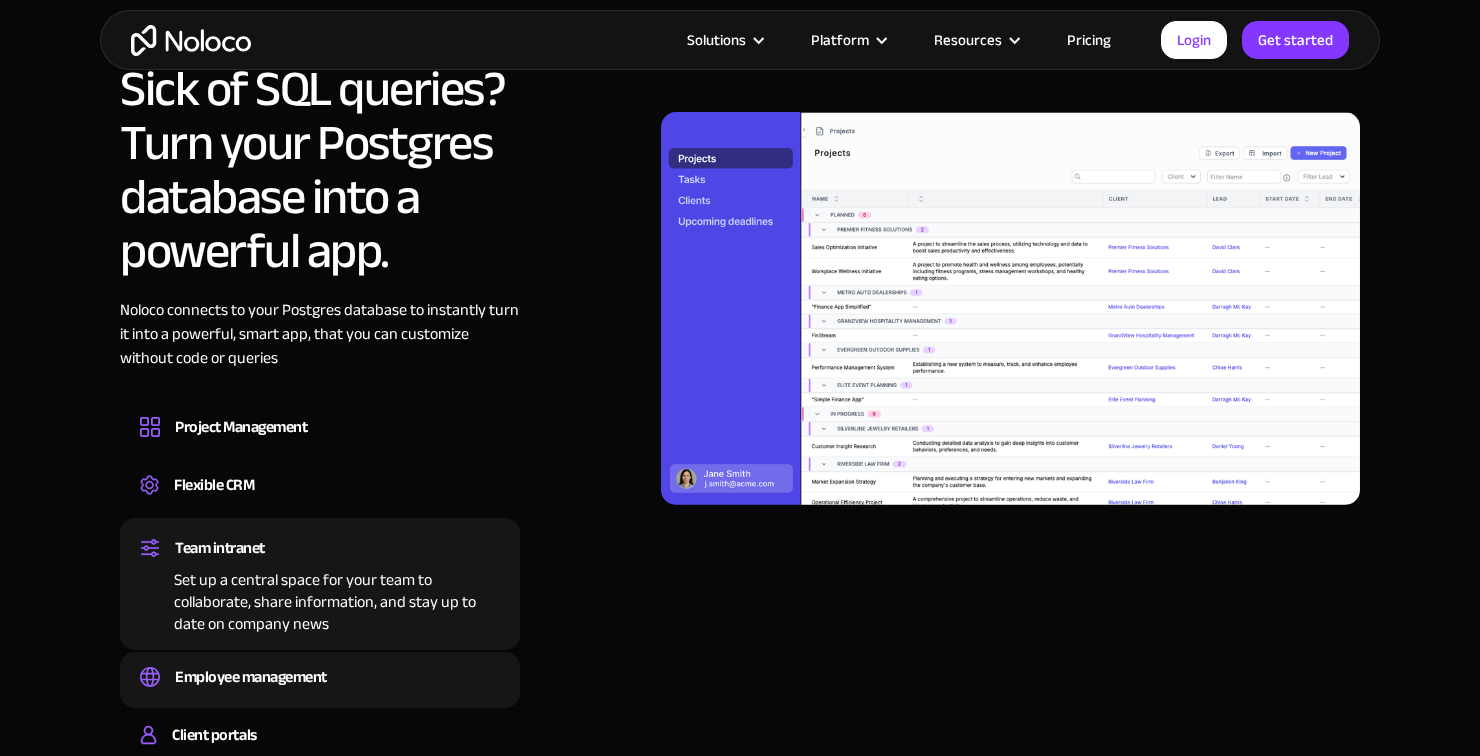 click on "Employee management" at bounding box center [320, 677] 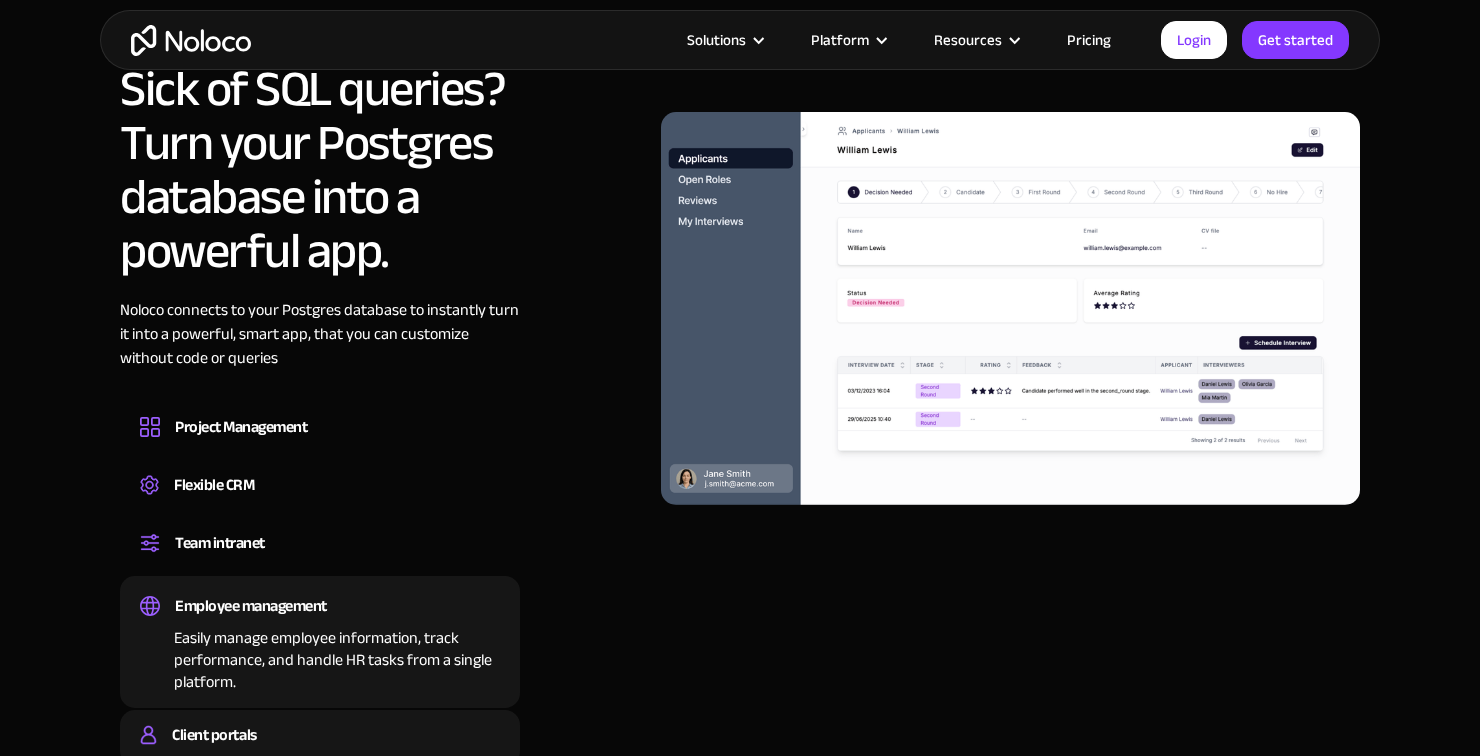 click on "Client portals" at bounding box center [320, 735] 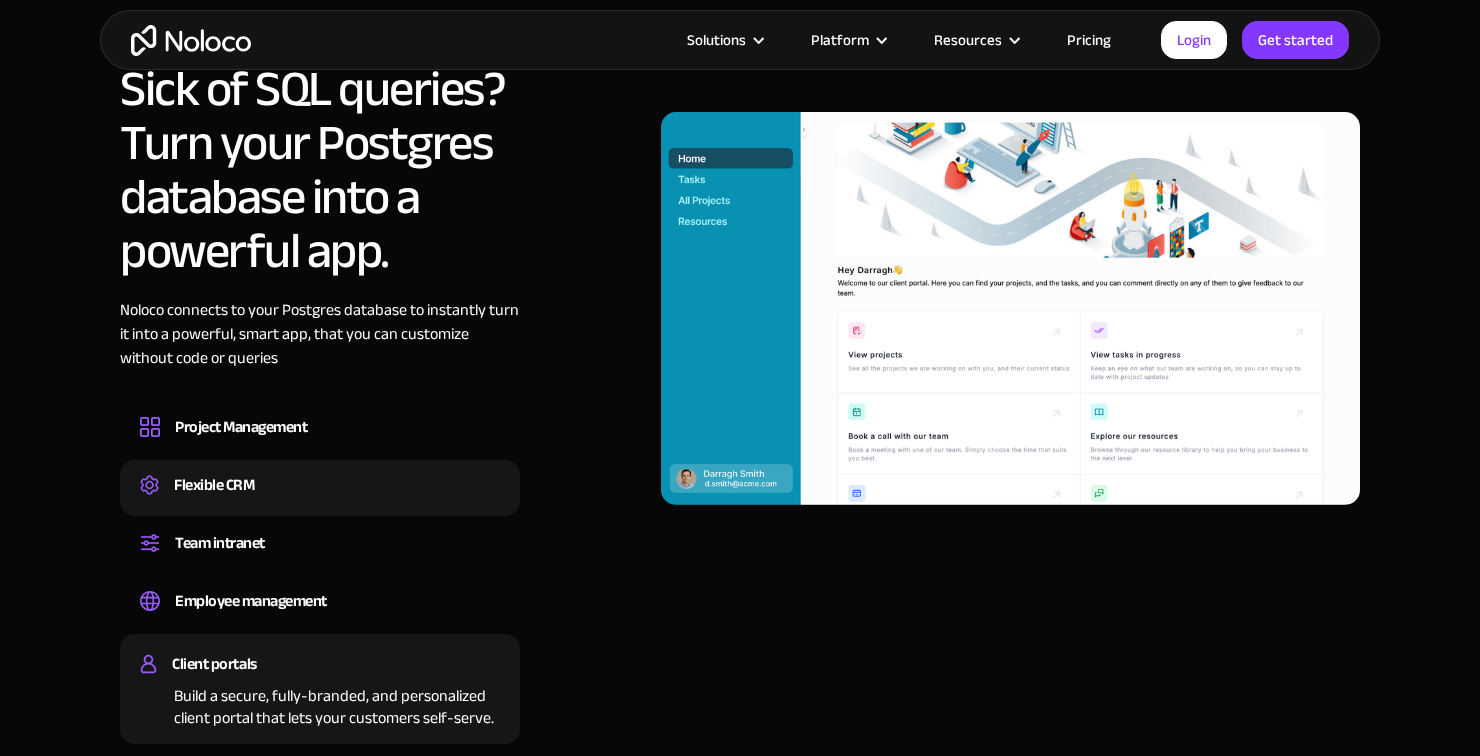click on "Flexible CRM Create a custom CRM that you can adapt to your business’s needs, centralize your workflows, and make customer communication easier than ever." at bounding box center [320, 488] 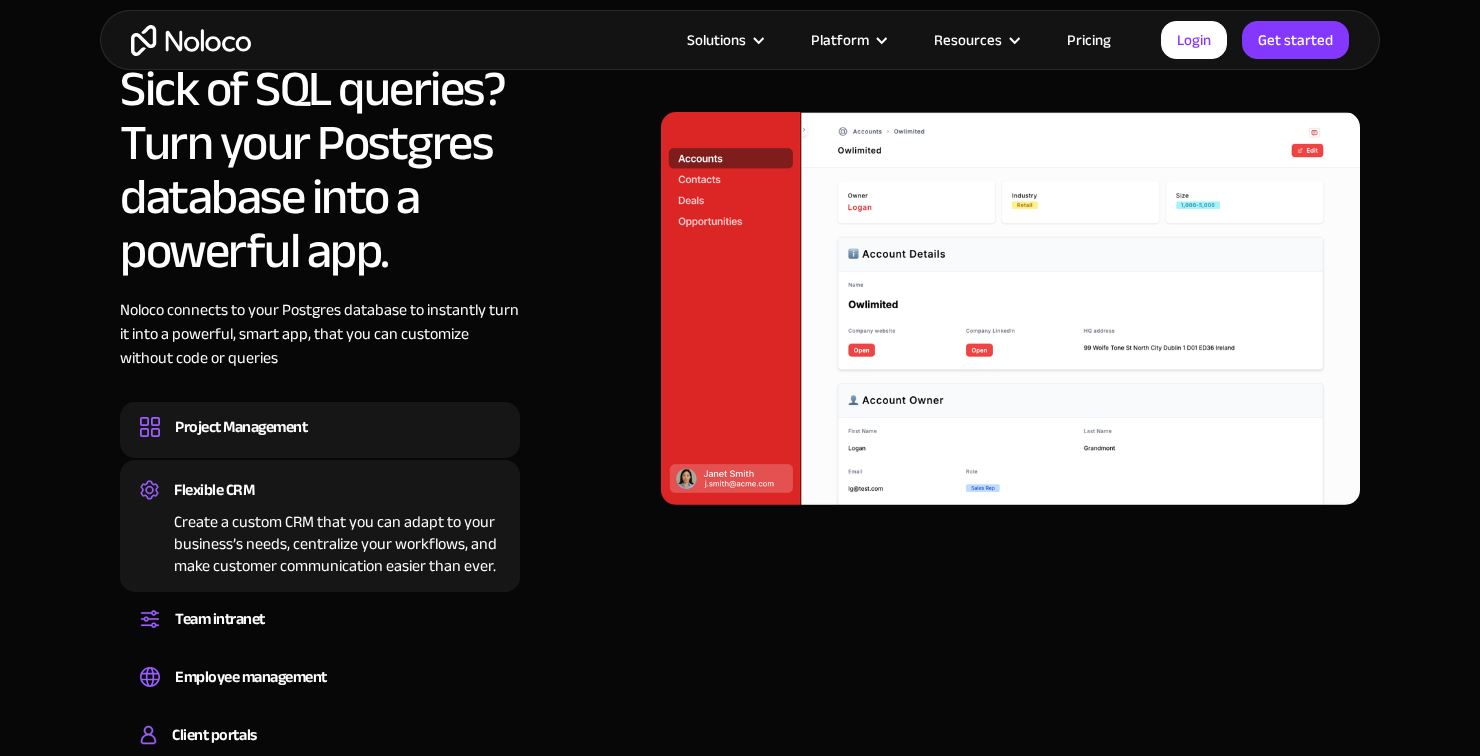 click on "Project Management" at bounding box center [320, 427] 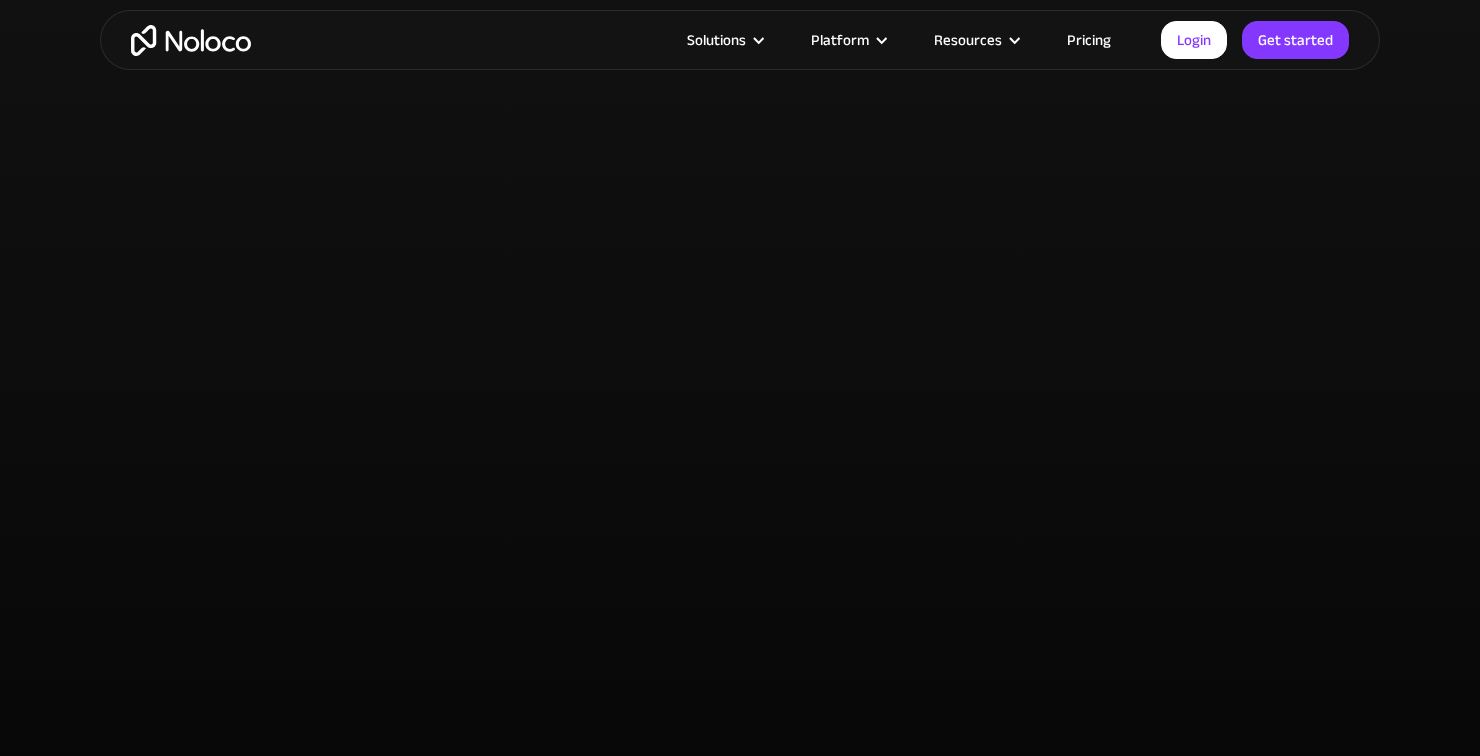 scroll, scrollTop: 4177, scrollLeft: 0, axis: vertical 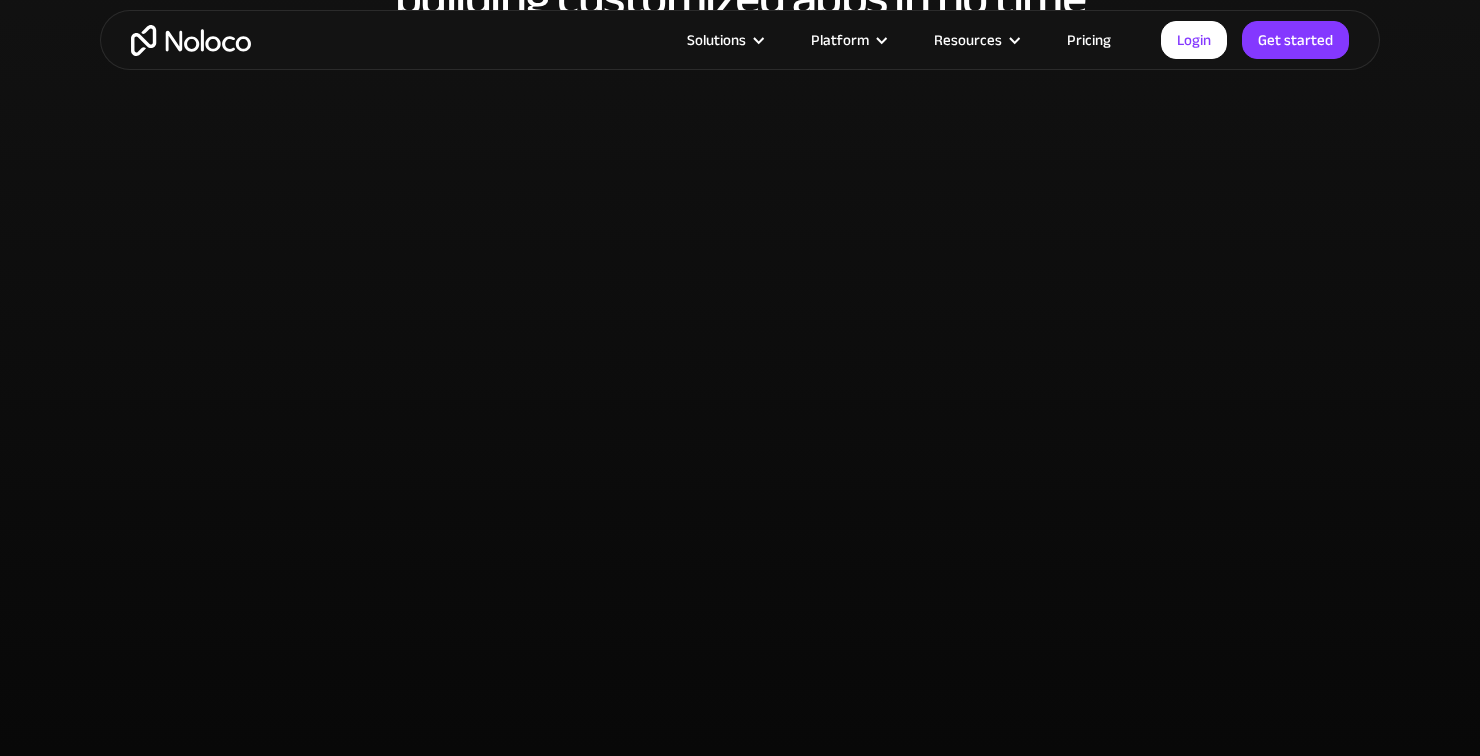 click on "Pricing" at bounding box center [1089, 40] 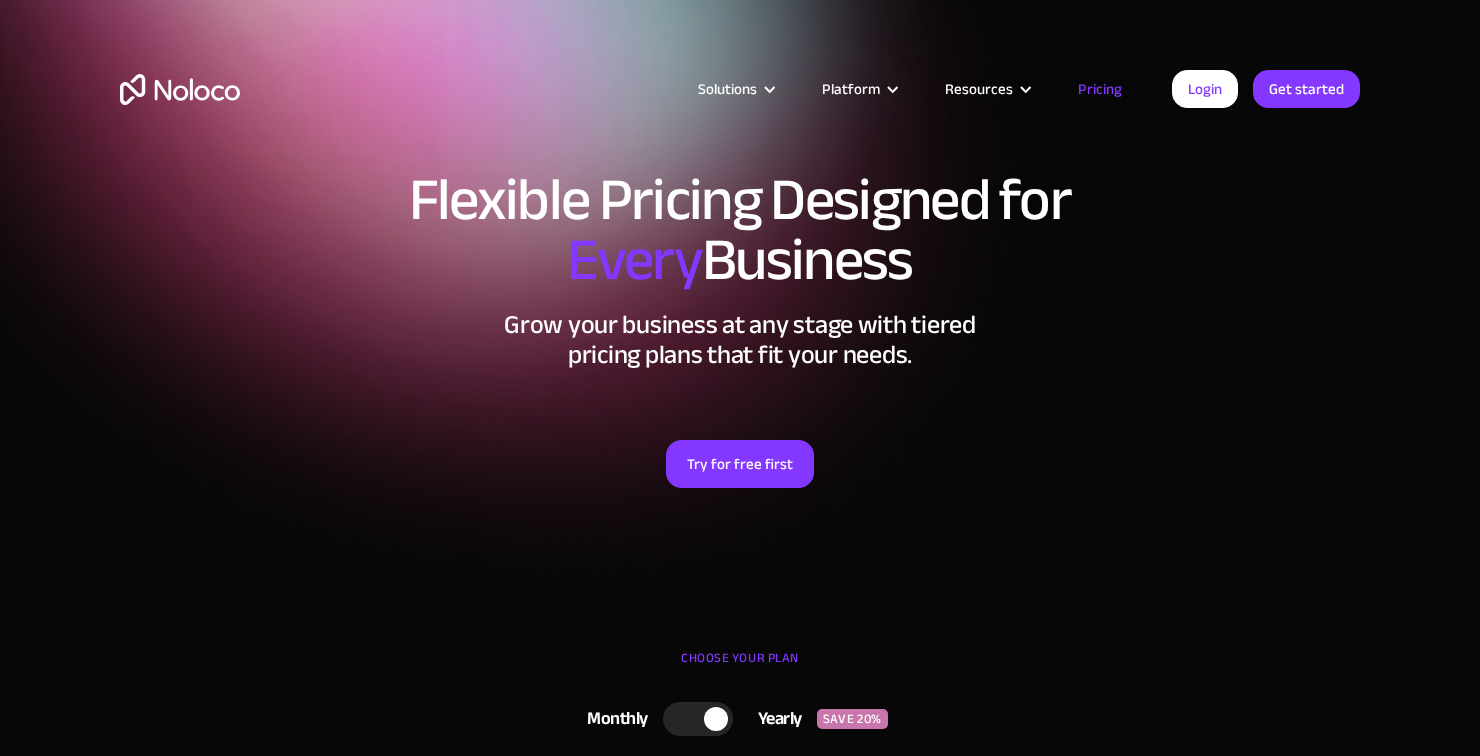 scroll, scrollTop: 0, scrollLeft: 0, axis: both 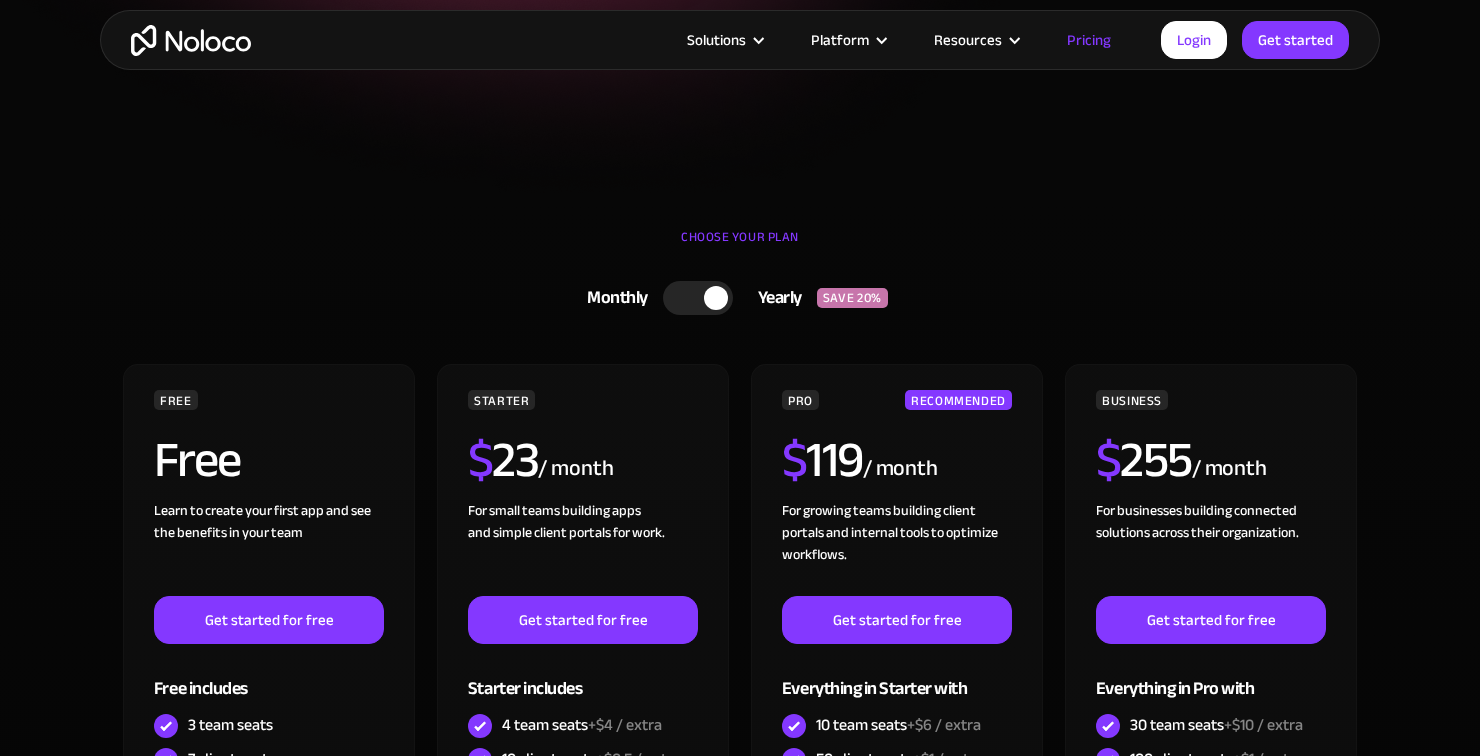 click at bounding box center (698, 298) 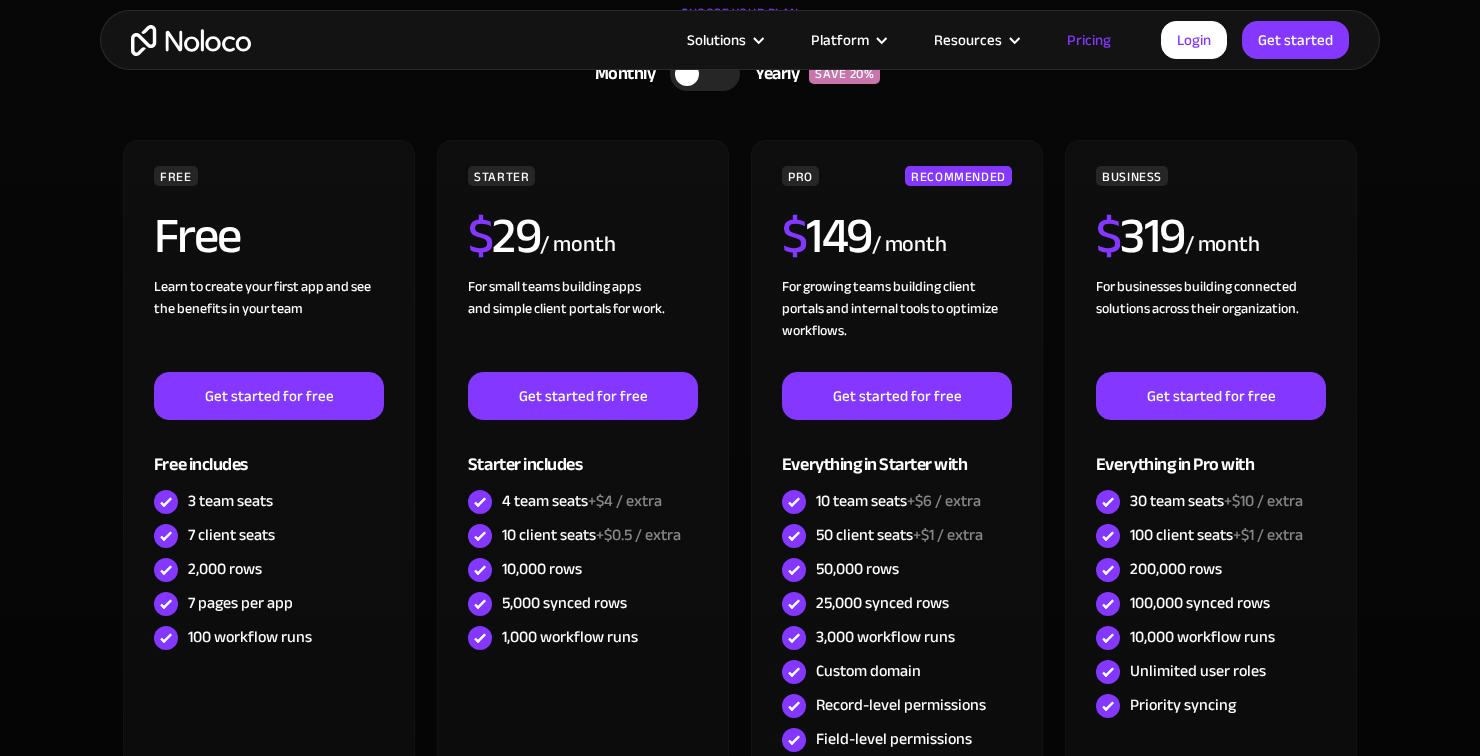 scroll, scrollTop: 656, scrollLeft: 0, axis: vertical 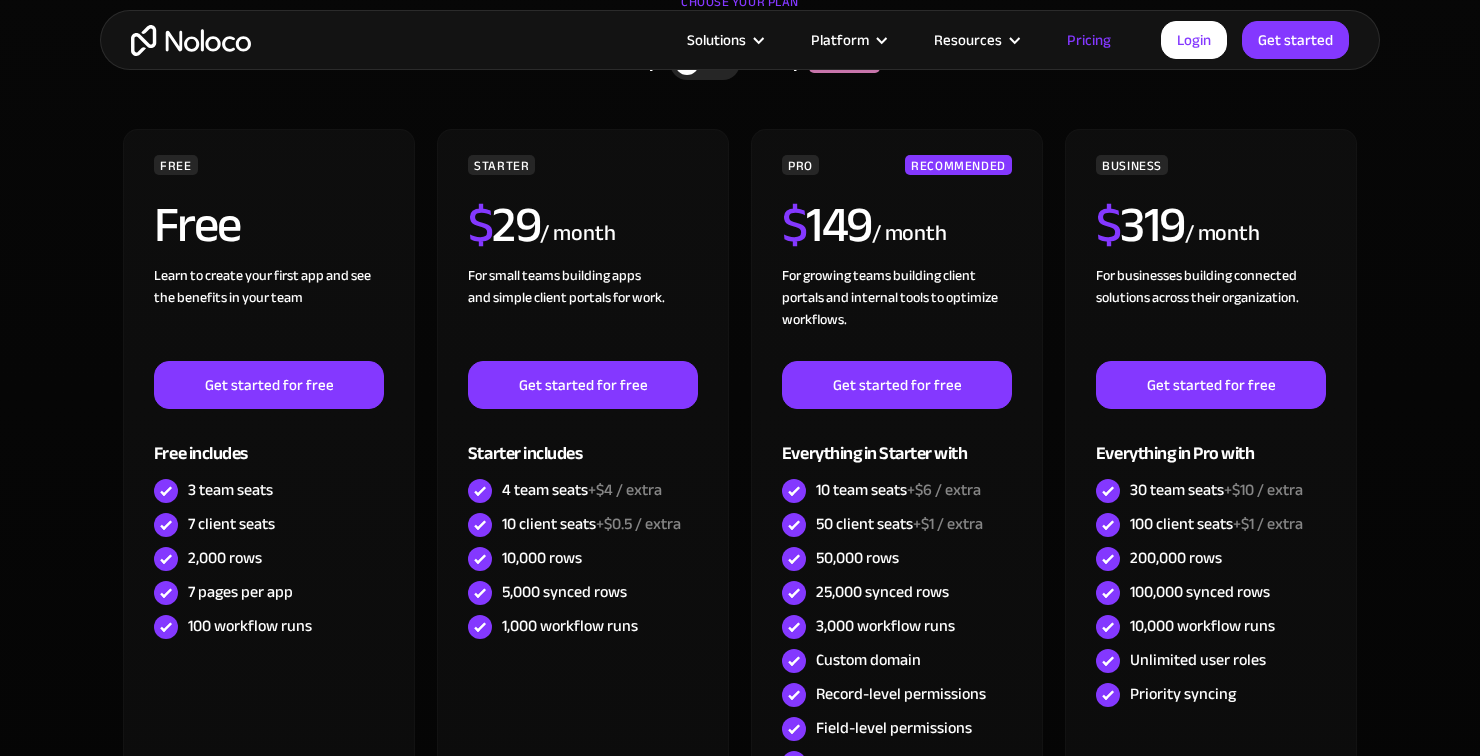 click on "Resources" at bounding box center (968, 40) 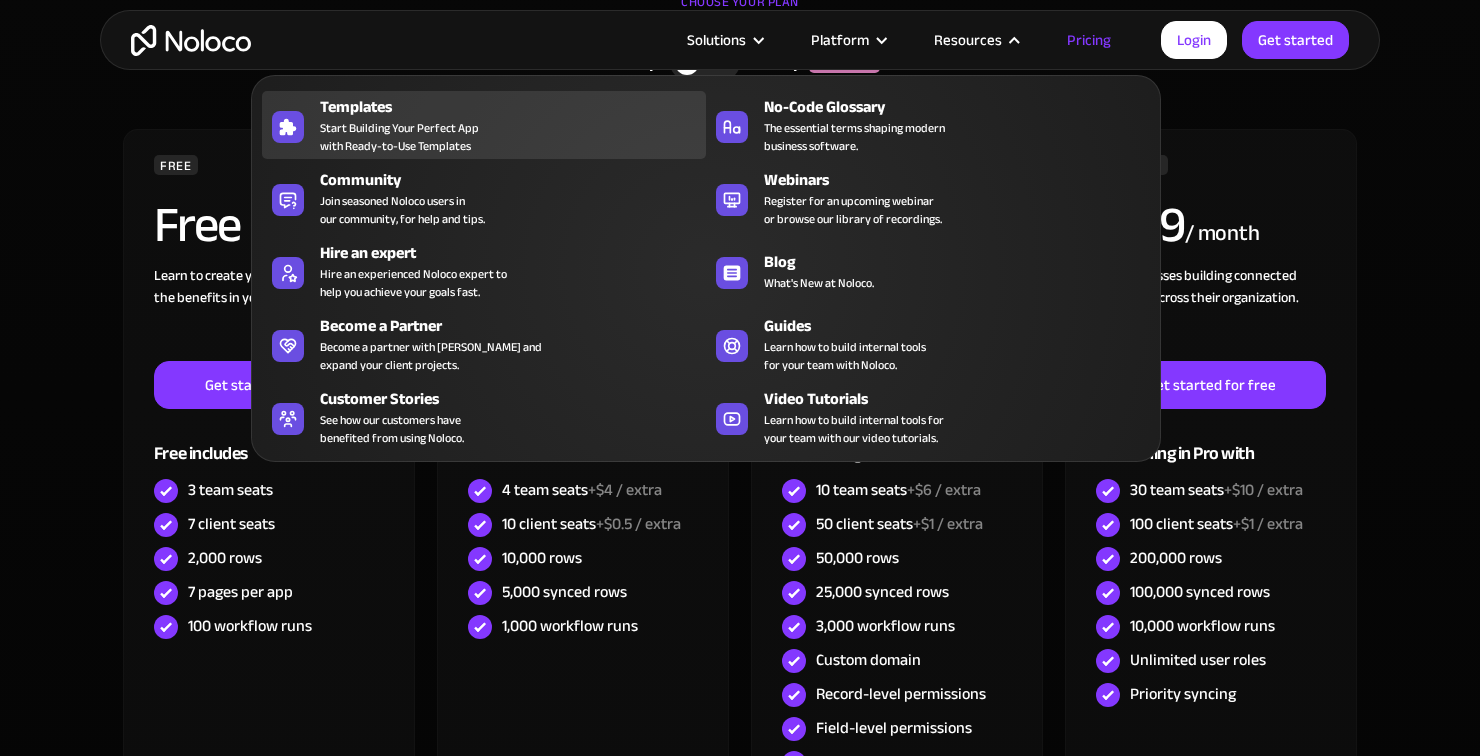 click on "Start Building Your Perfect App with Ready-to-Use Templates" at bounding box center [399, 137] 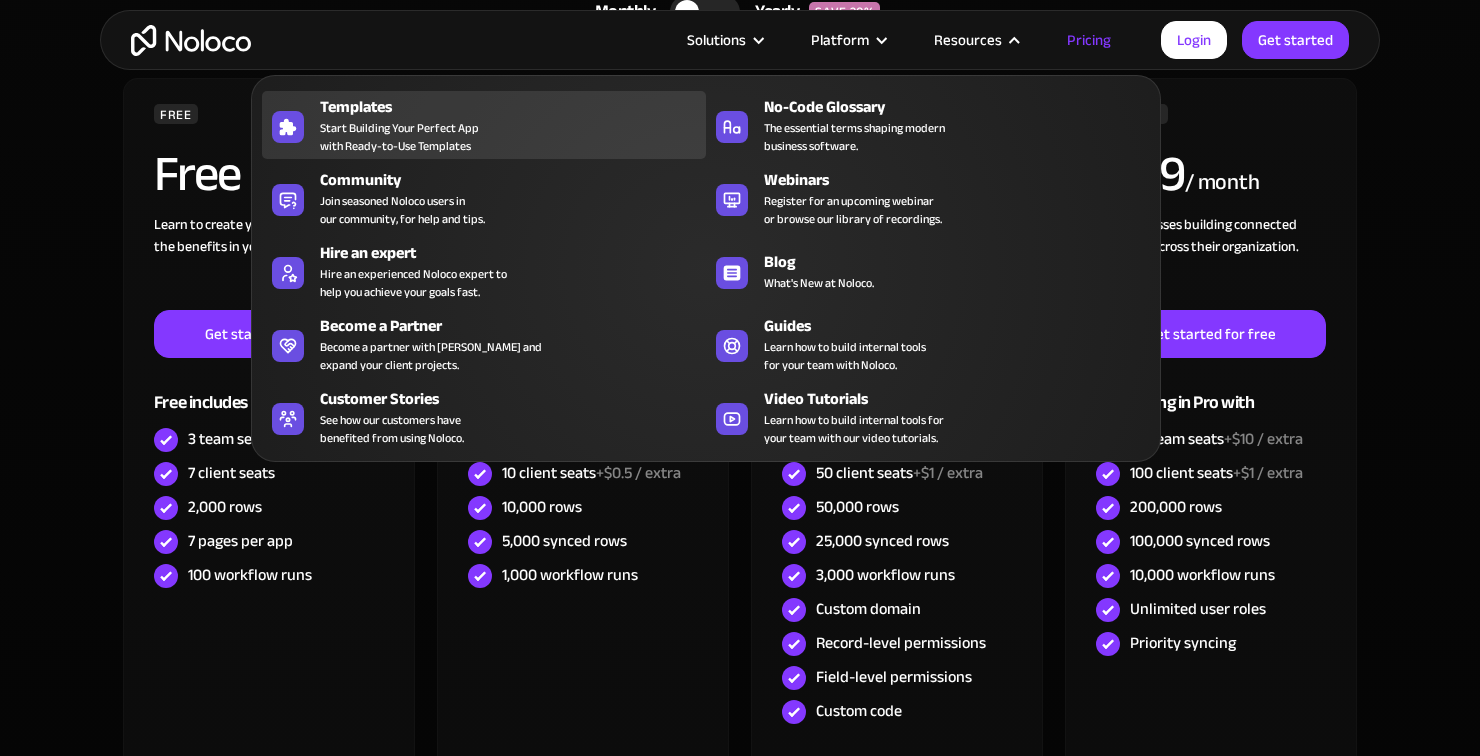 scroll, scrollTop: 752, scrollLeft: 0, axis: vertical 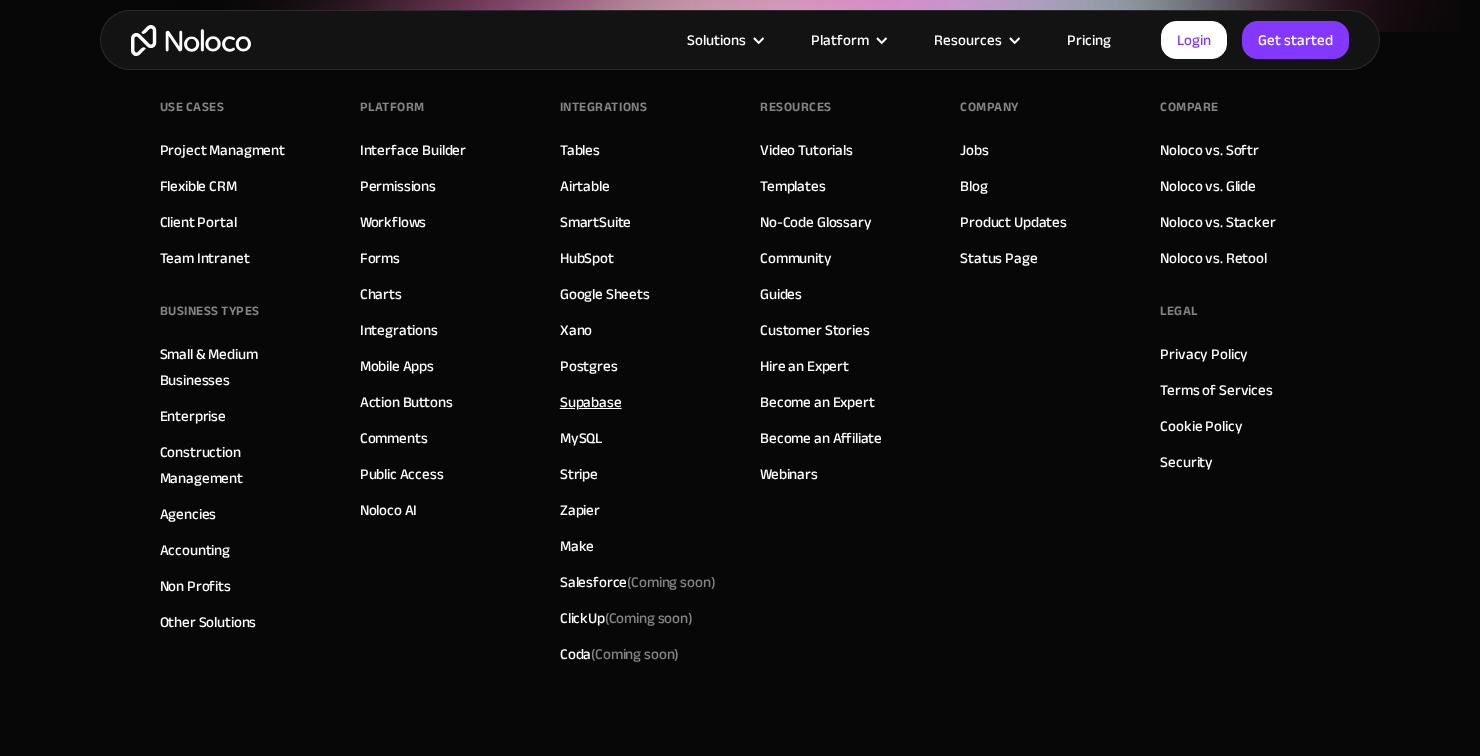 click on "Supabase" at bounding box center [591, 402] 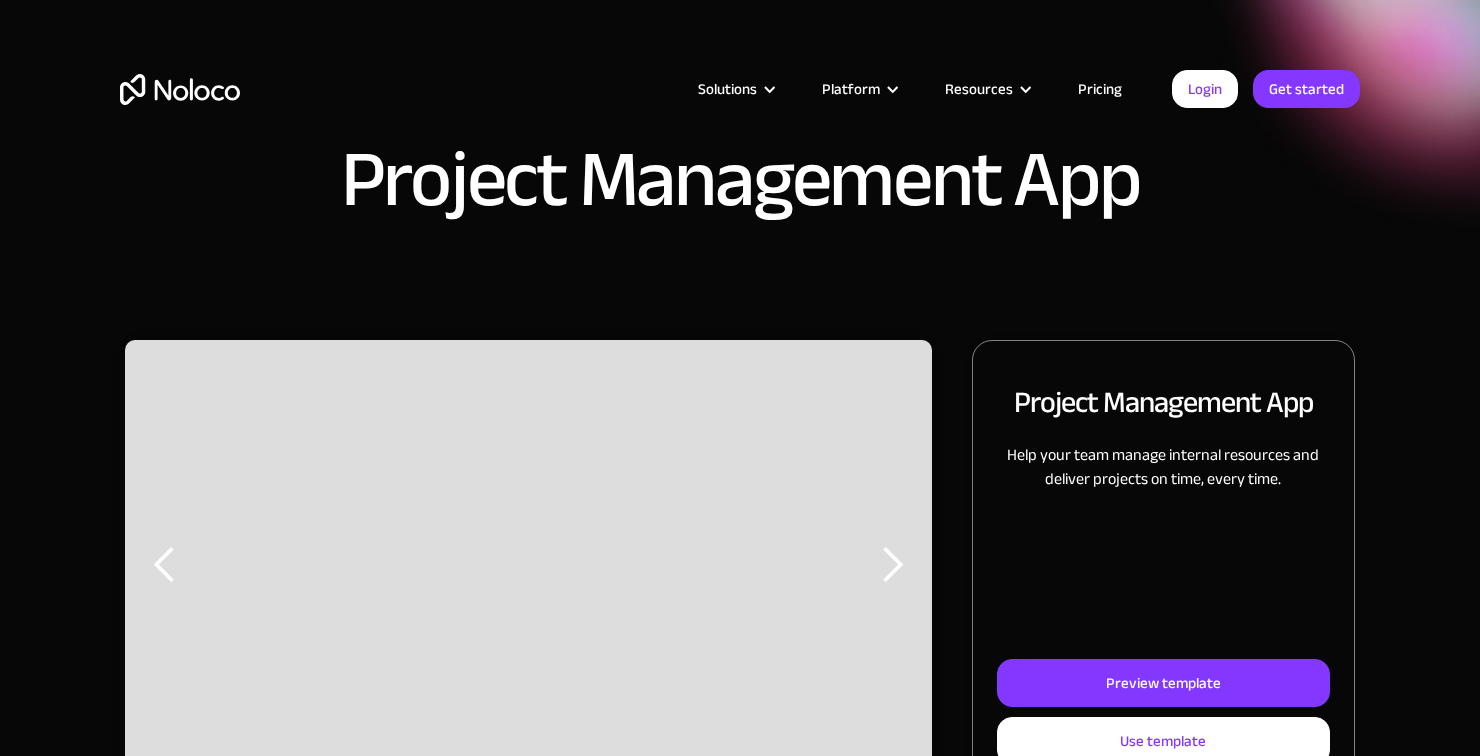 scroll, scrollTop: 0, scrollLeft: 0, axis: both 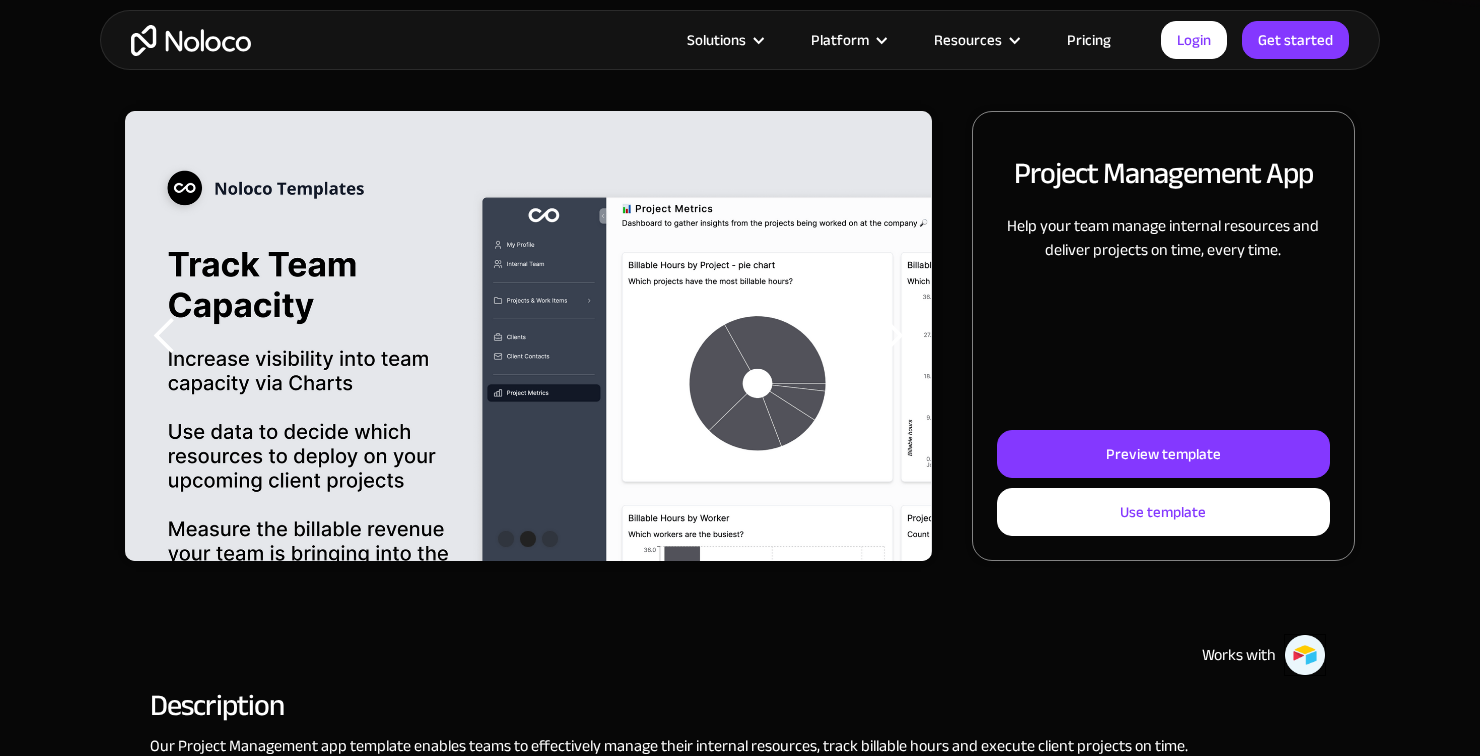 click at bounding box center (165, 336) 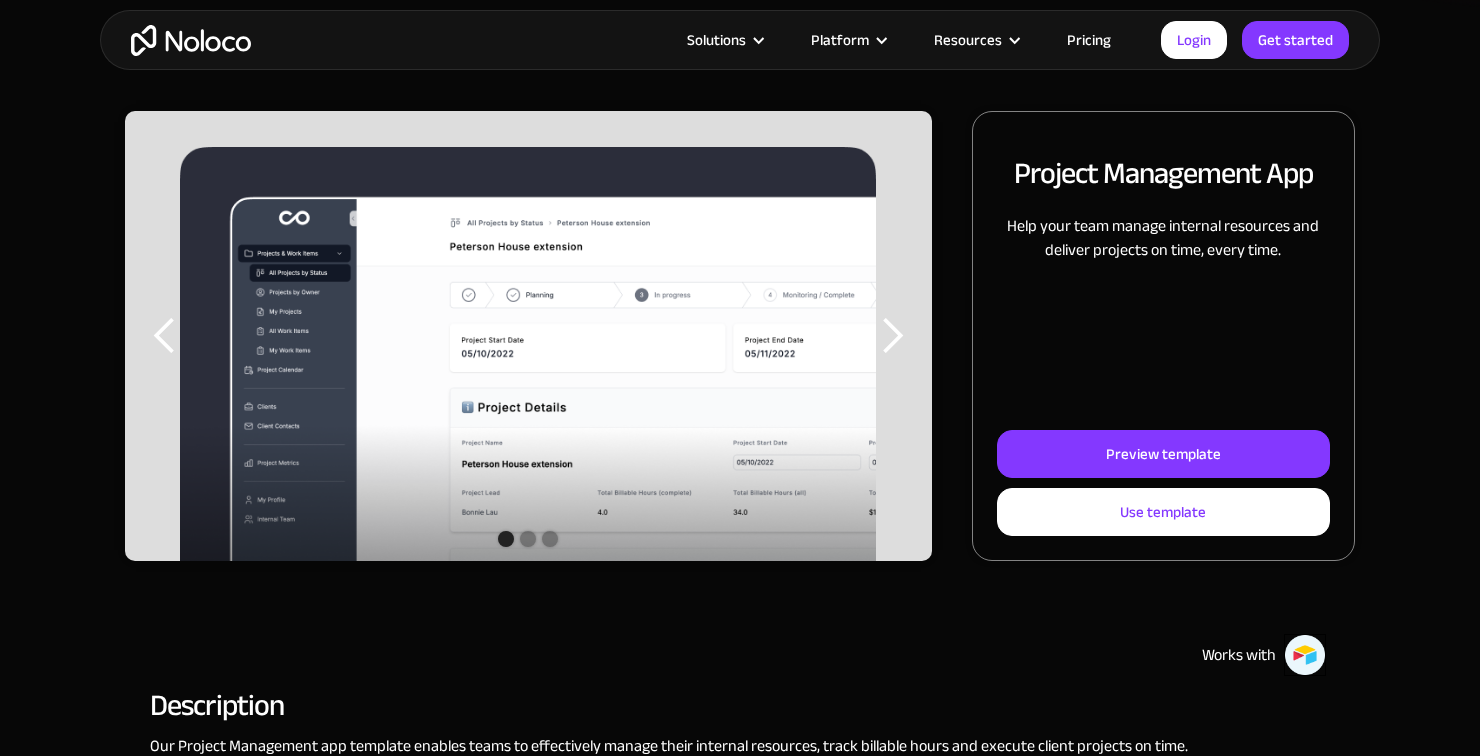 click at bounding box center [892, 336] 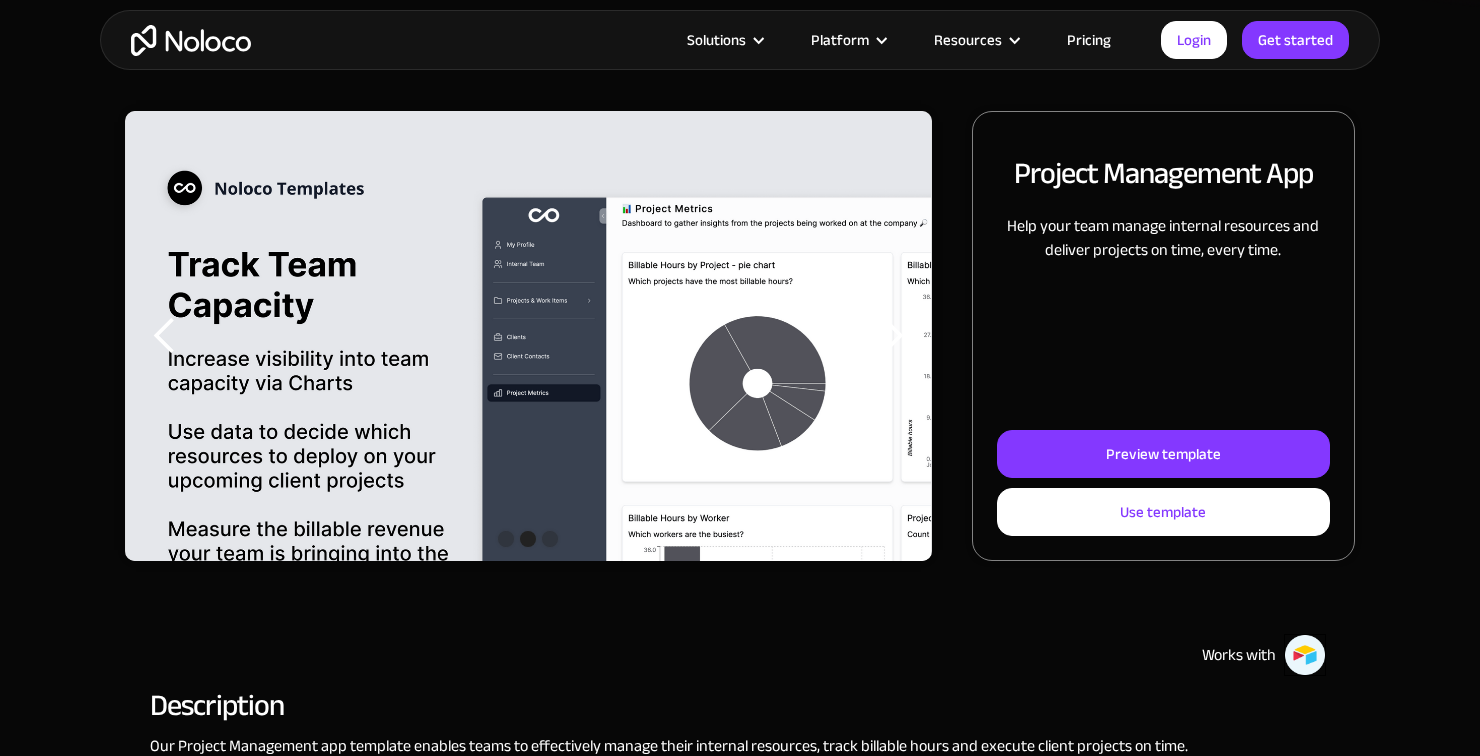click at bounding box center [892, 336] 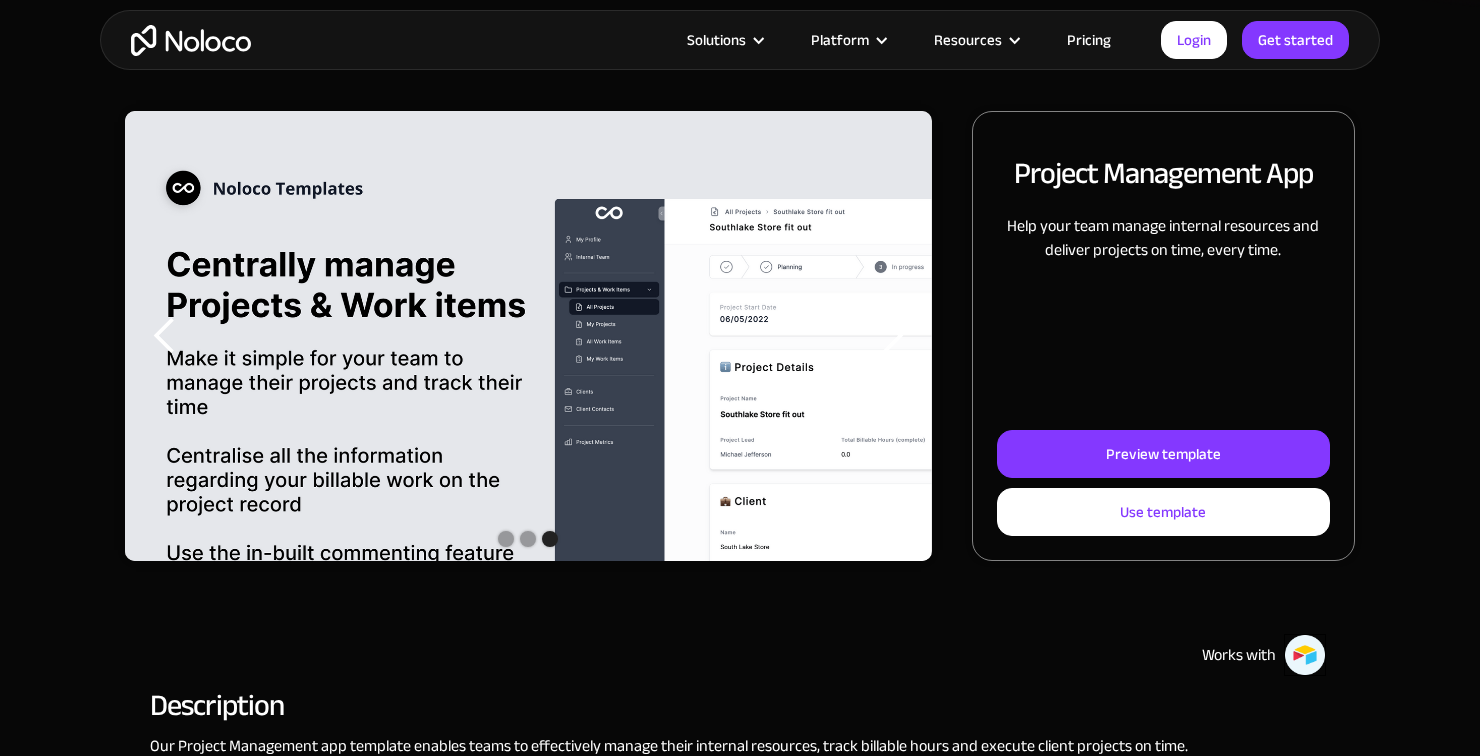 click at bounding box center (892, 336) 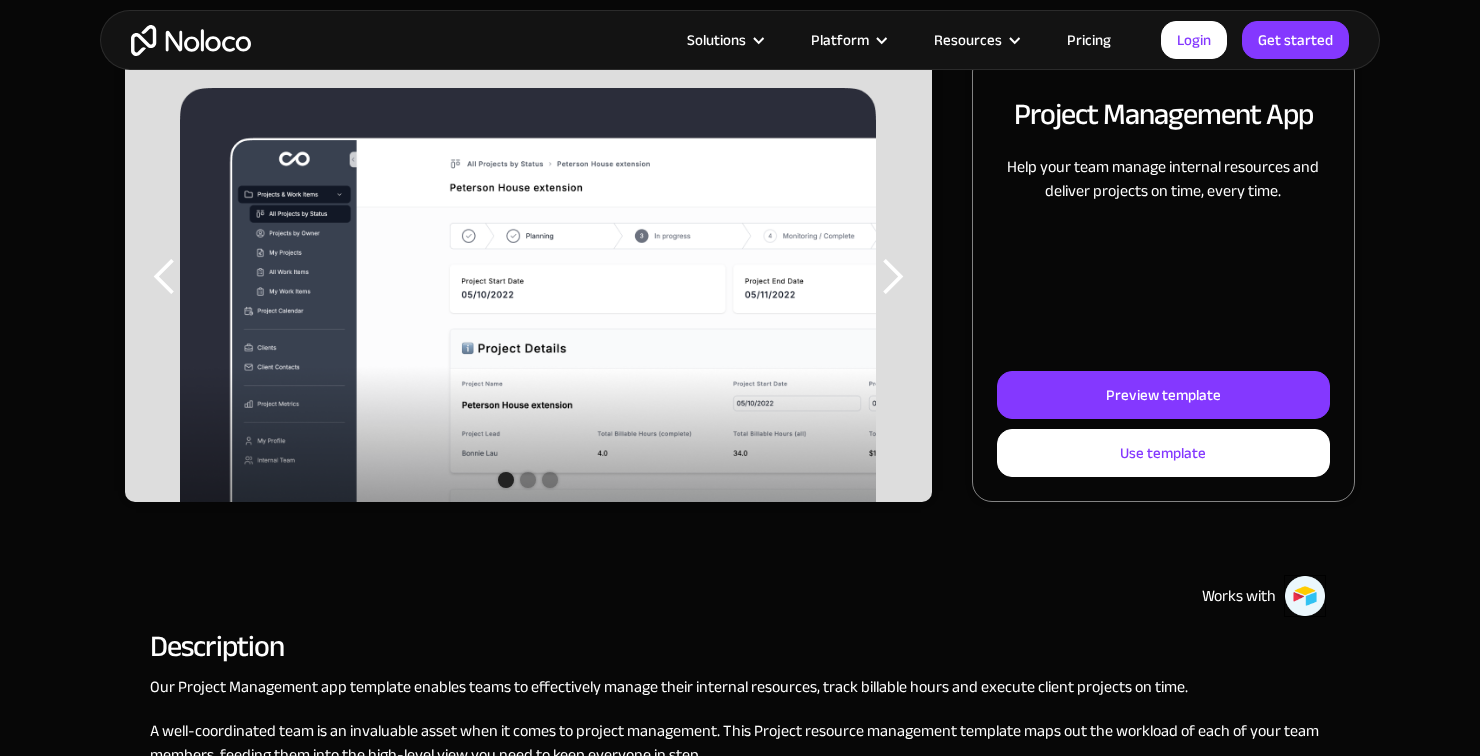 scroll, scrollTop: 276, scrollLeft: 0, axis: vertical 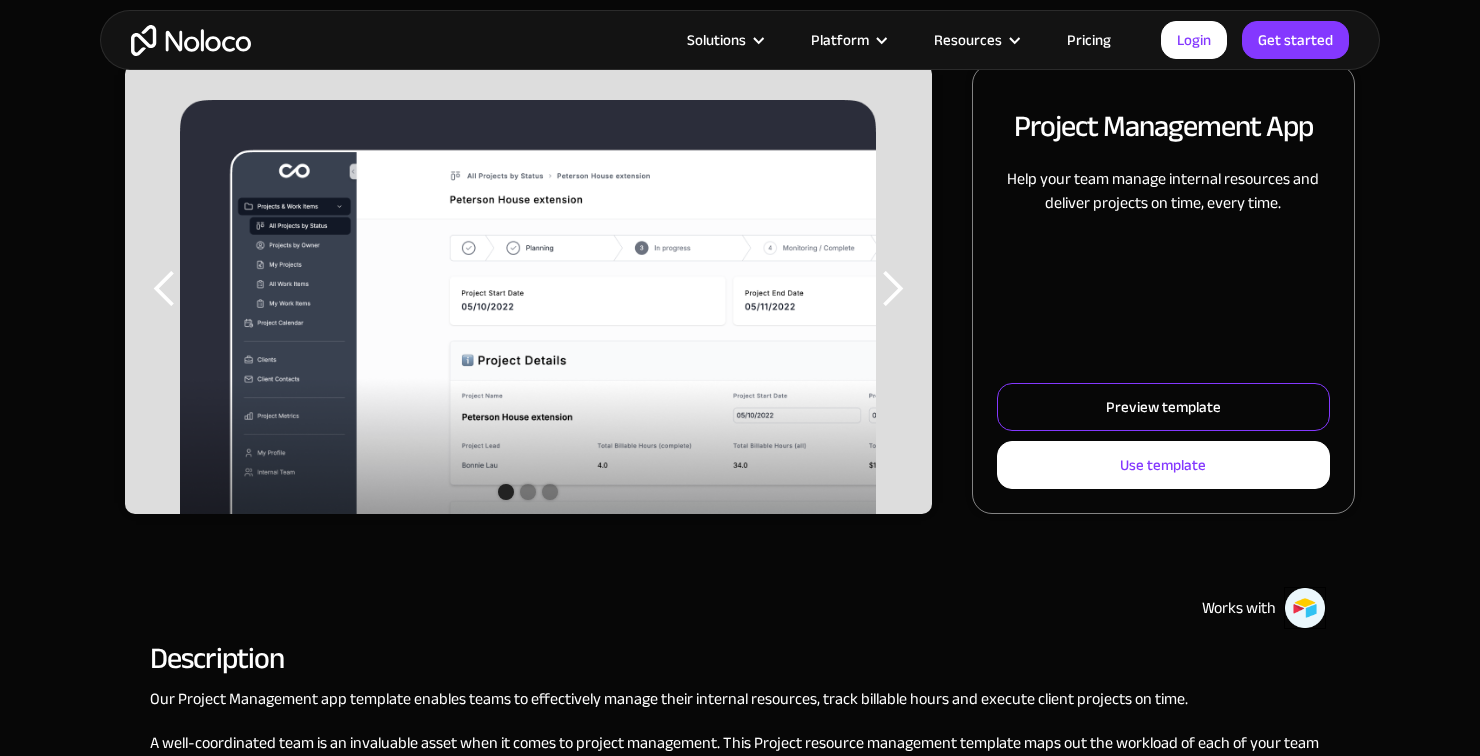 click on "Preview template" at bounding box center [1163, 407] 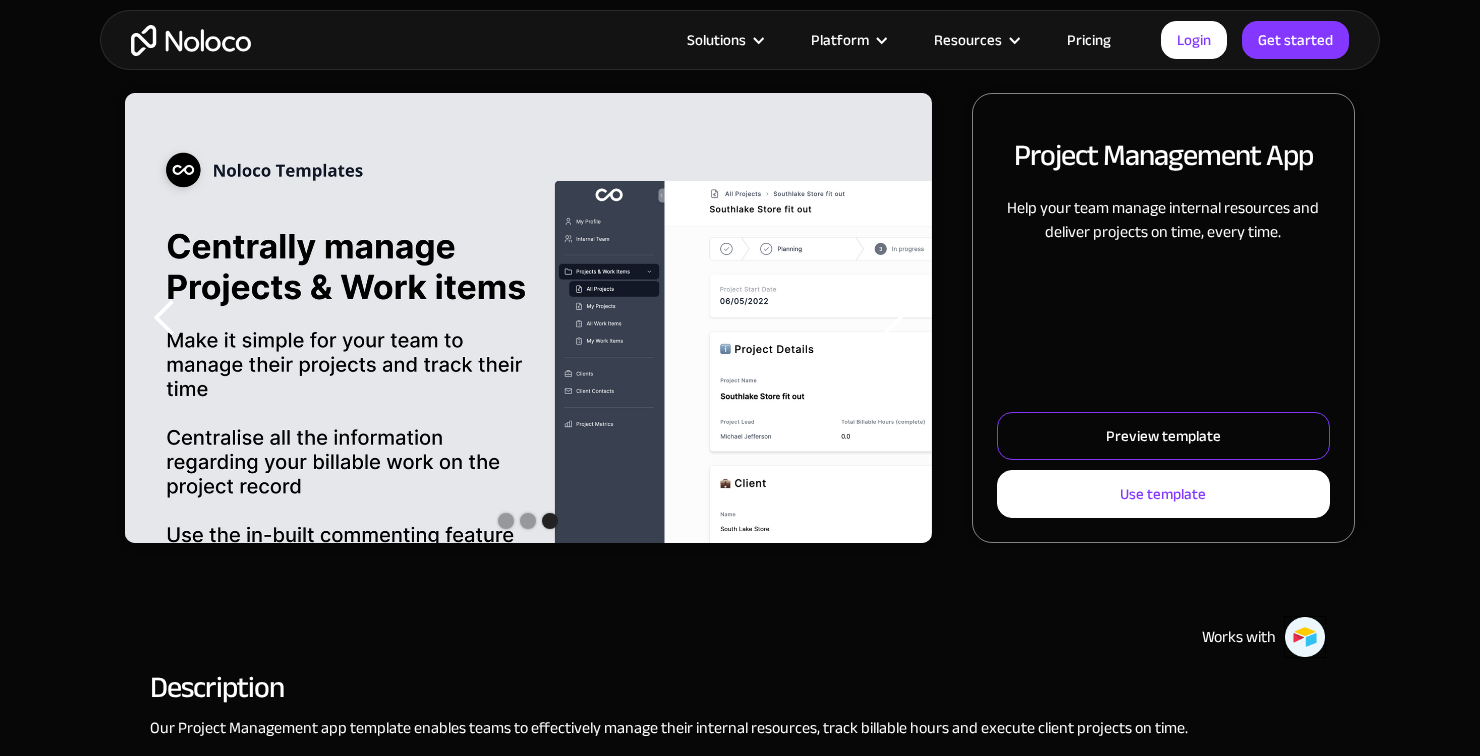 scroll, scrollTop: 0, scrollLeft: 0, axis: both 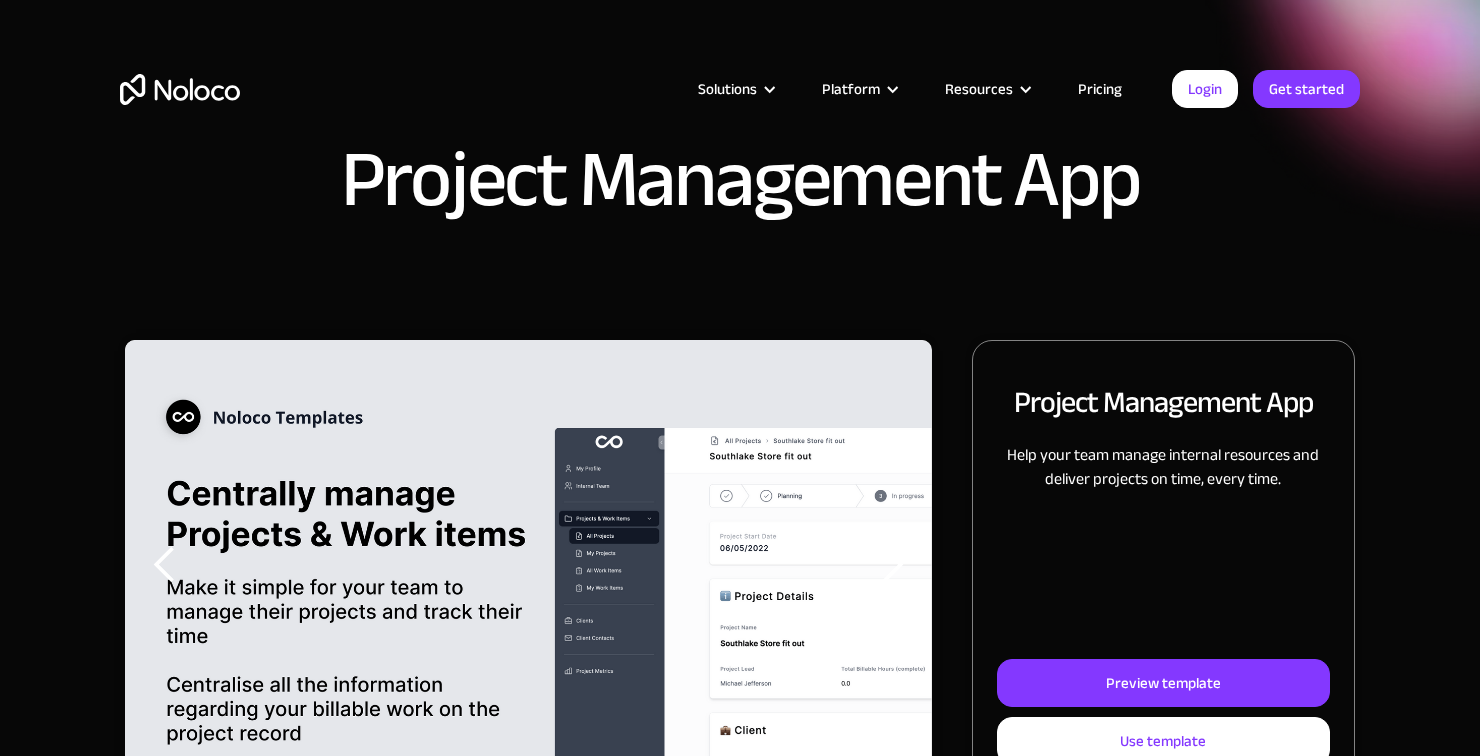 click at bounding box center (892, 89) 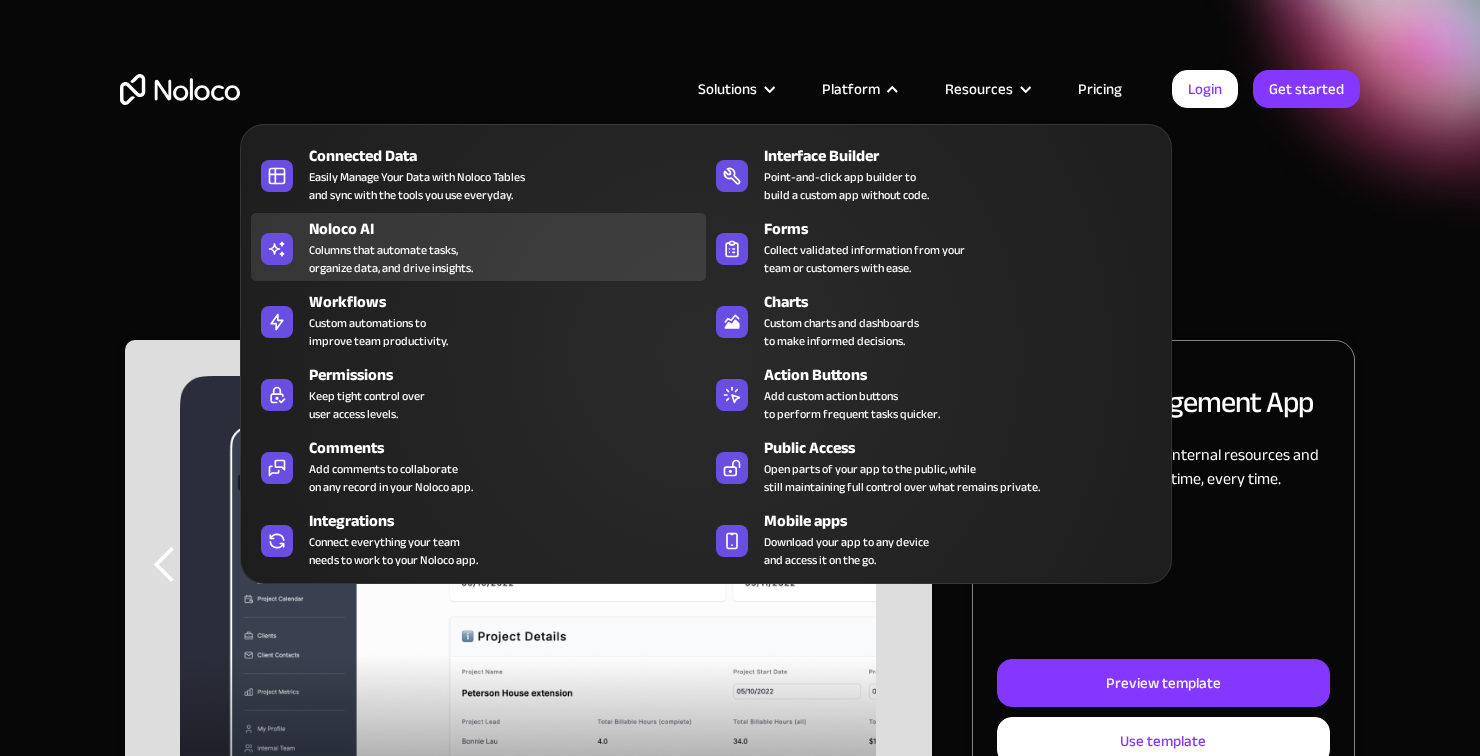click on "Noloco AI Columns that automate tasks,  organize data, and drive insights." at bounding box center [502, 247] 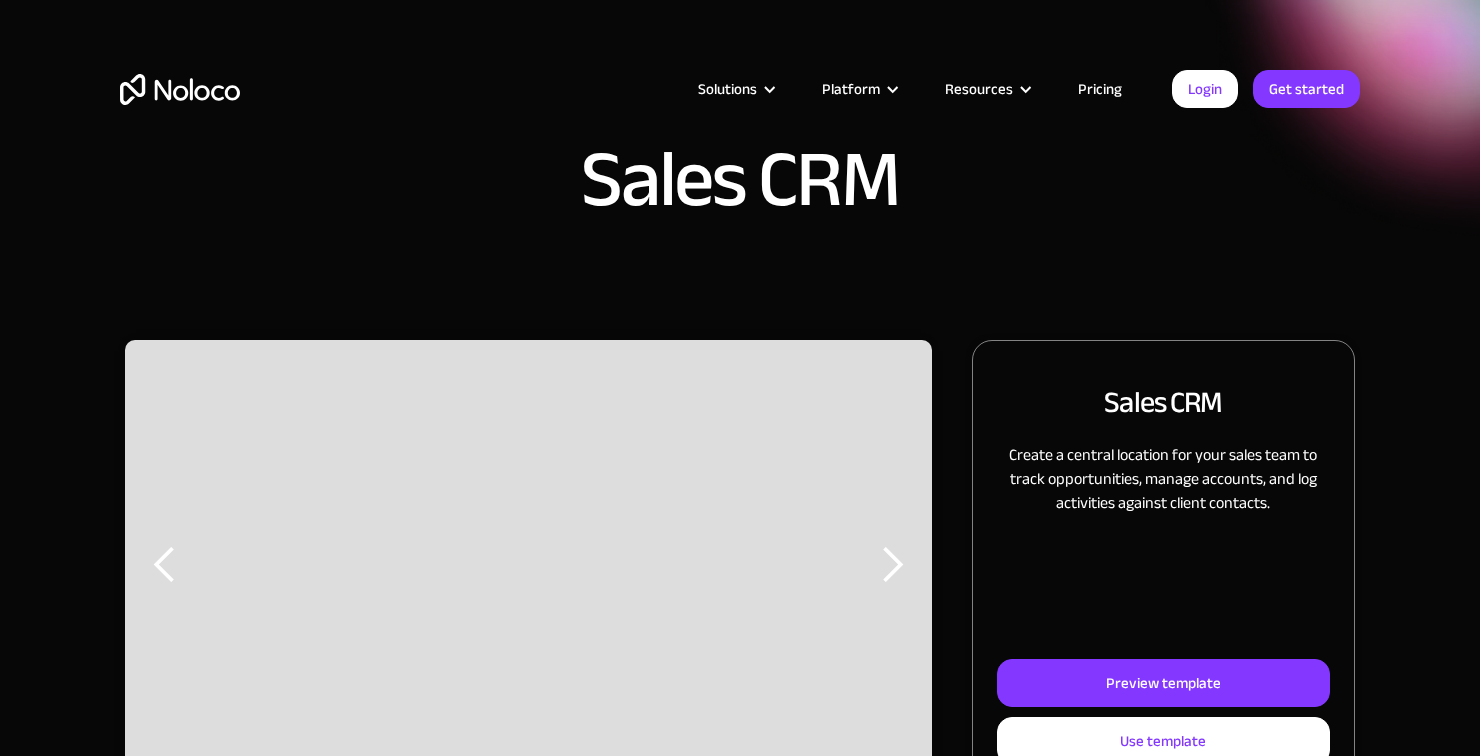 scroll, scrollTop: 0, scrollLeft: 0, axis: both 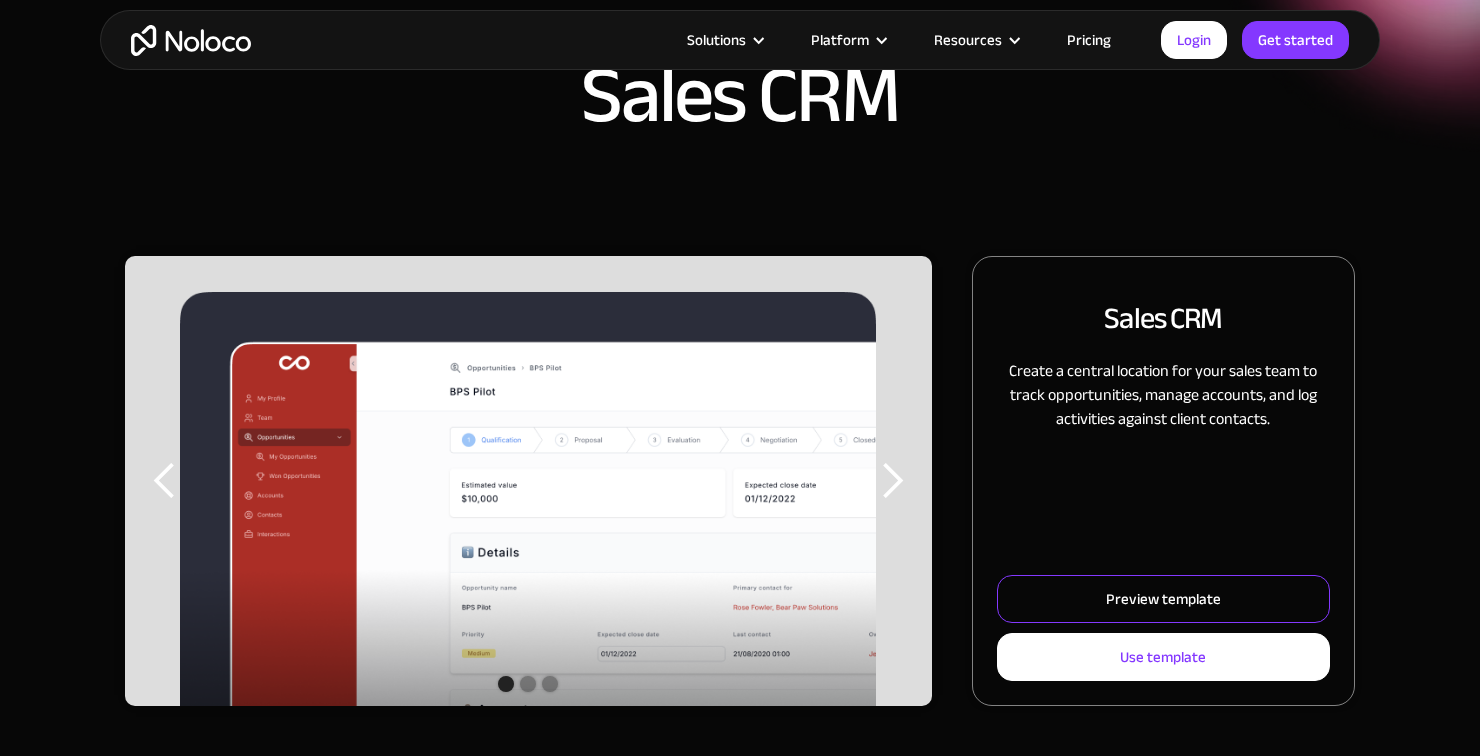 click on "Preview template" at bounding box center (1163, 599) 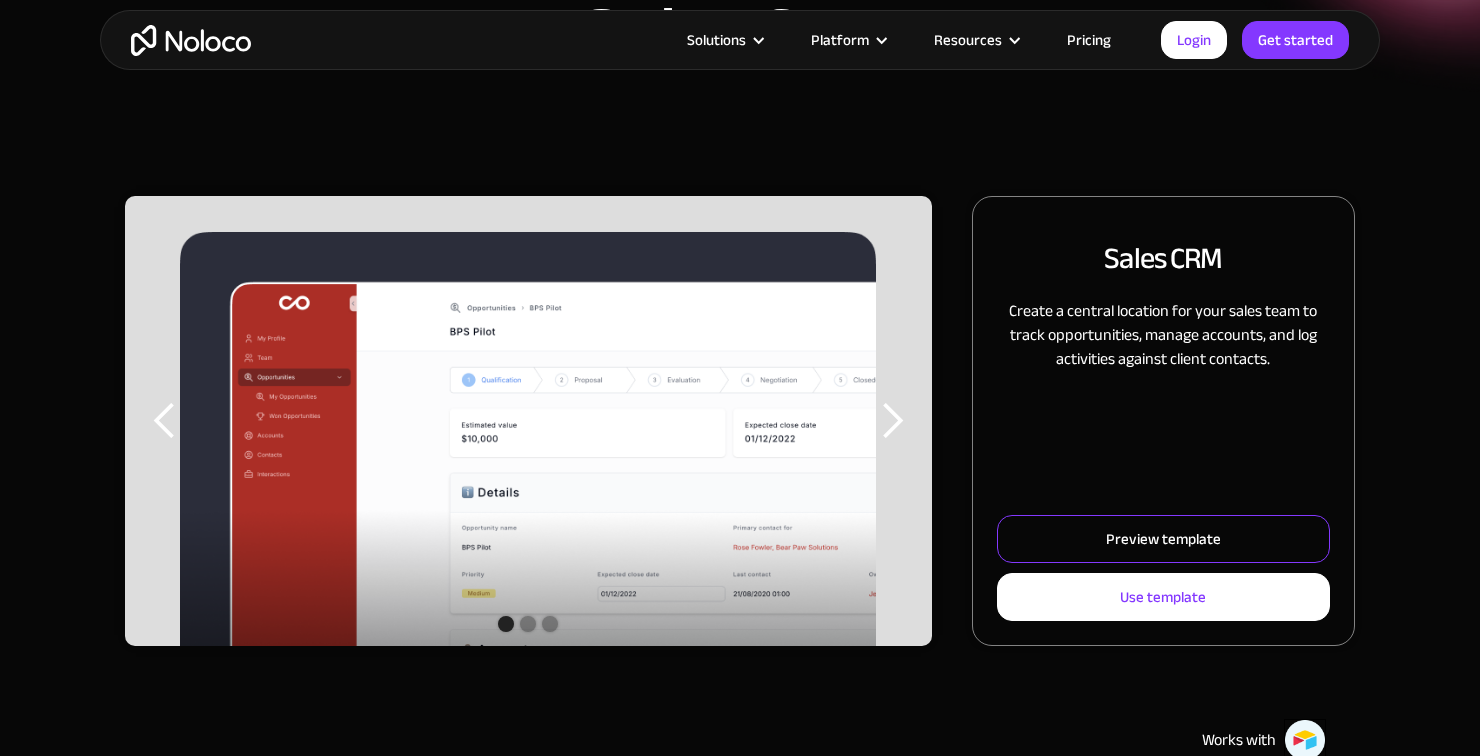 scroll, scrollTop: 180, scrollLeft: 0, axis: vertical 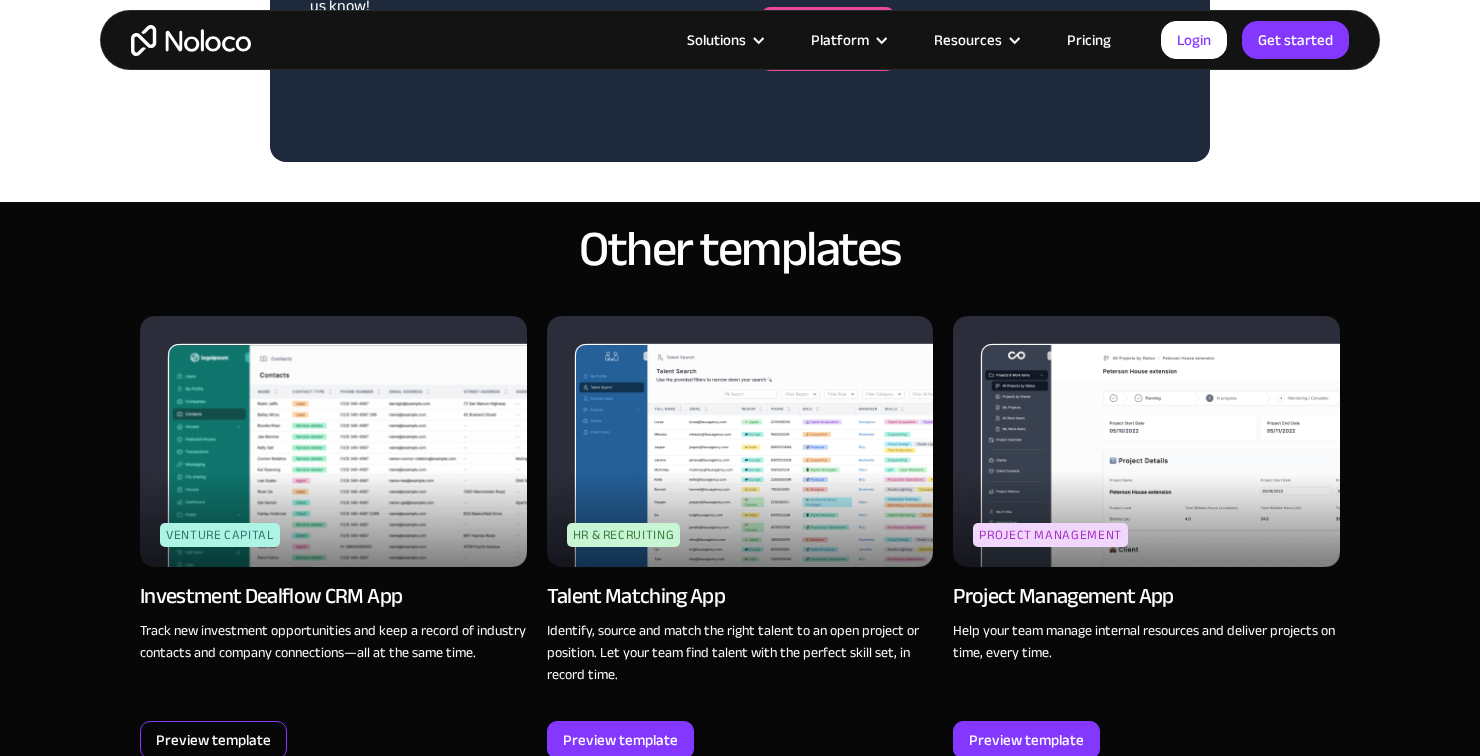 click on "Preview template" at bounding box center (213, 740) 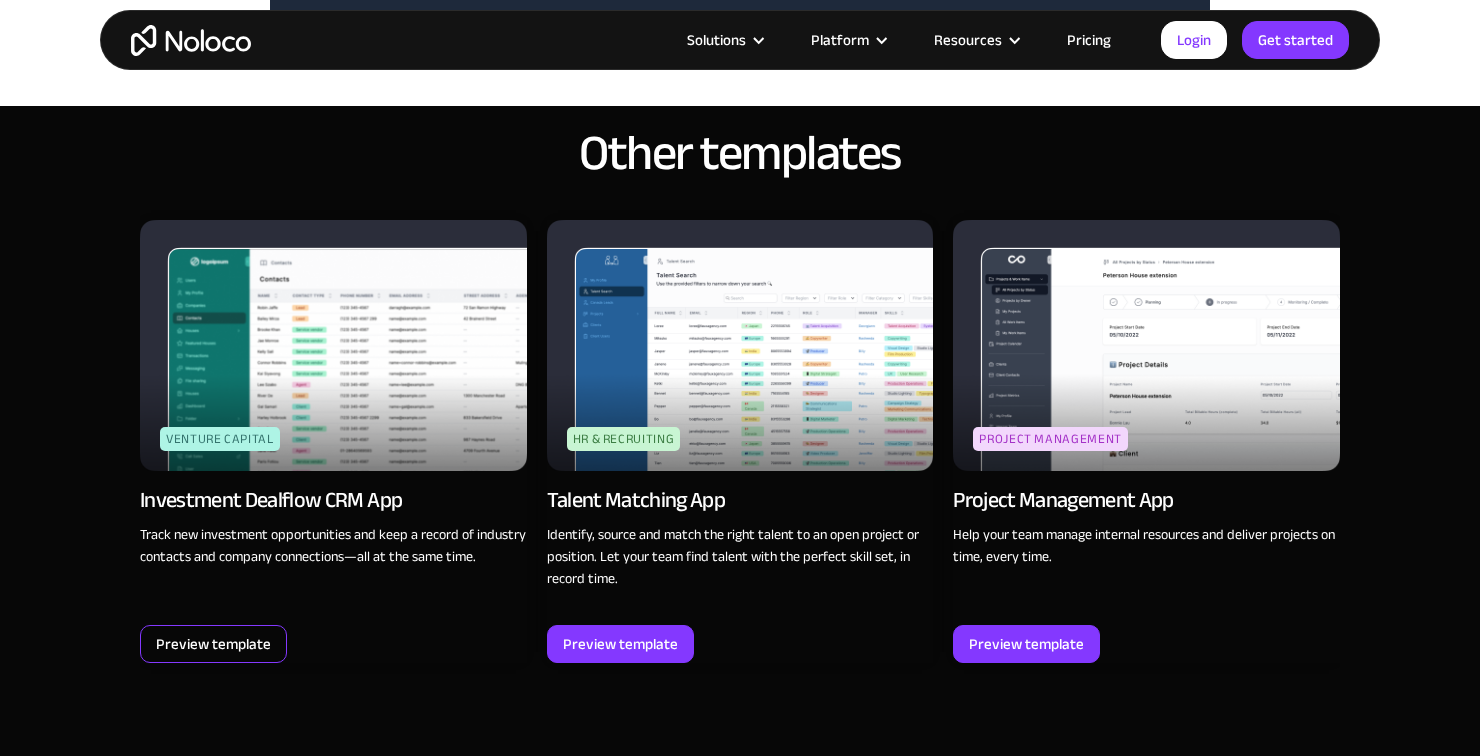 scroll, scrollTop: 1561, scrollLeft: 0, axis: vertical 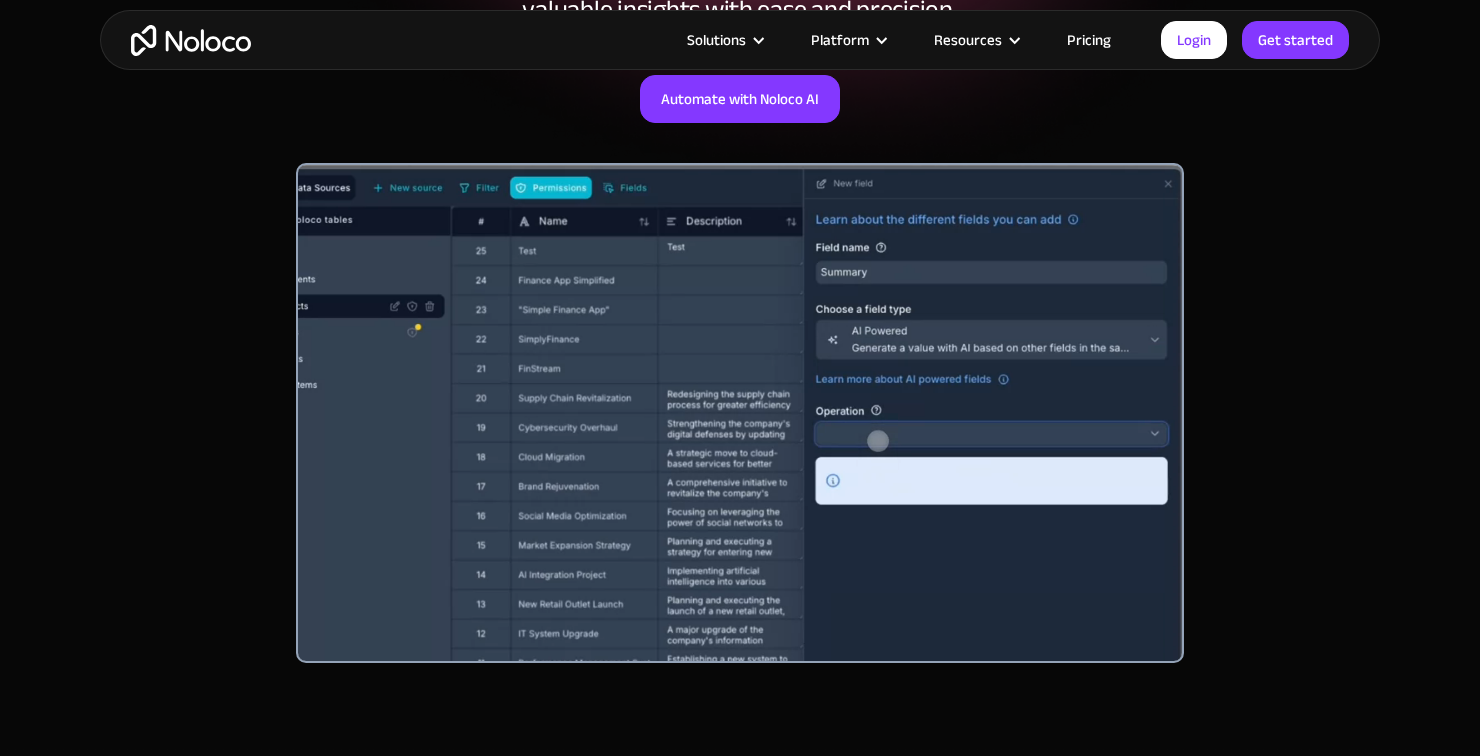 click on "Noloco AI is loaded with powerful features Data automation Automate your workflows Sort and organize information easily with Noloco AI’s  Classify Operation.  Just set your rules, and it’ll automatically group your data accordingly." at bounding box center (740, 1191) 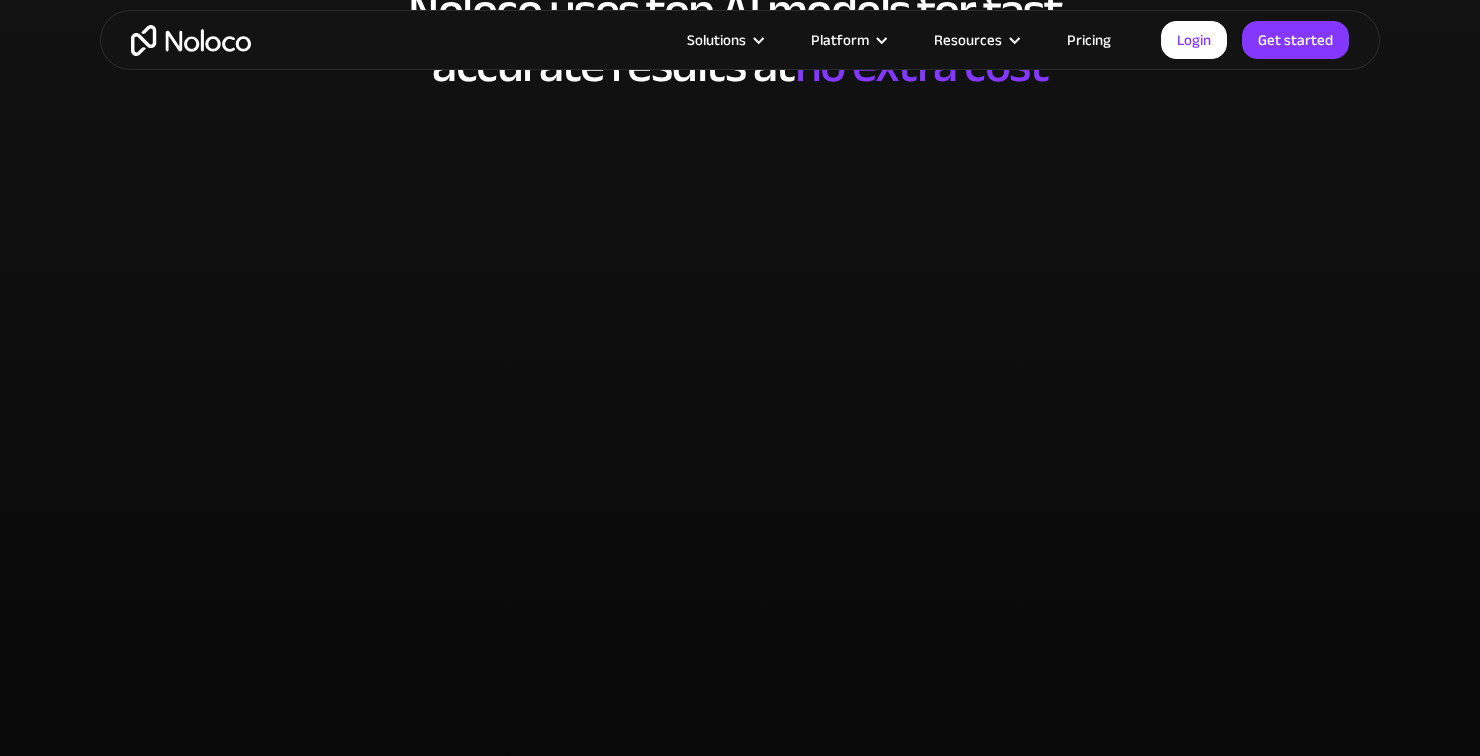 scroll, scrollTop: 4348, scrollLeft: 0, axis: vertical 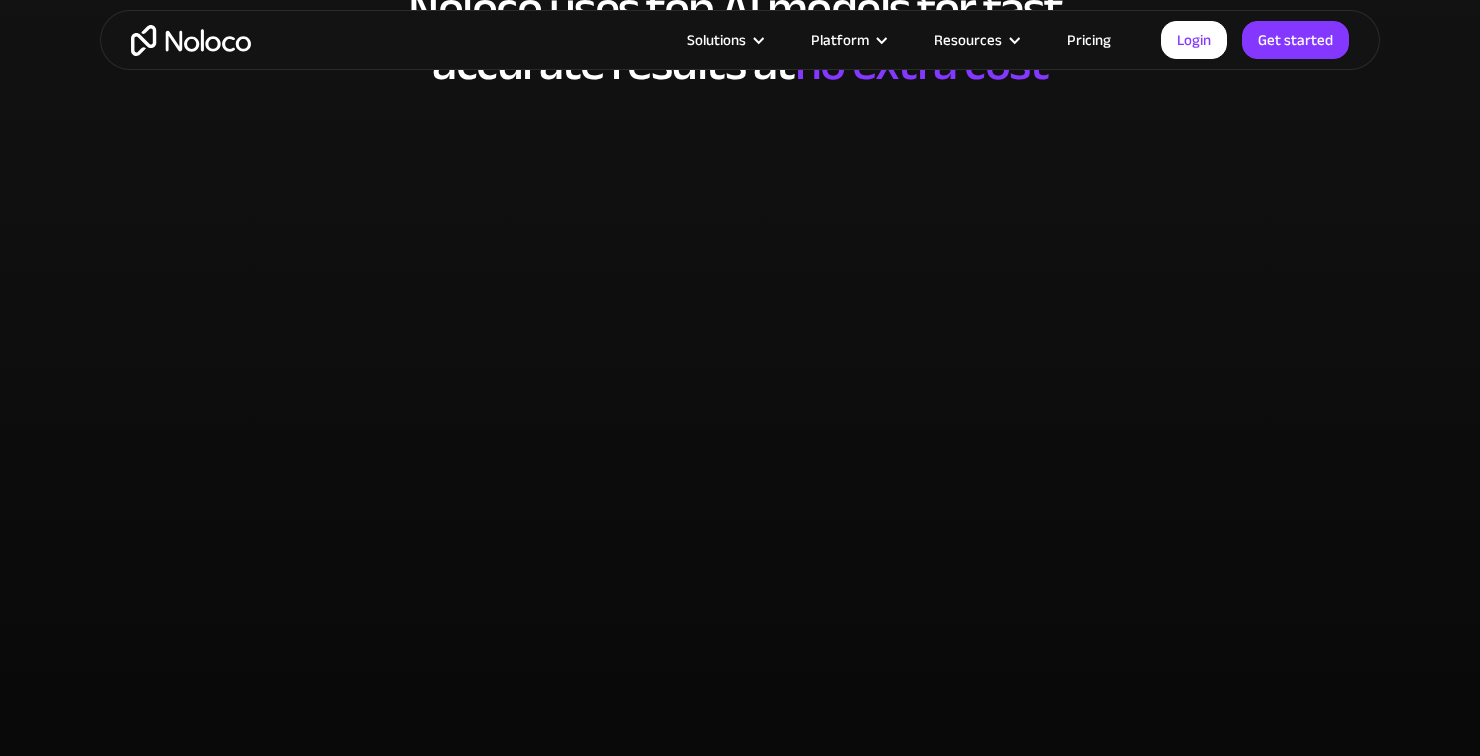 click on "Noloco uses top AI models for fast,  accurate results at  no extra cost" at bounding box center [740, 383] 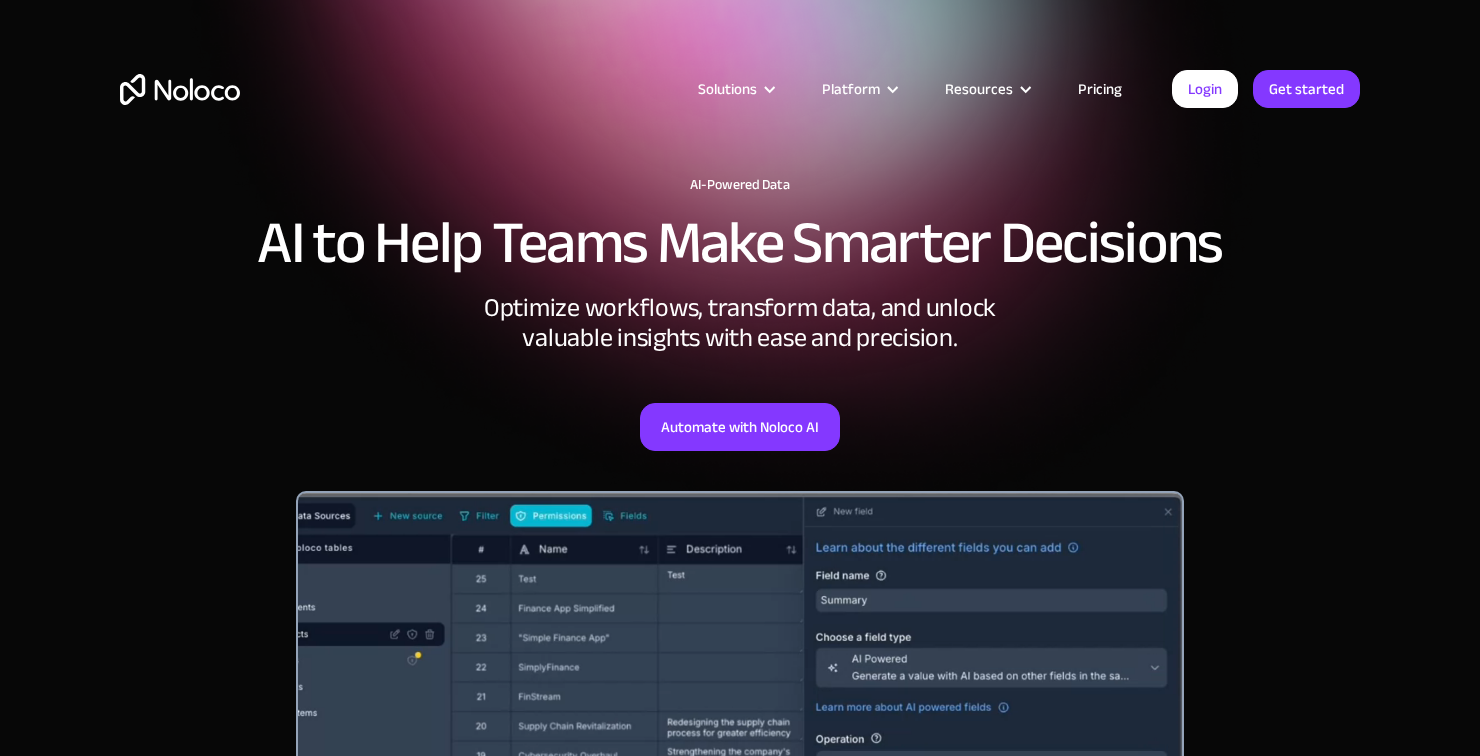 scroll, scrollTop: 0, scrollLeft: 0, axis: both 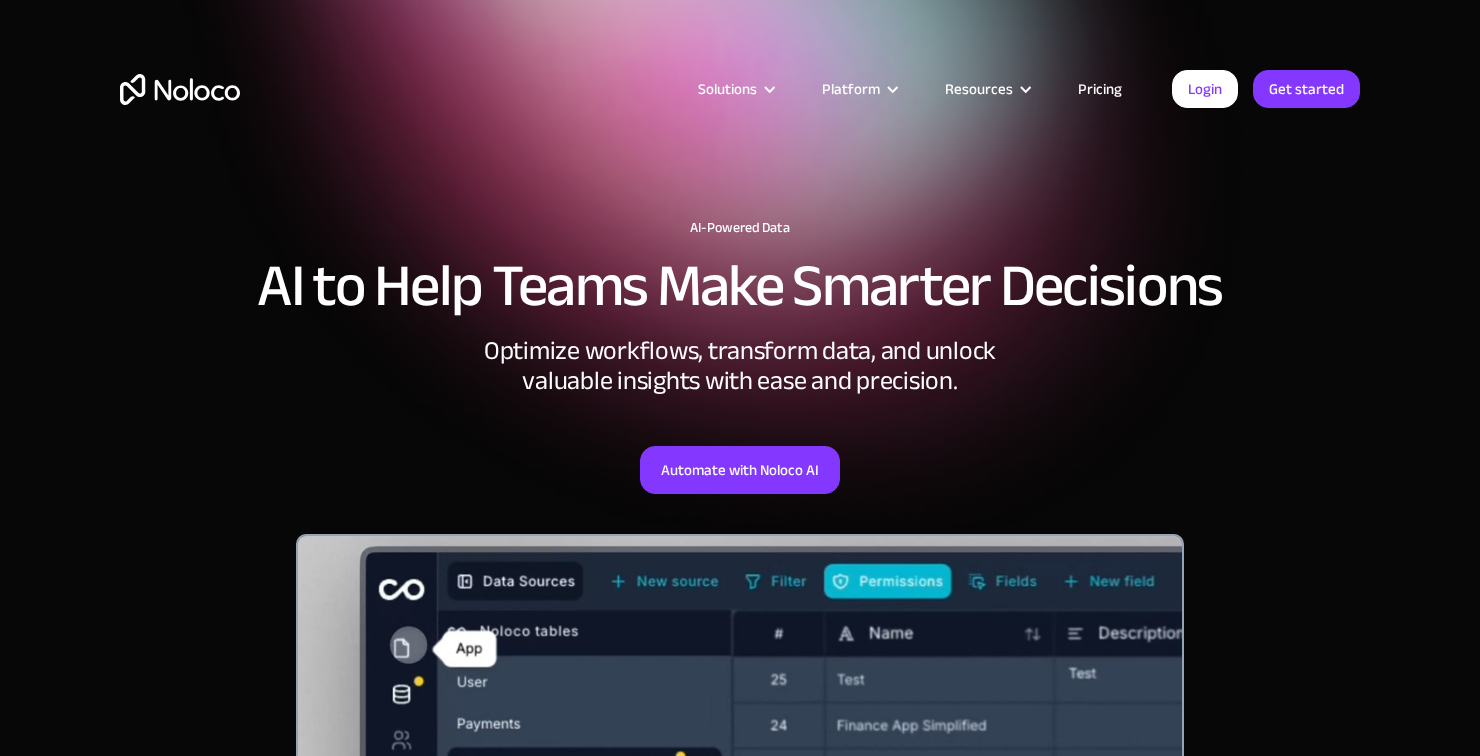click at bounding box center [892, 89] 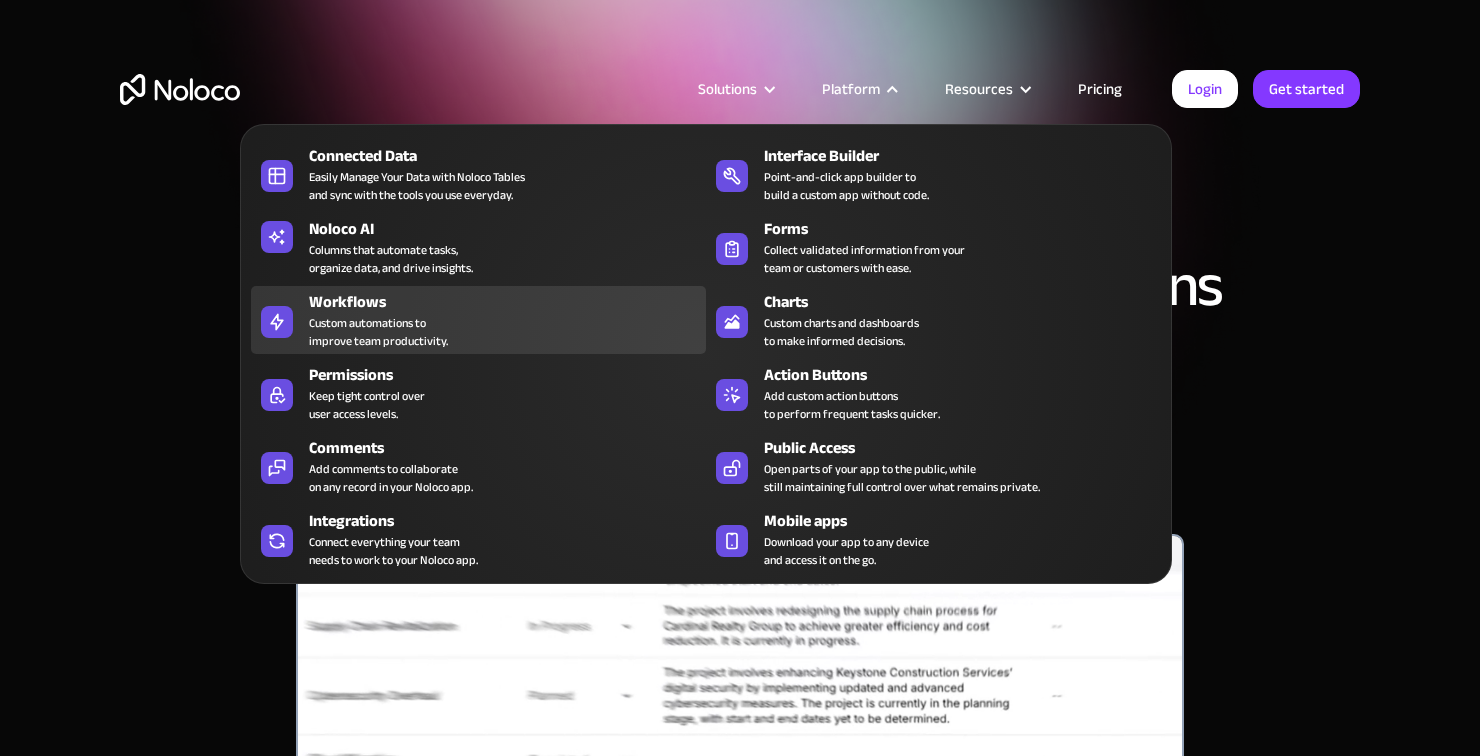 click on "Workflows Custom automations to  improve team productivity." at bounding box center (502, 320) 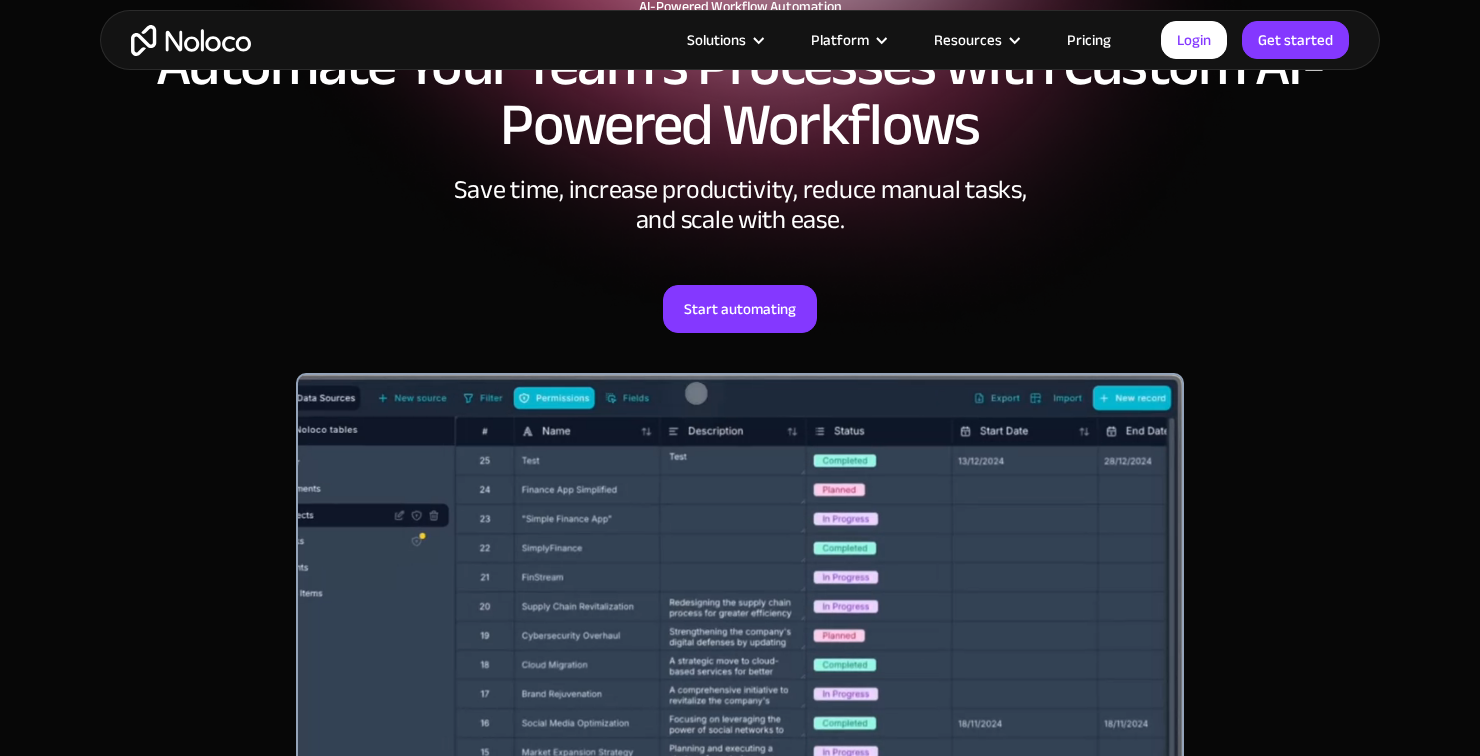scroll, scrollTop: 0, scrollLeft: 0, axis: both 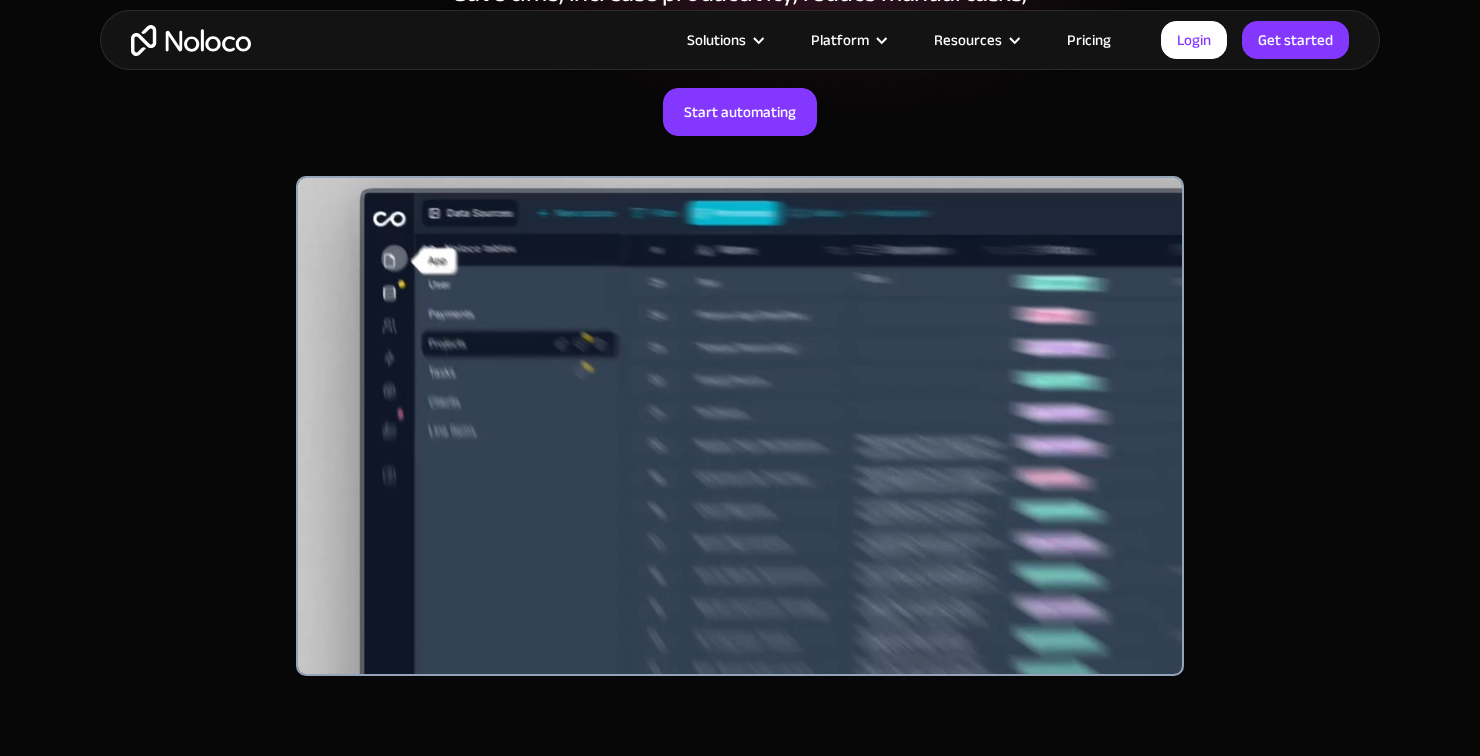 click on "Your flexible, easy-to-use  automation solution Task automation Powerful workflow automation to save time Save  hours  by setting up workflows in  minutes ! Automate everything from email approvals and updates to webhook integrations and AI-powered actions like smart summaries and ChatGPT prompts." at bounding box center (740, 1231) 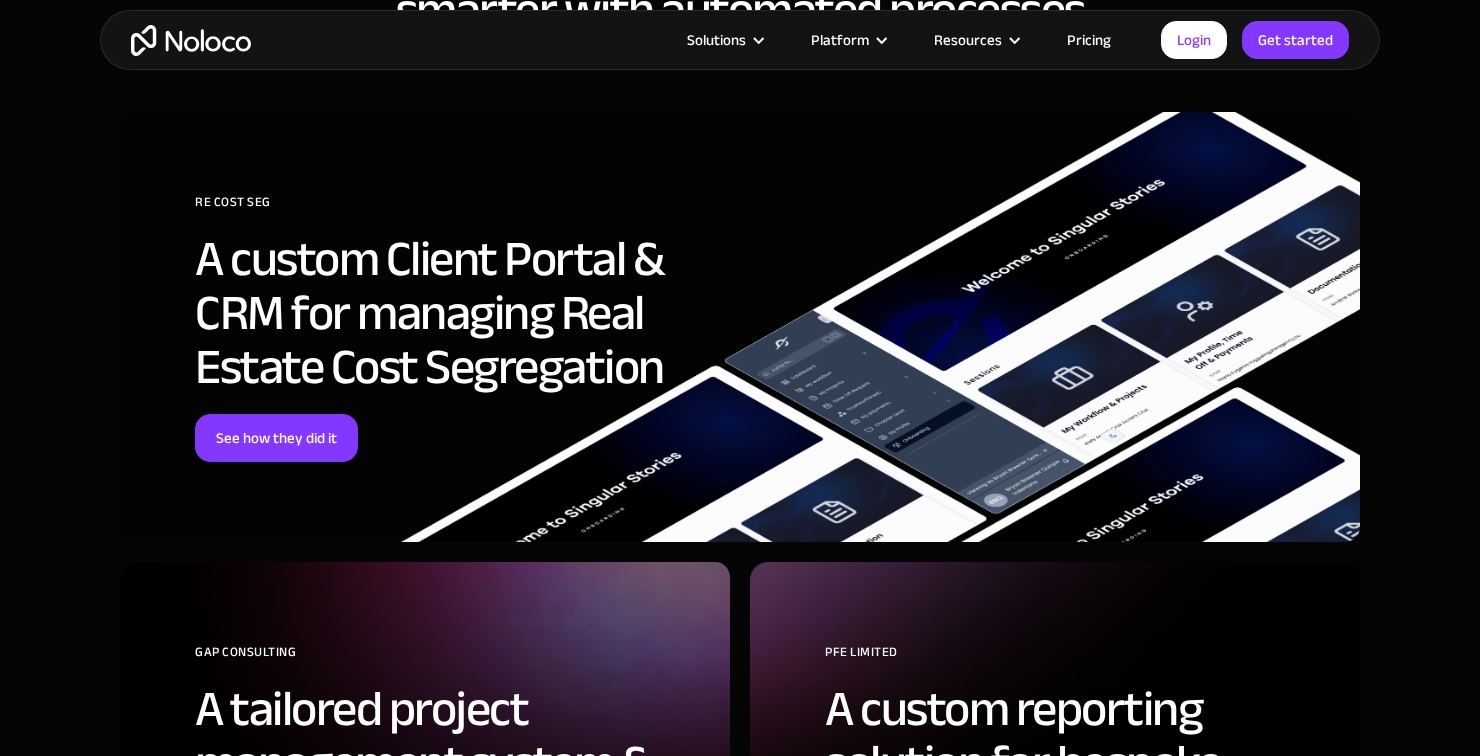 scroll, scrollTop: 5513, scrollLeft: 0, axis: vertical 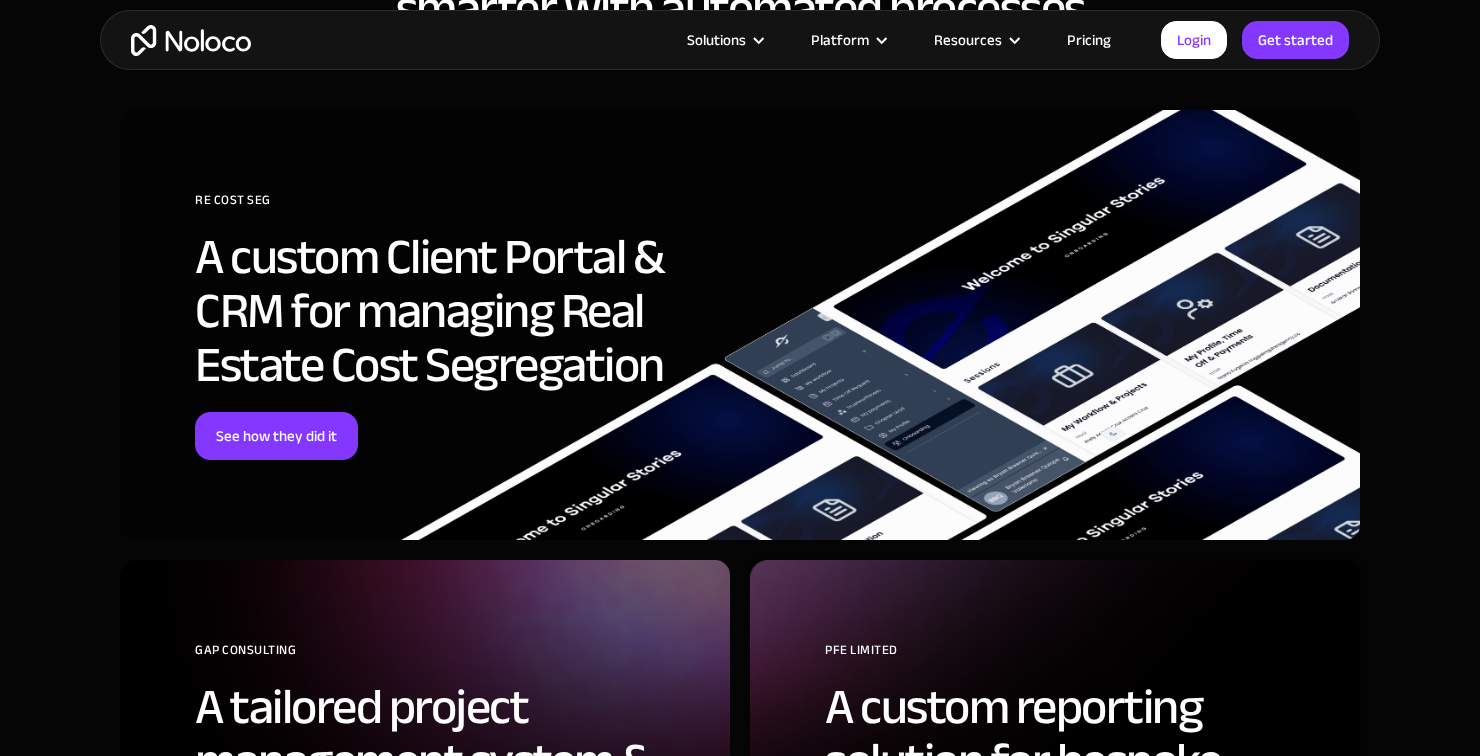 click on "Solutions" at bounding box center (716, 40) 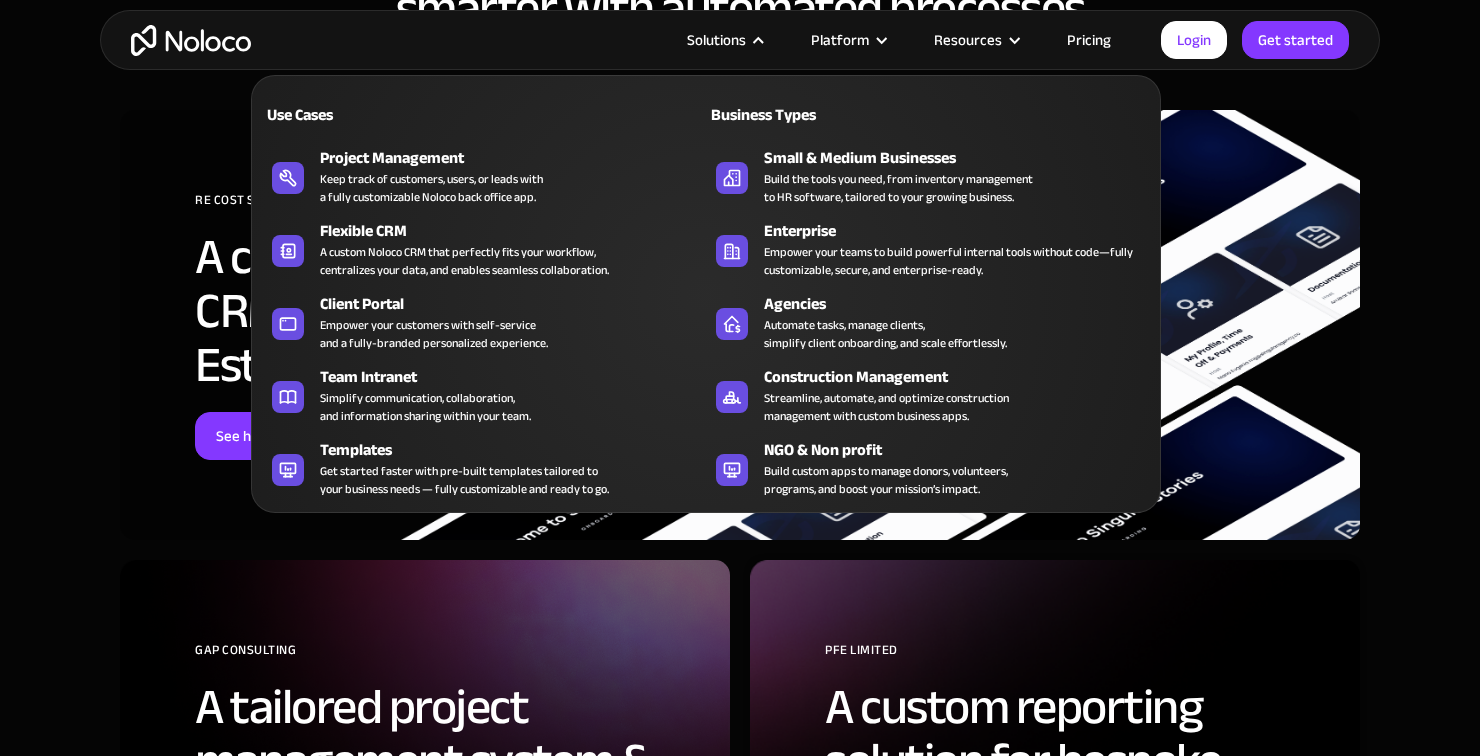 click on "Platform" at bounding box center (847, 40) 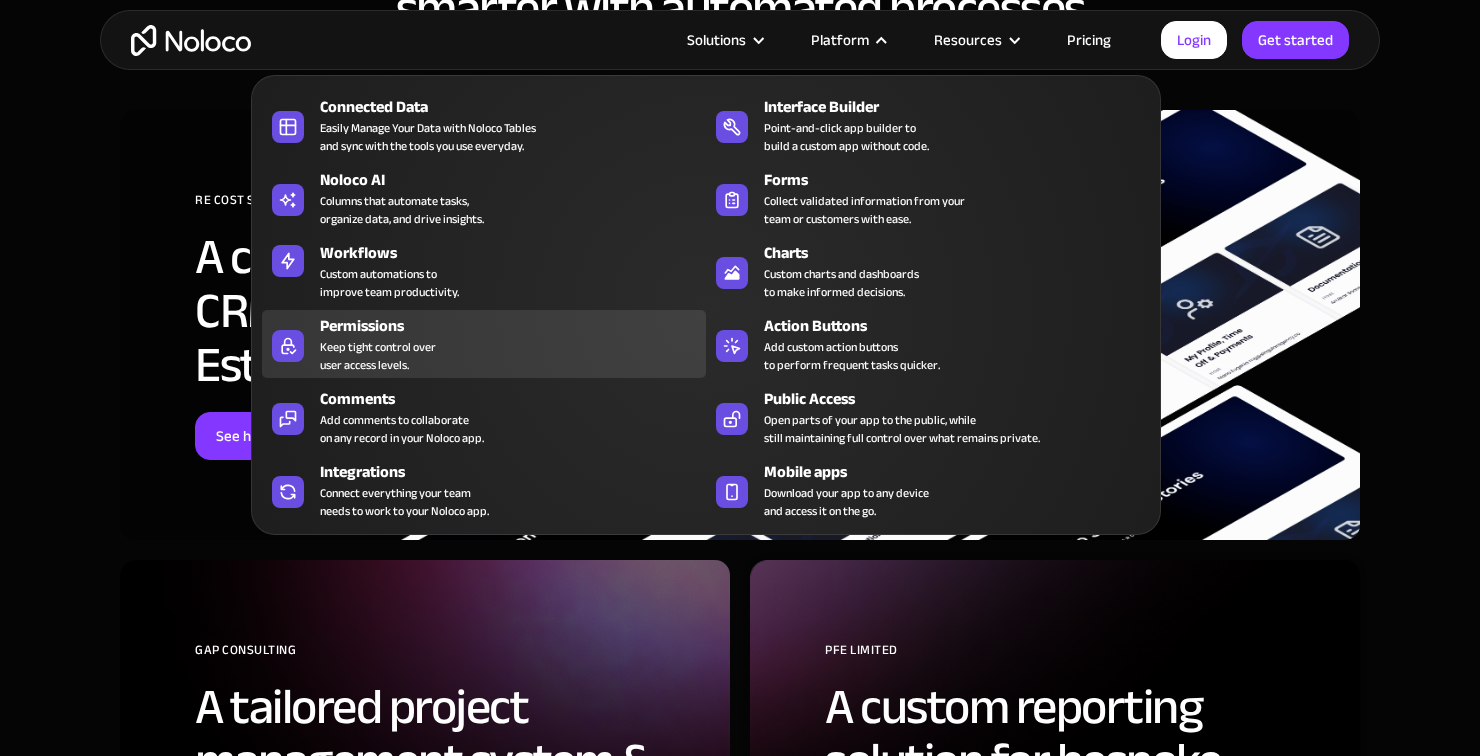 click on "Permissions Keep tight control over  user access levels." at bounding box center (508, 344) 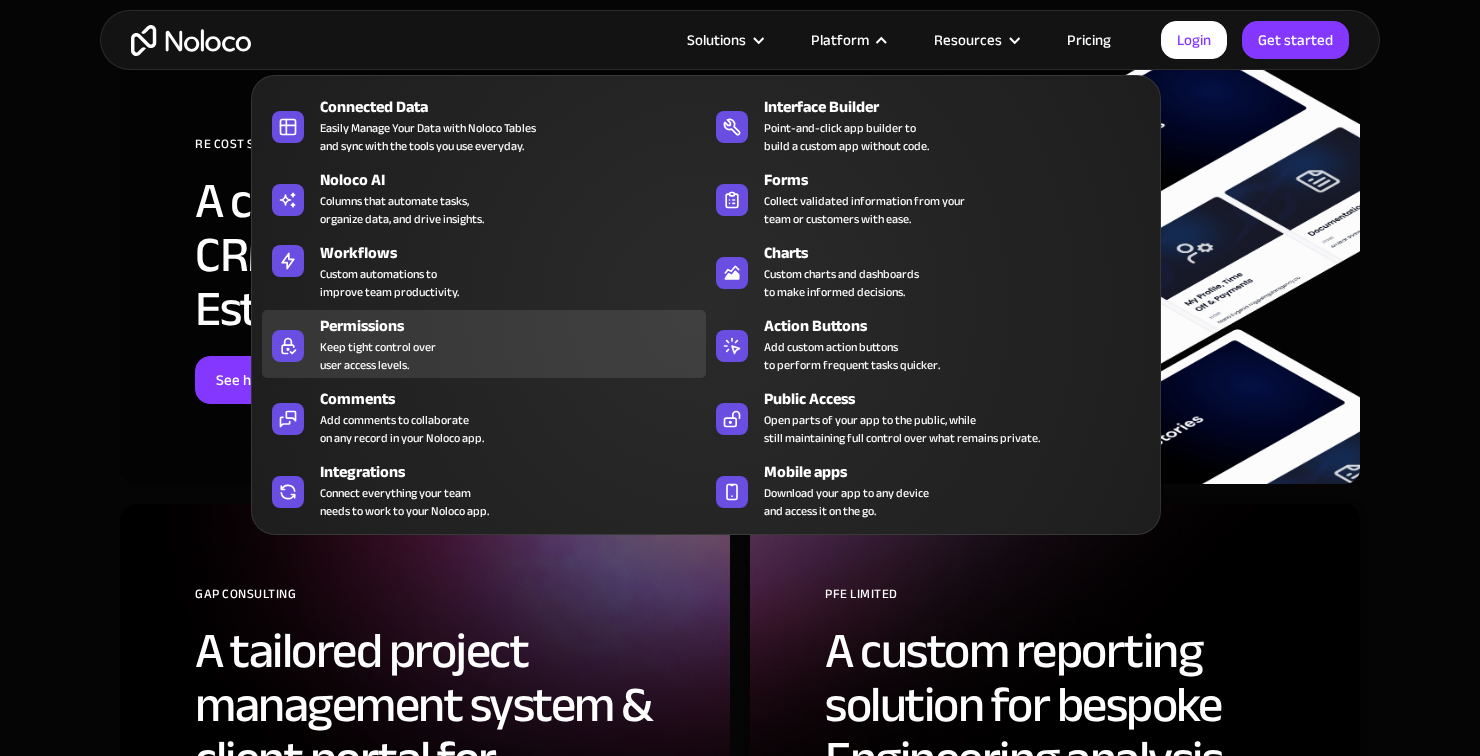 scroll, scrollTop: 5609, scrollLeft: 0, axis: vertical 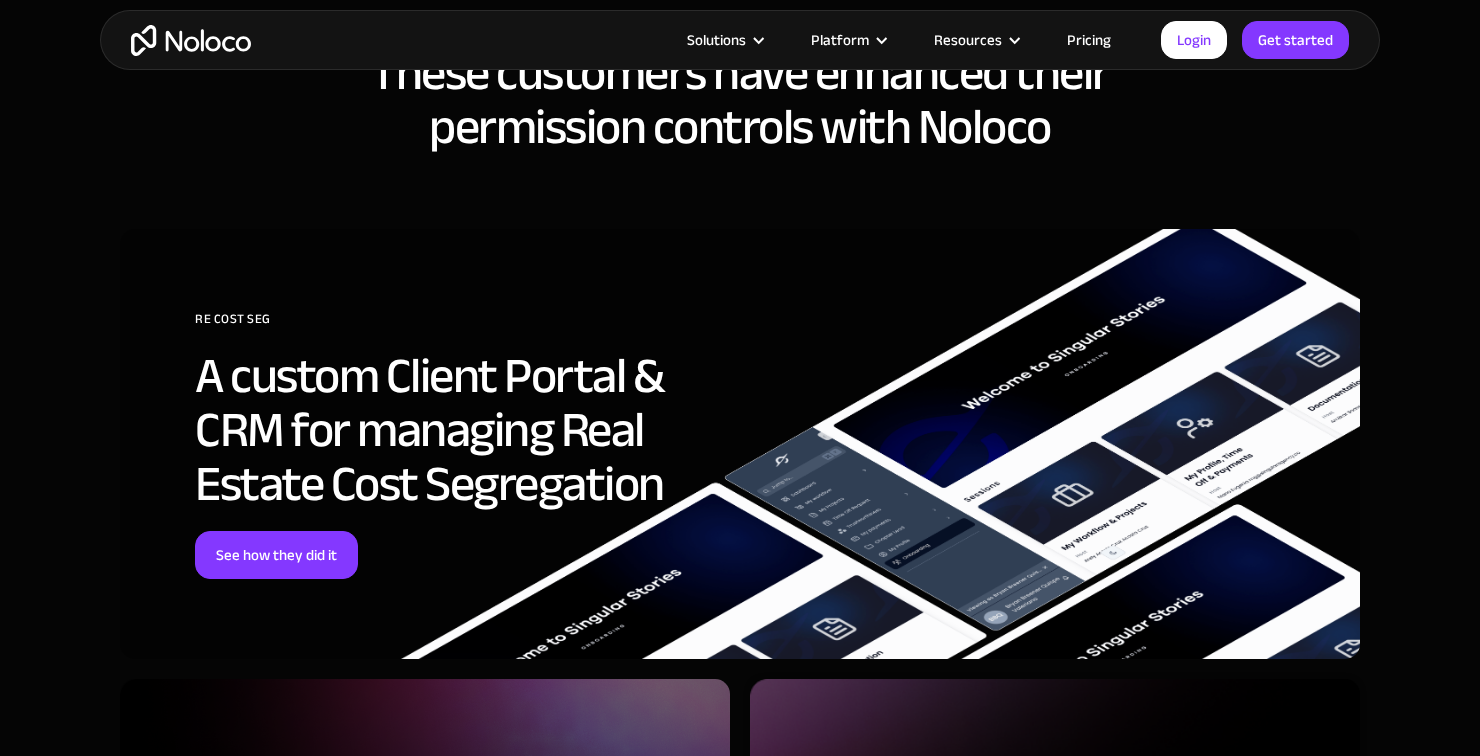 click on "Platform" at bounding box center [847, 40] 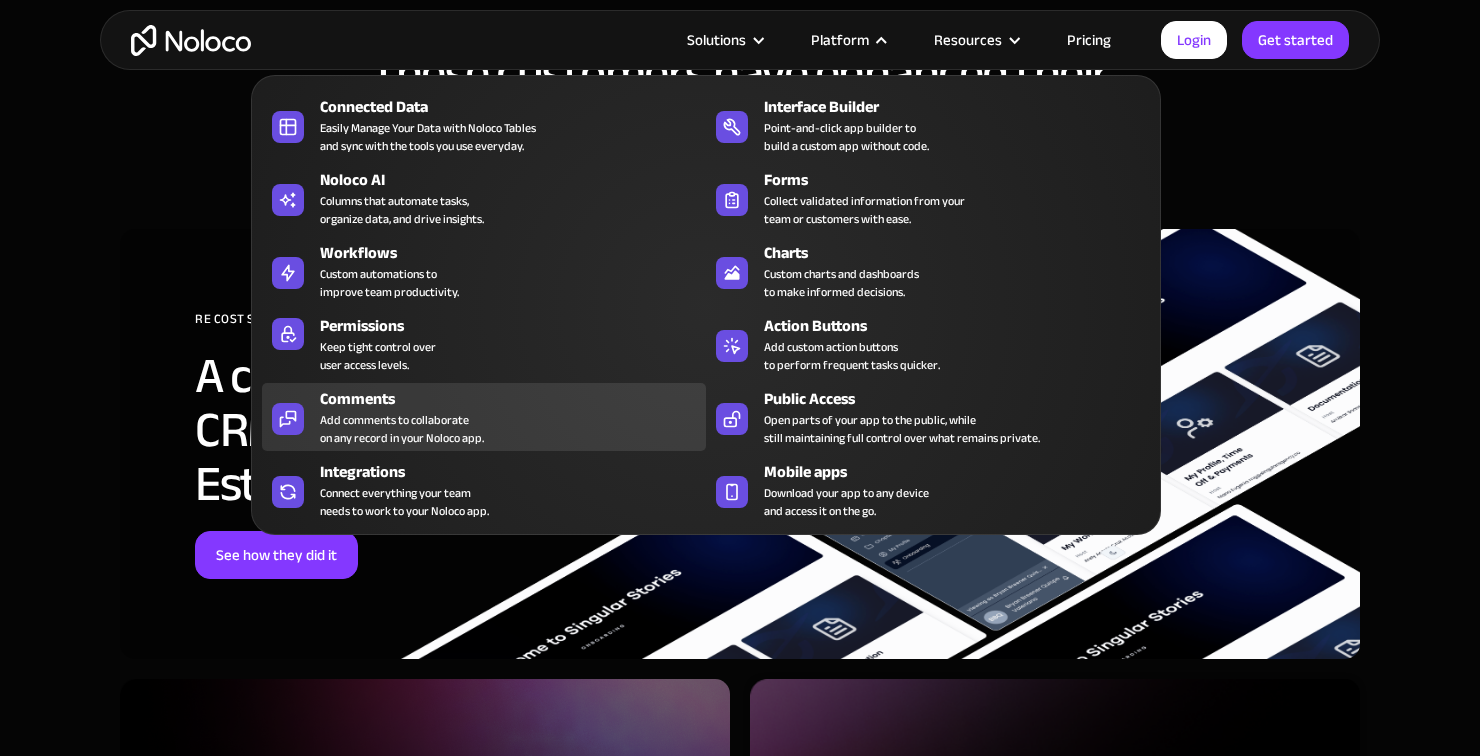 click on "Add comments to collaborate  on any record in your Noloco app." at bounding box center [402, 429] 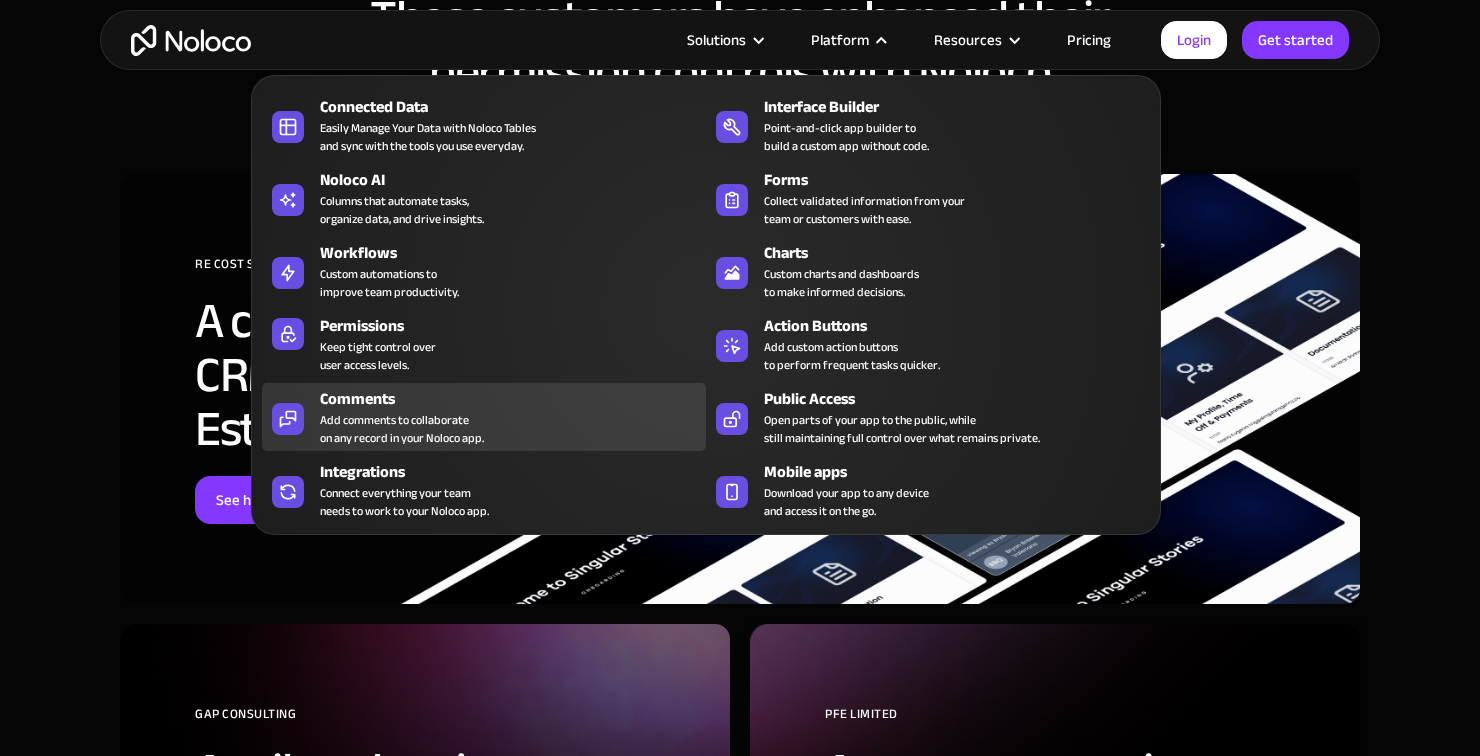 scroll, scrollTop: 5563, scrollLeft: 0, axis: vertical 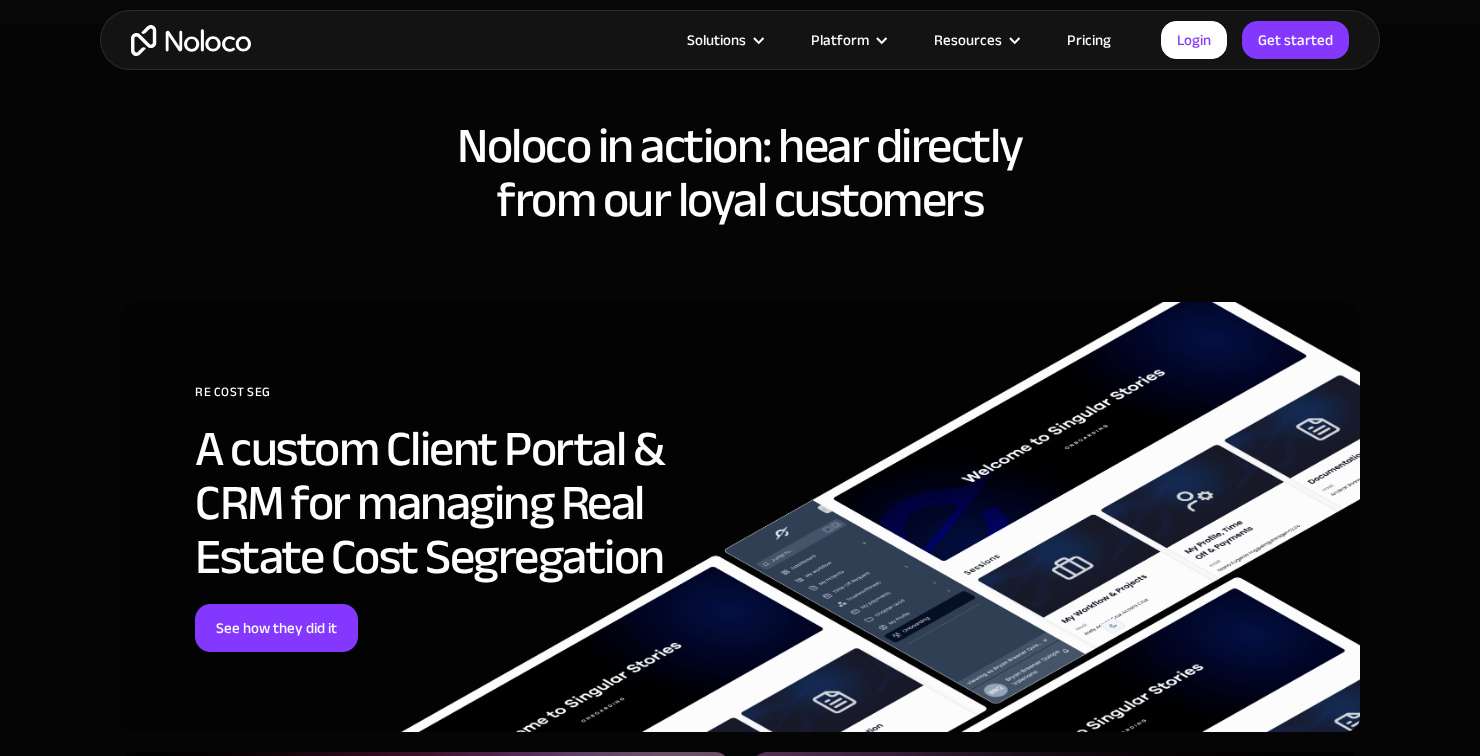 click on "Platform" at bounding box center (840, 40) 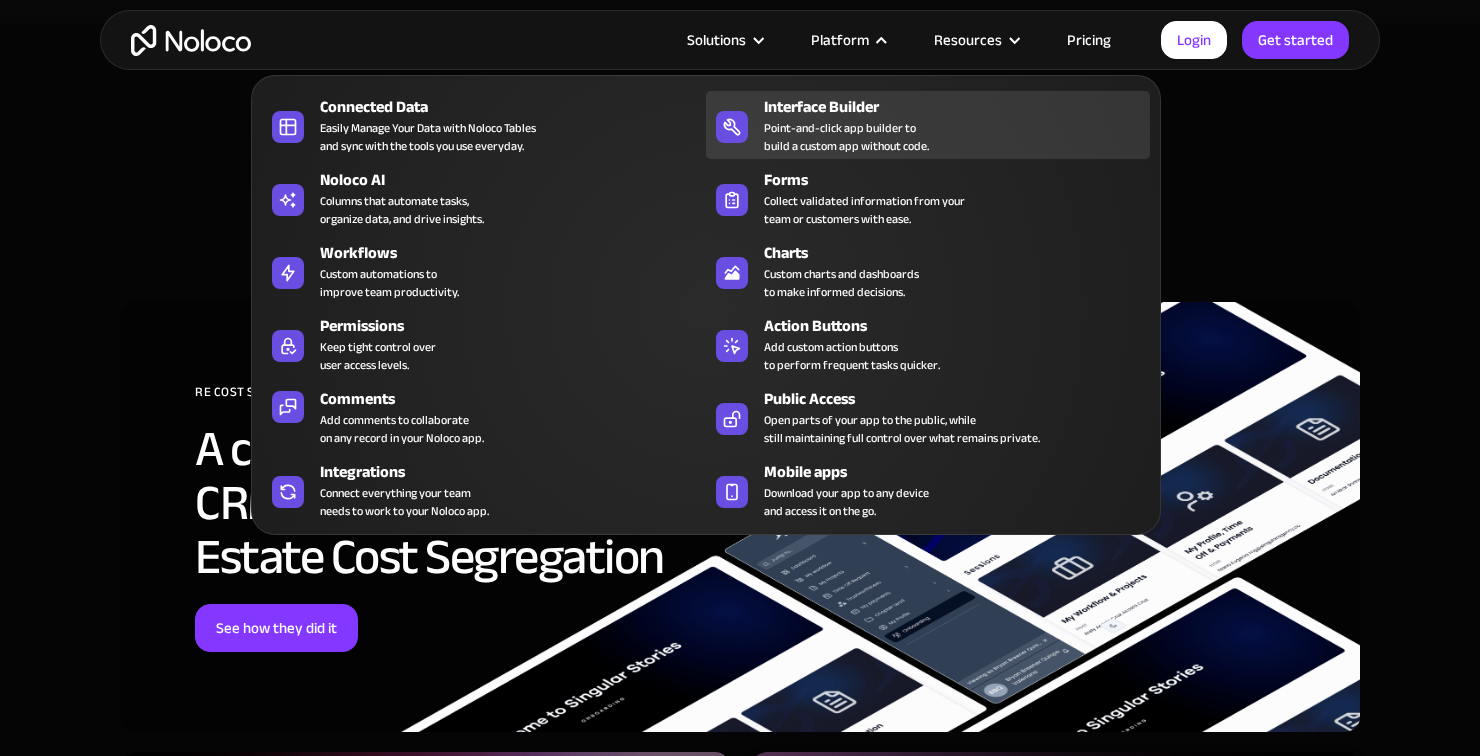 click on "Point-and-click app builder to  build a custom app without code." at bounding box center (846, 137) 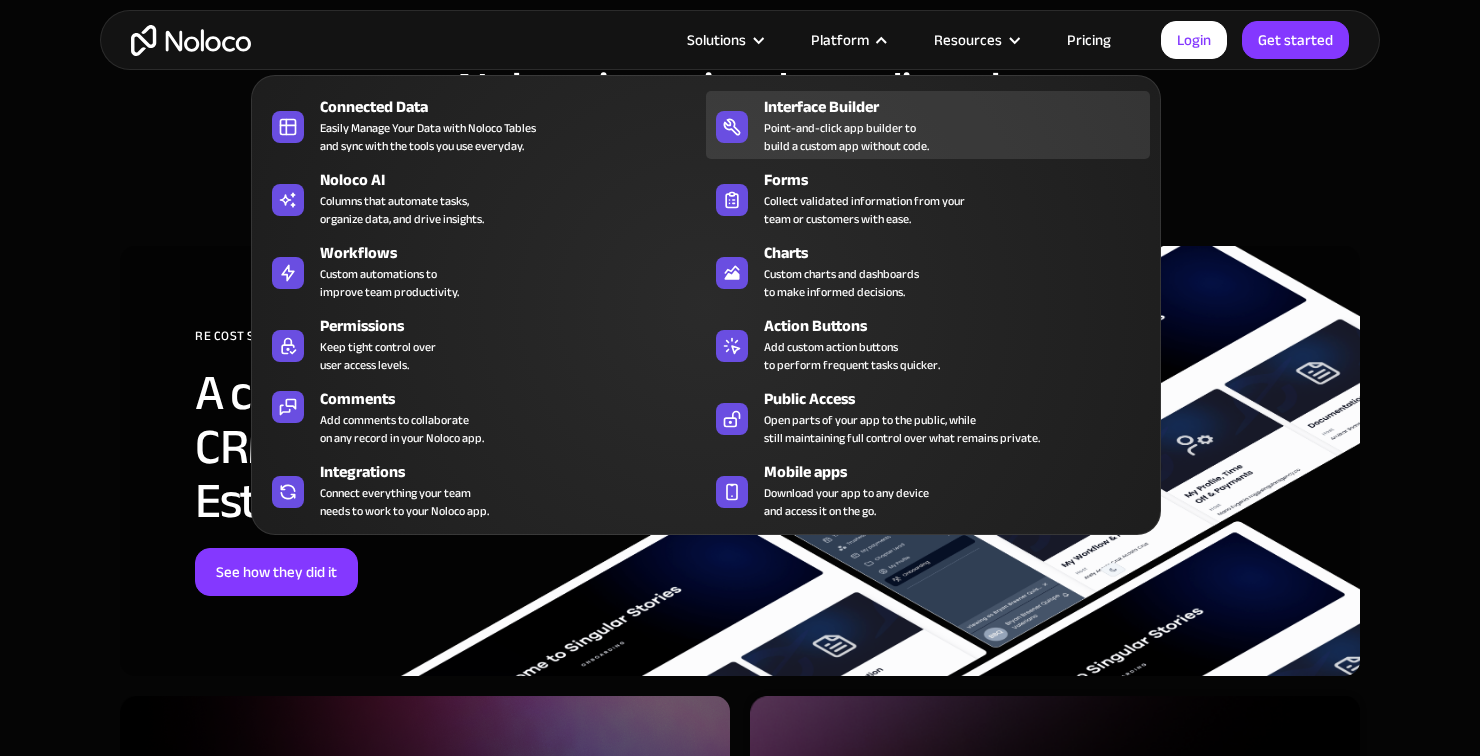 scroll, scrollTop: 5460, scrollLeft: 0, axis: vertical 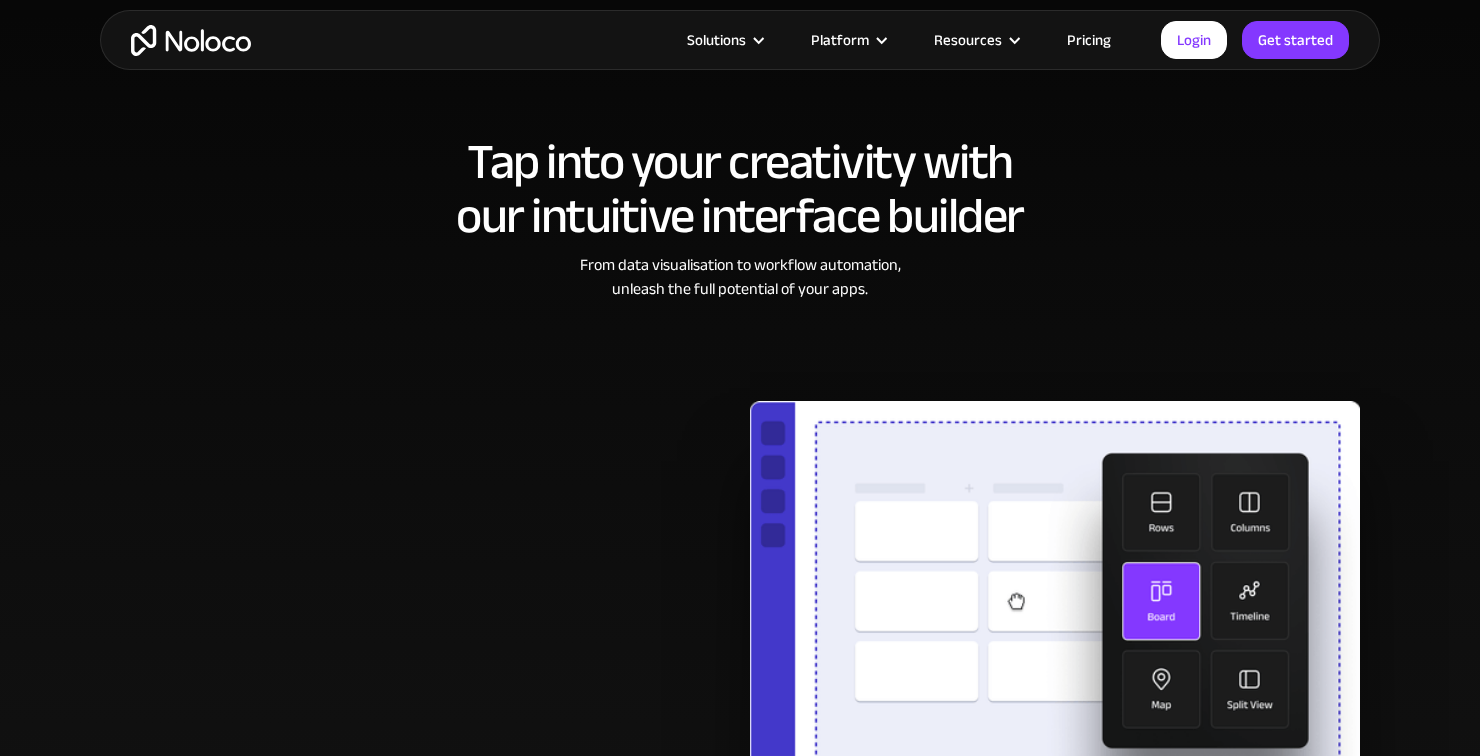 click on "Enjoy personalized  app layouts" at bounding box center [372, 576] 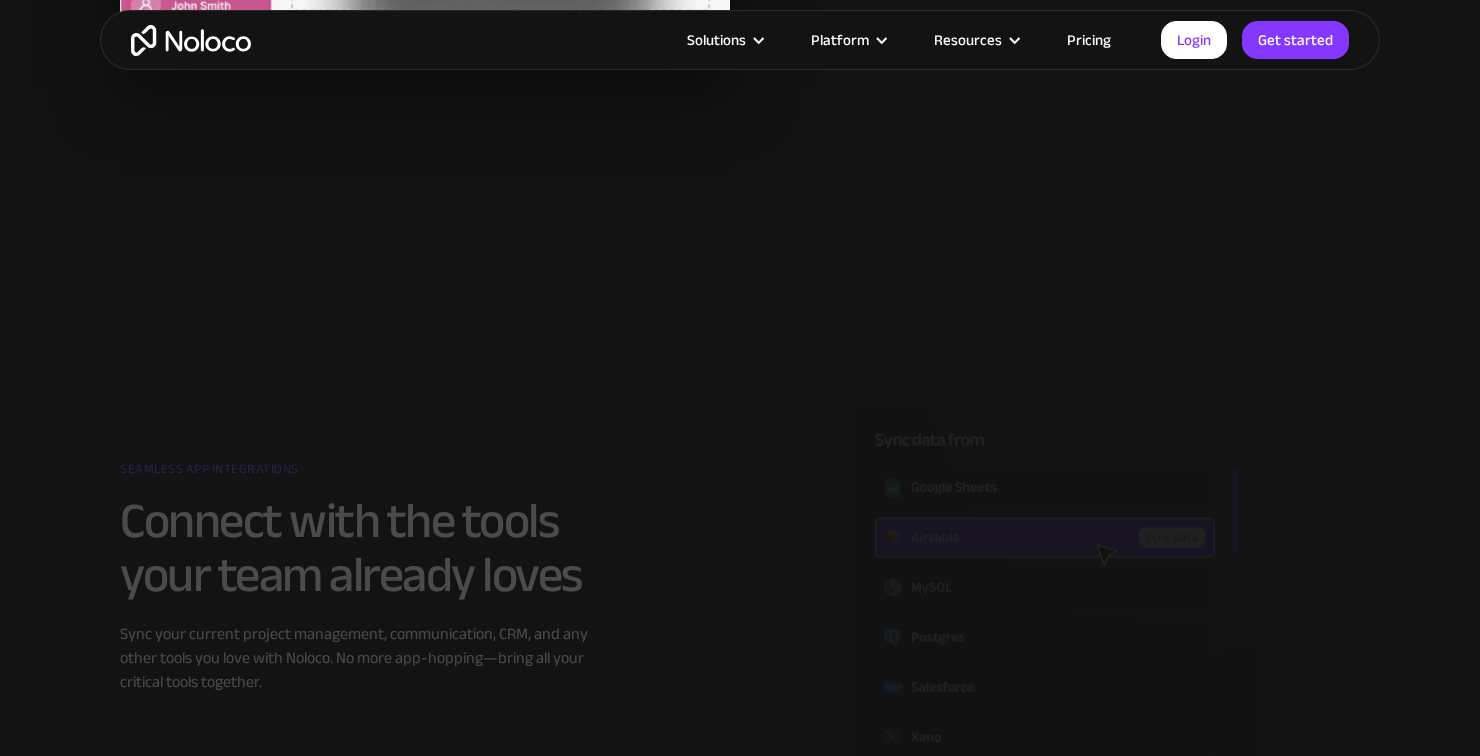 scroll, scrollTop: 2820, scrollLeft: 0, axis: vertical 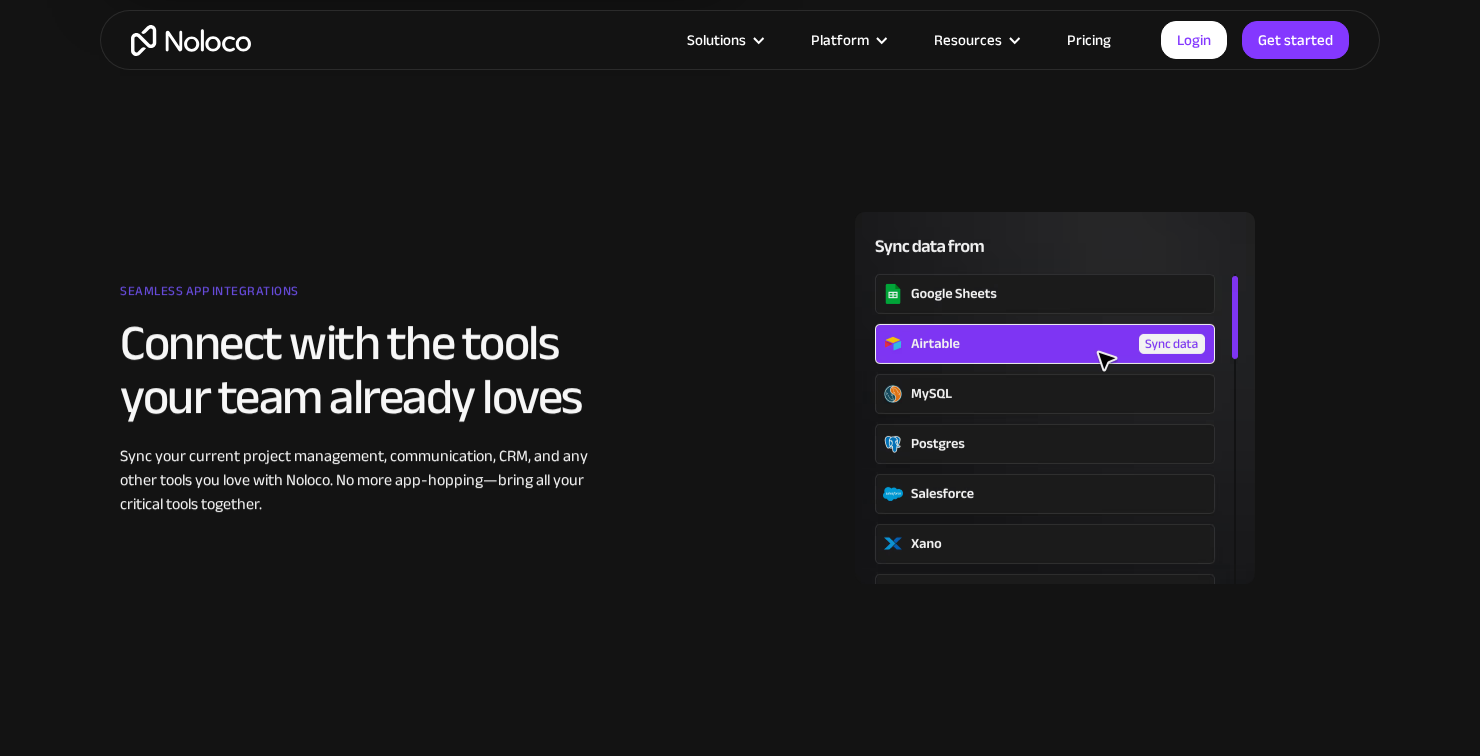 click on "Seamless app integrations Connect with the tools your team already loves Sync your current project management, communication, CRM, and any other tools you love with Noloco. No more app-hopping—bring all your critical tools together." at bounding box center [740, 413] 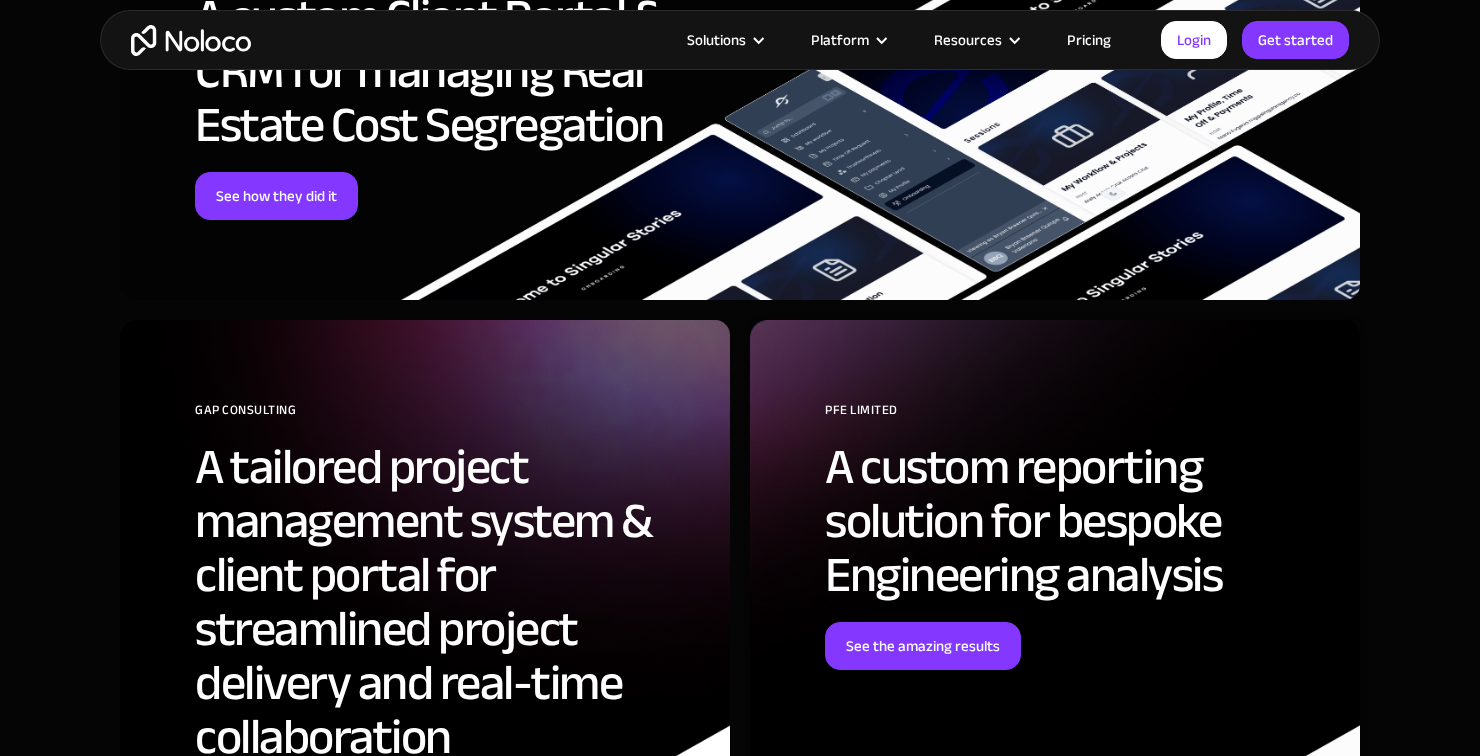 scroll, scrollTop: 5613, scrollLeft: 0, axis: vertical 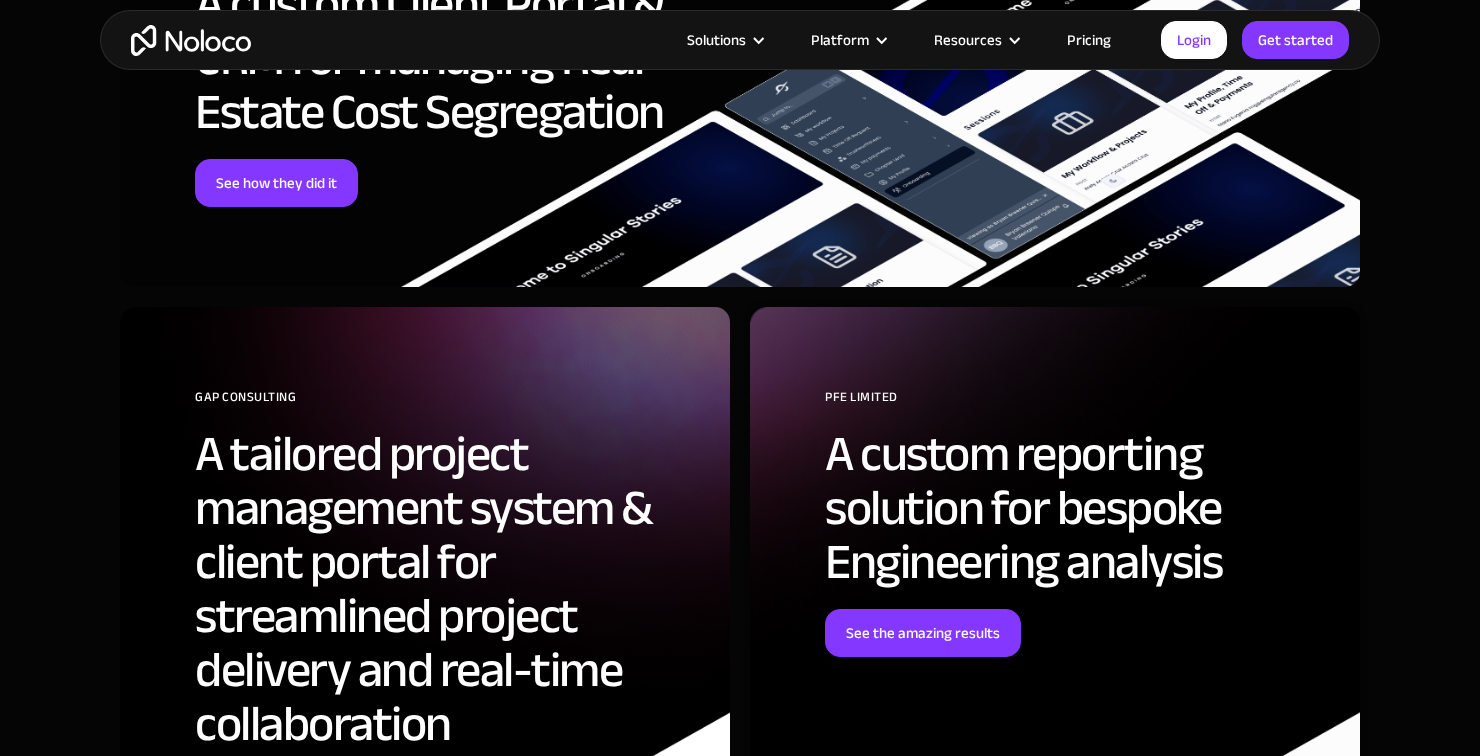 click on "Platform" at bounding box center (847, 40) 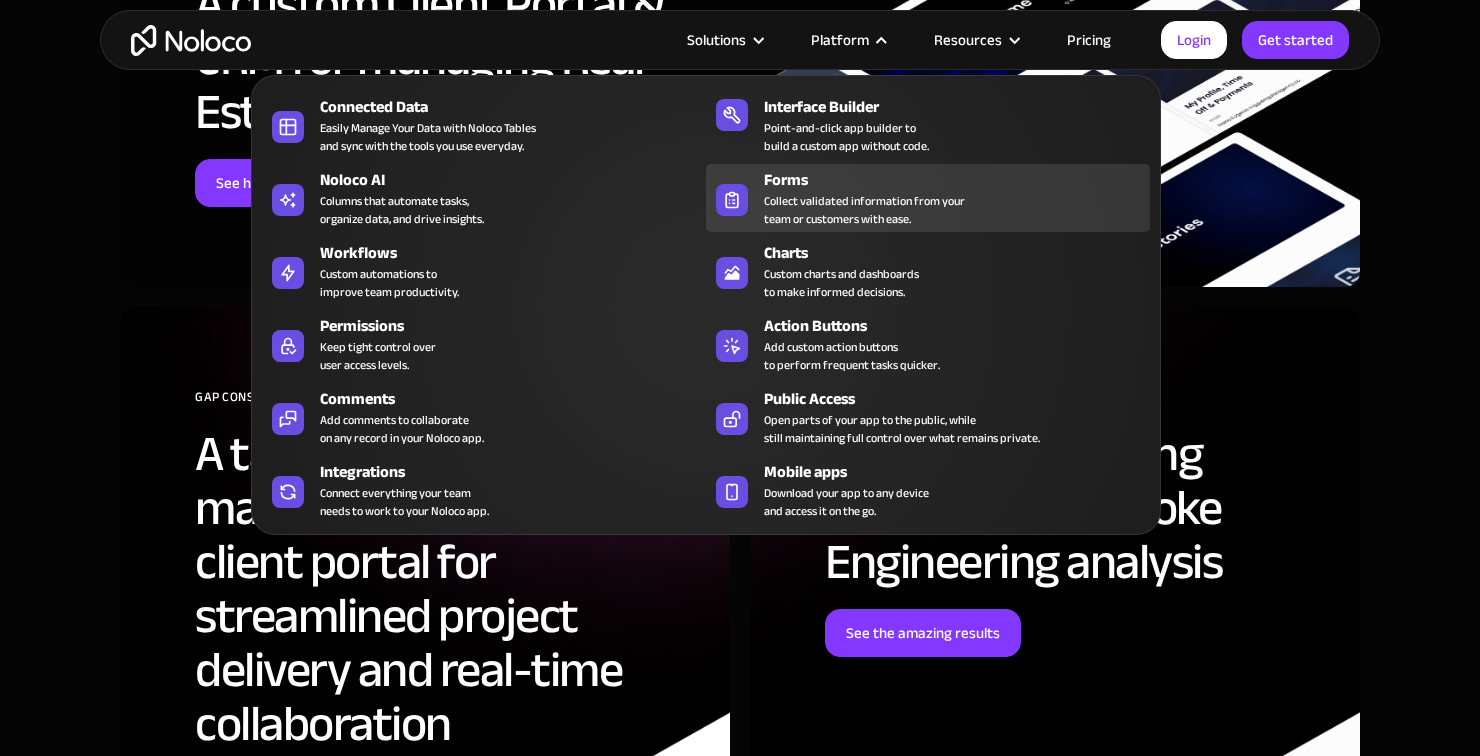 click on "Collect validated information from your  team or customers with ease." at bounding box center [864, 210] 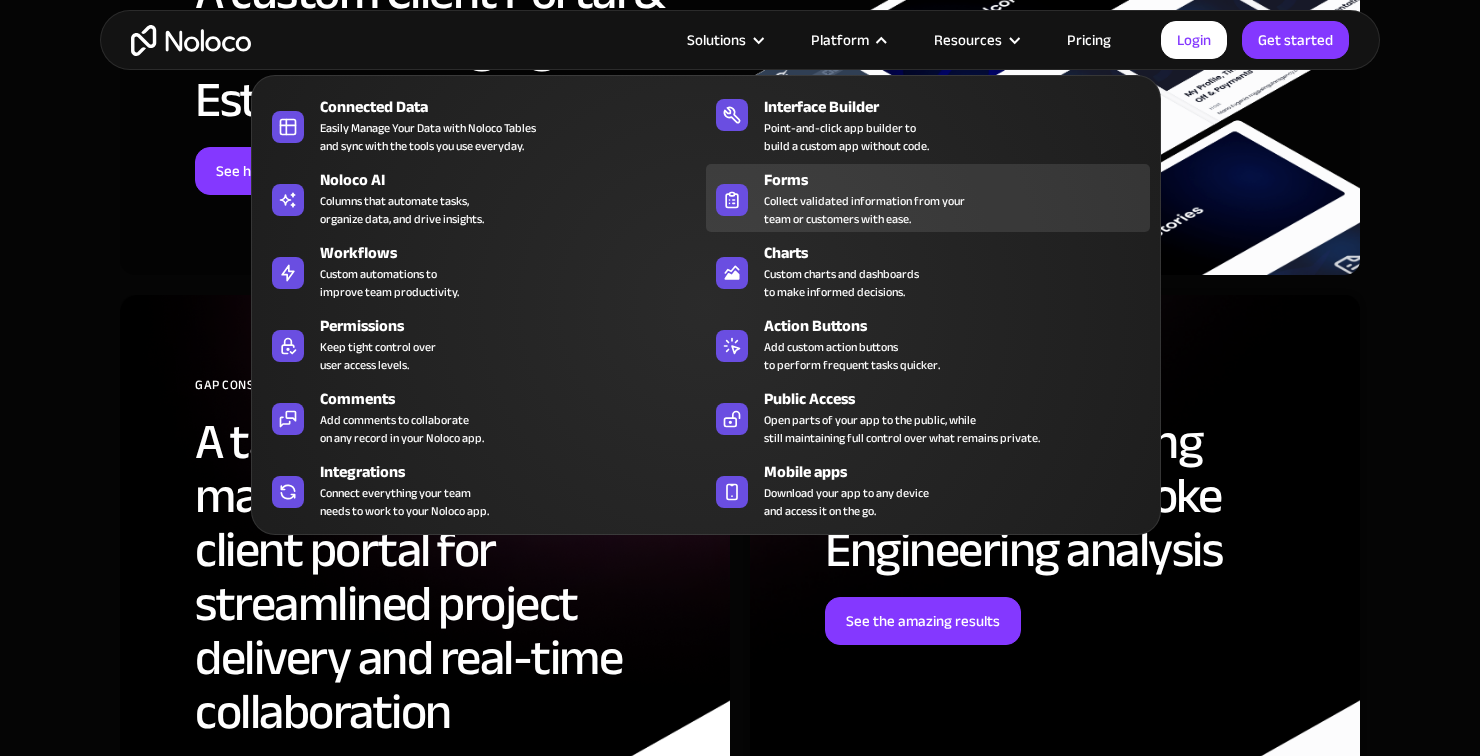 scroll, scrollTop: 5709, scrollLeft: 0, axis: vertical 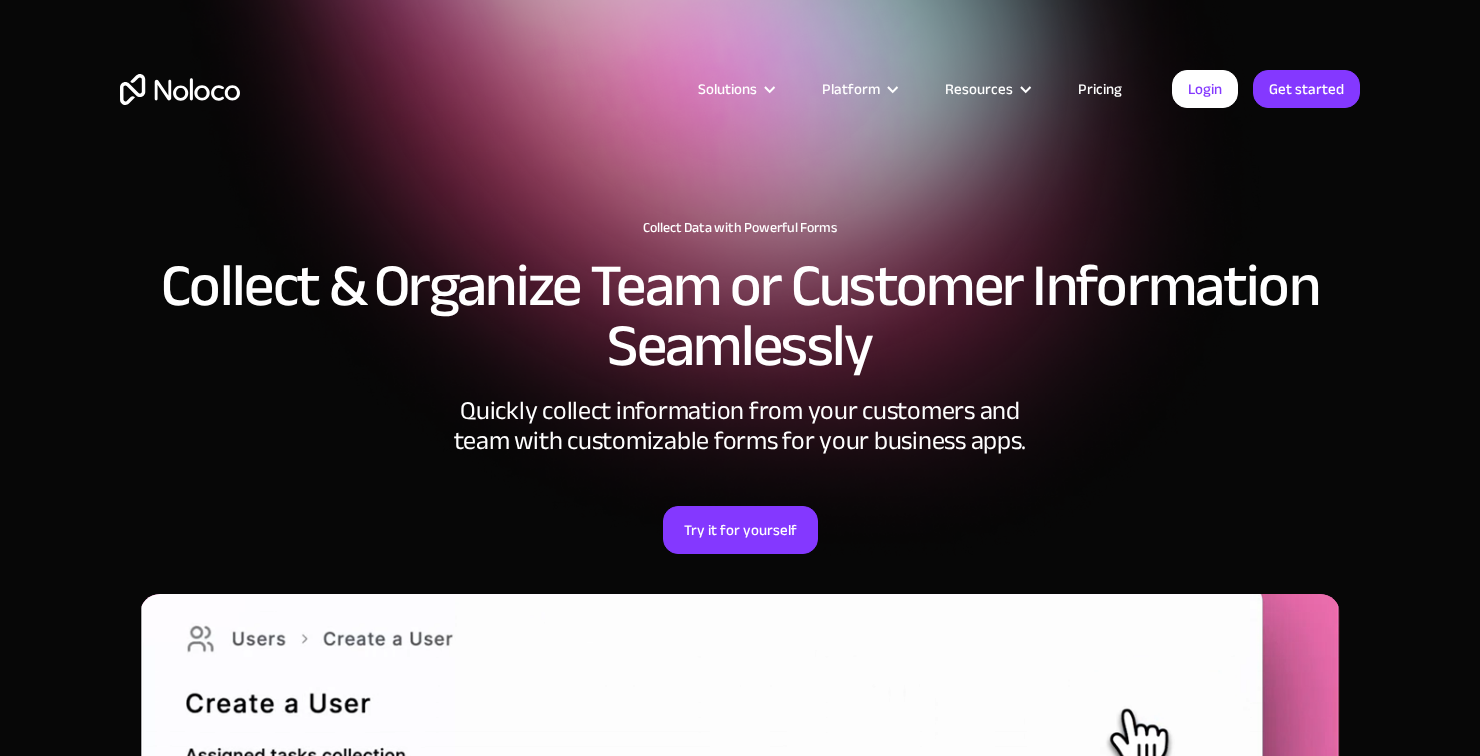 click at bounding box center [892, 89] 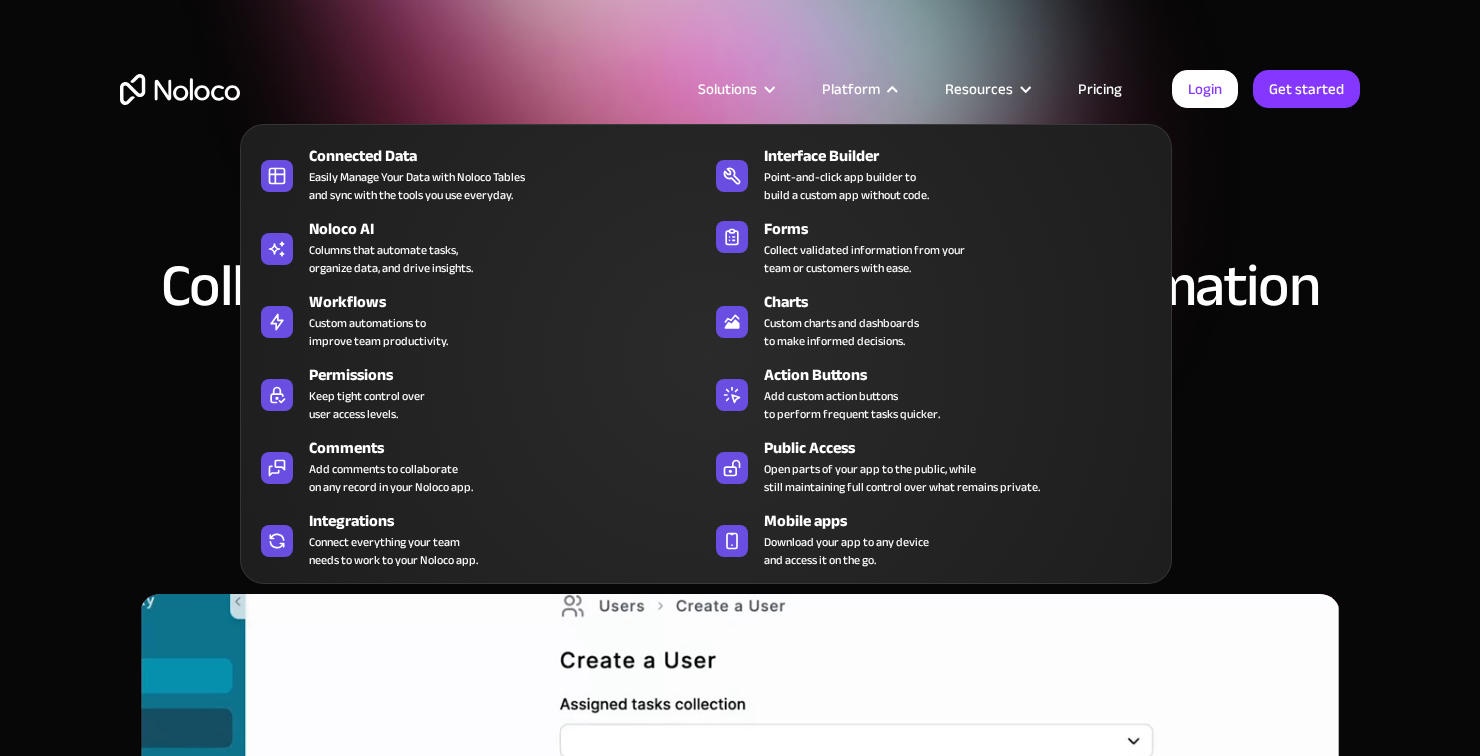 click on "Collect & Organize Team or Customer Information Seamlessly" at bounding box center [740, 316] 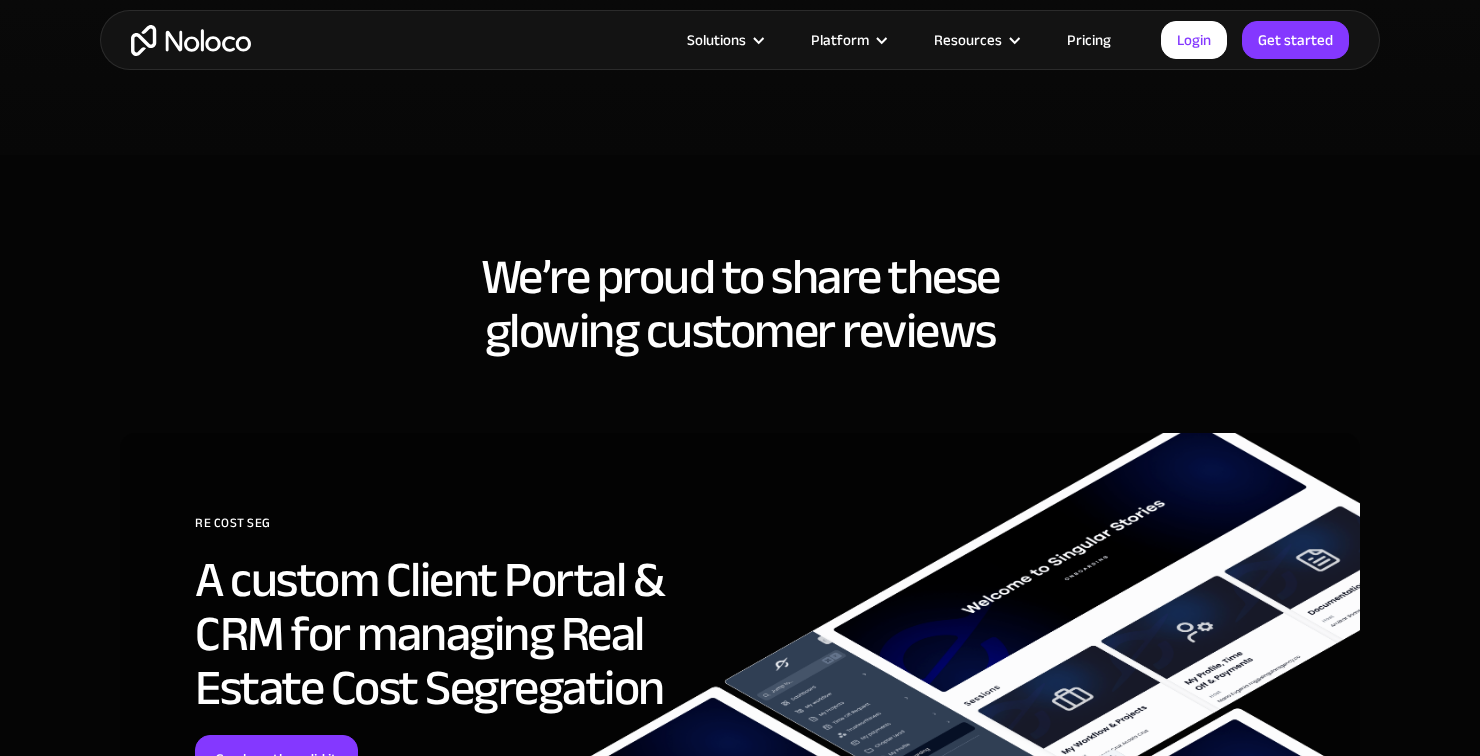scroll, scrollTop: 5145, scrollLeft: 0, axis: vertical 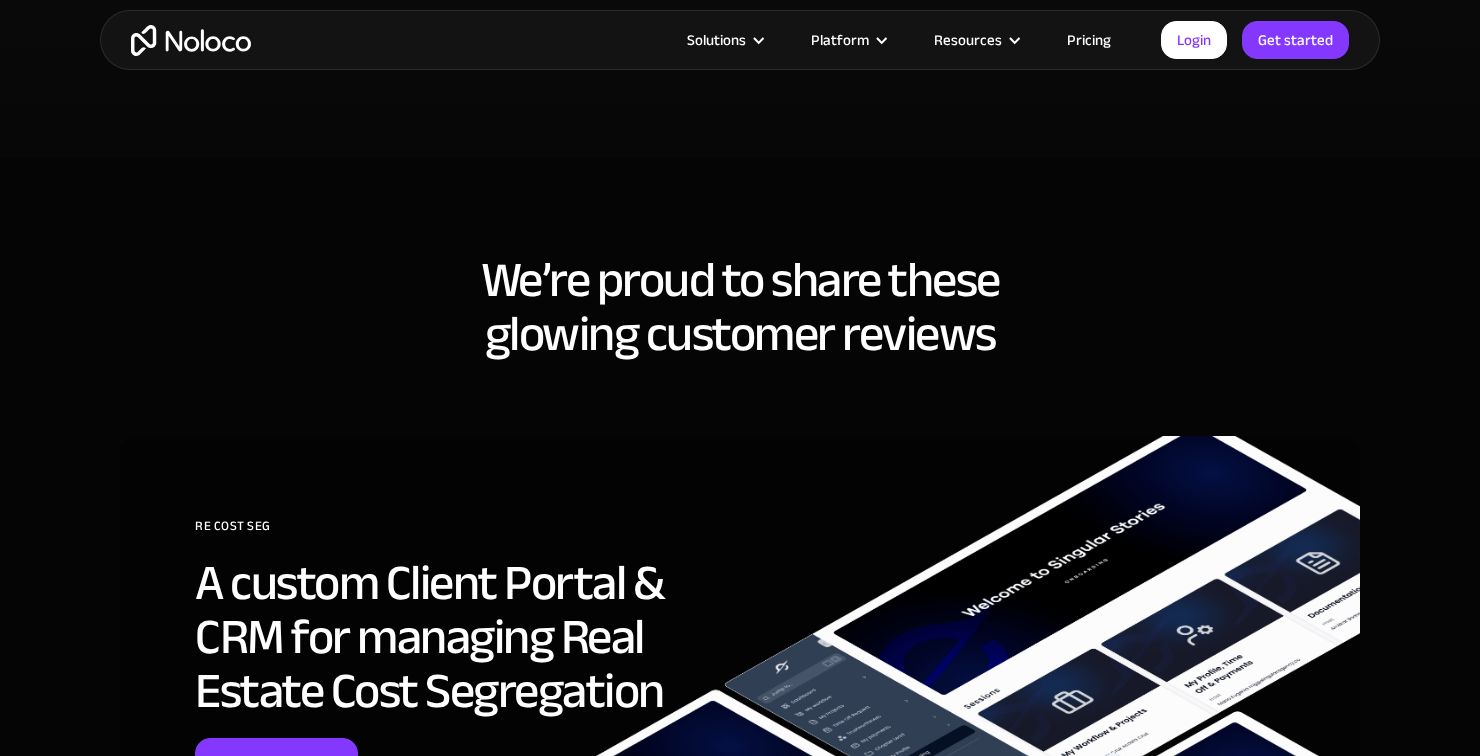 click at bounding box center (881, 40) 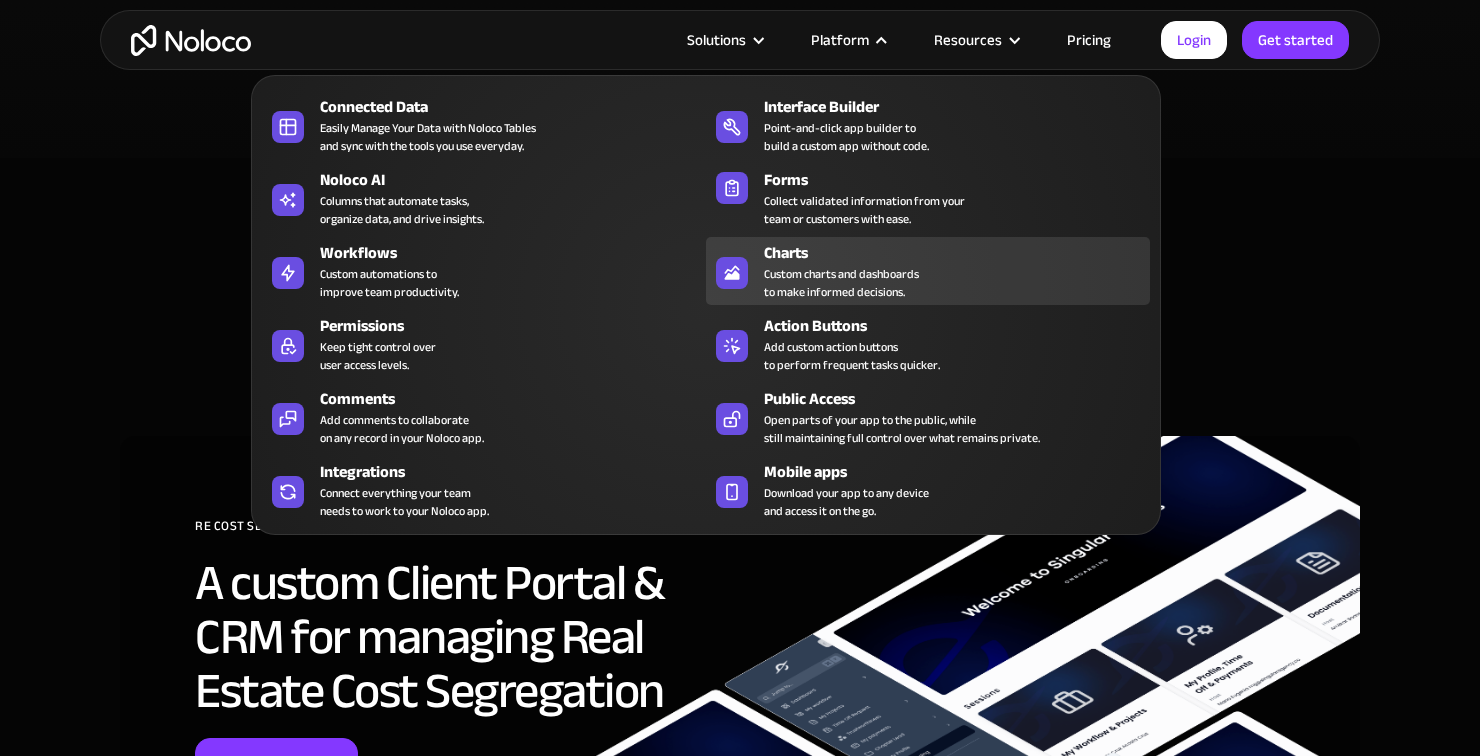 click on "Custom charts and dashboards  to make informed decisions." at bounding box center [841, 283] 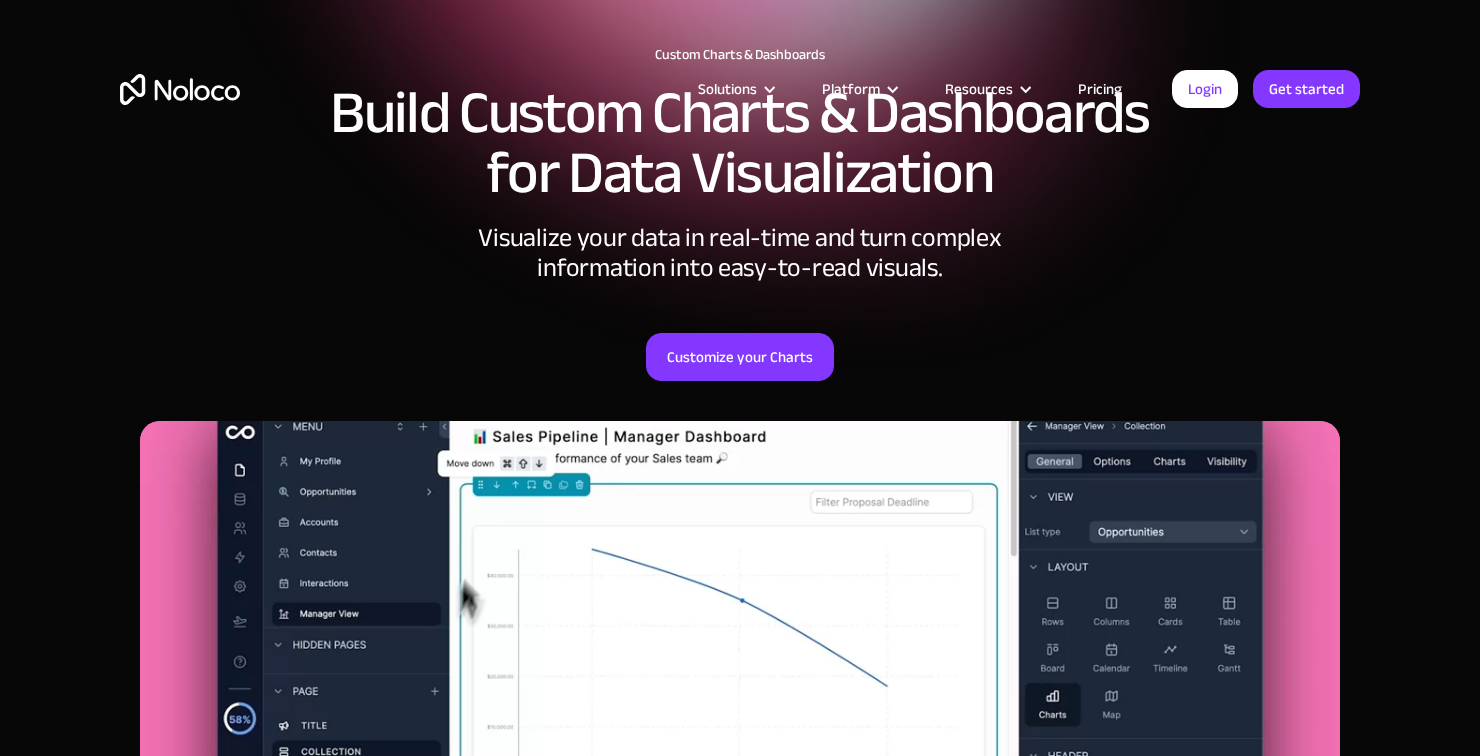 scroll, scrollTop: 0, scrollLeft: 0, axis: both 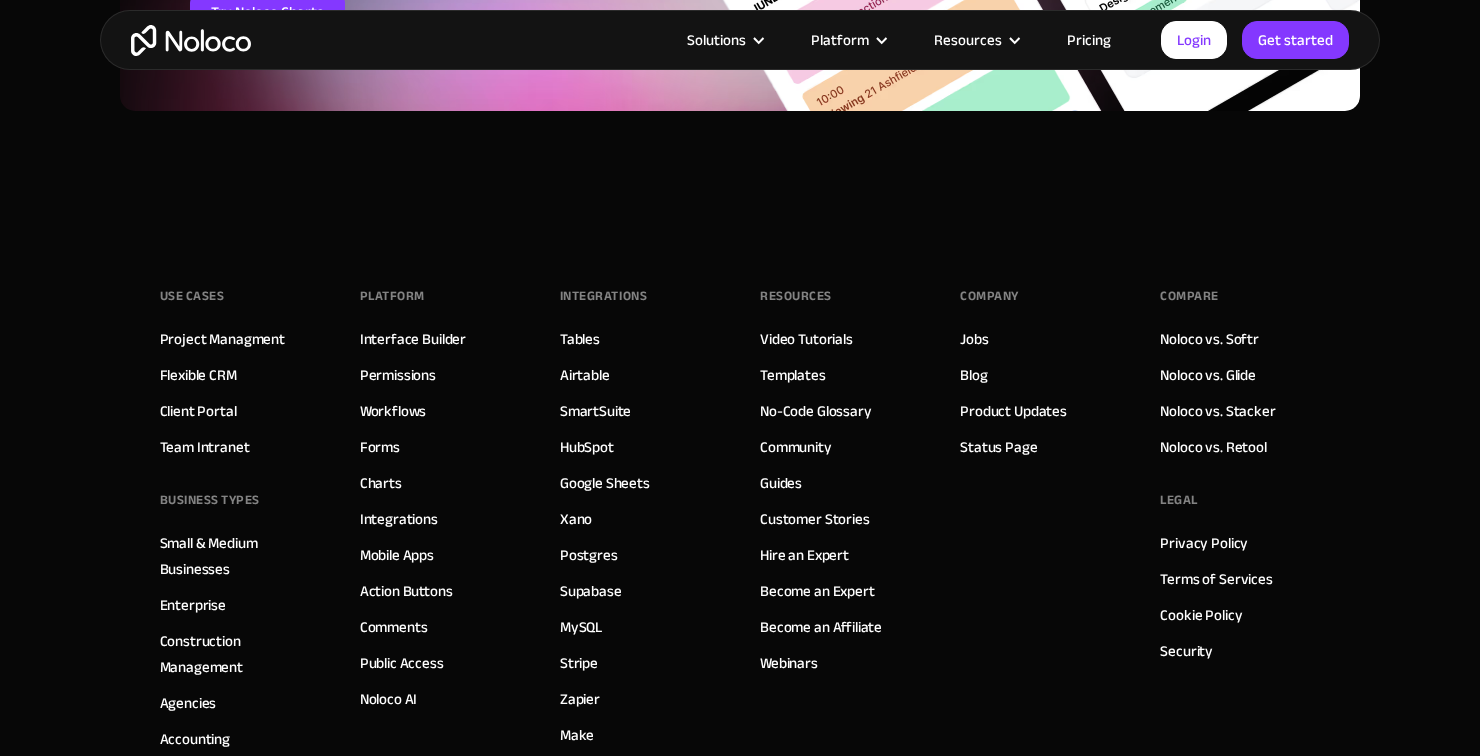 click on "Platform" at bounding box center (847, 40) 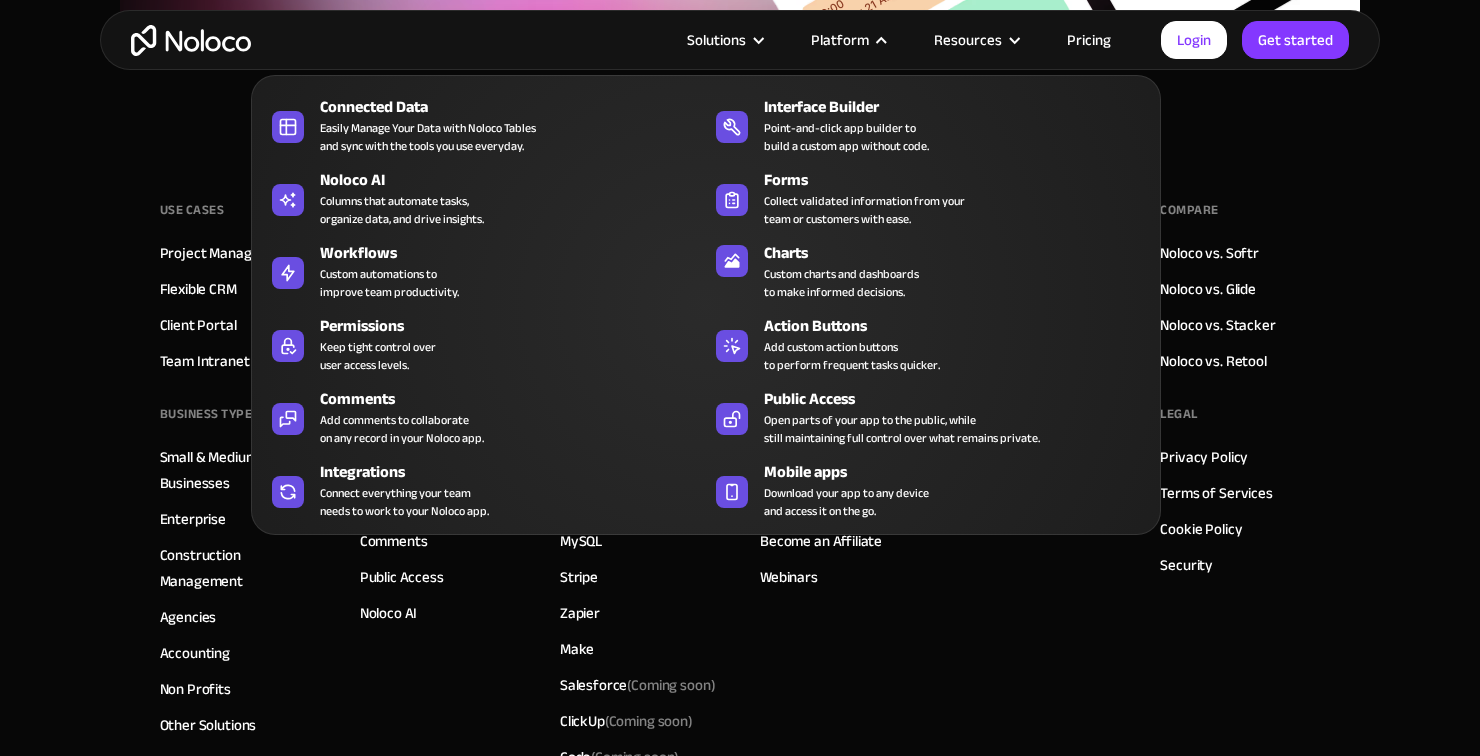 scroll, scrollTop: 7599, scrollLeft: 0, axis: vertical 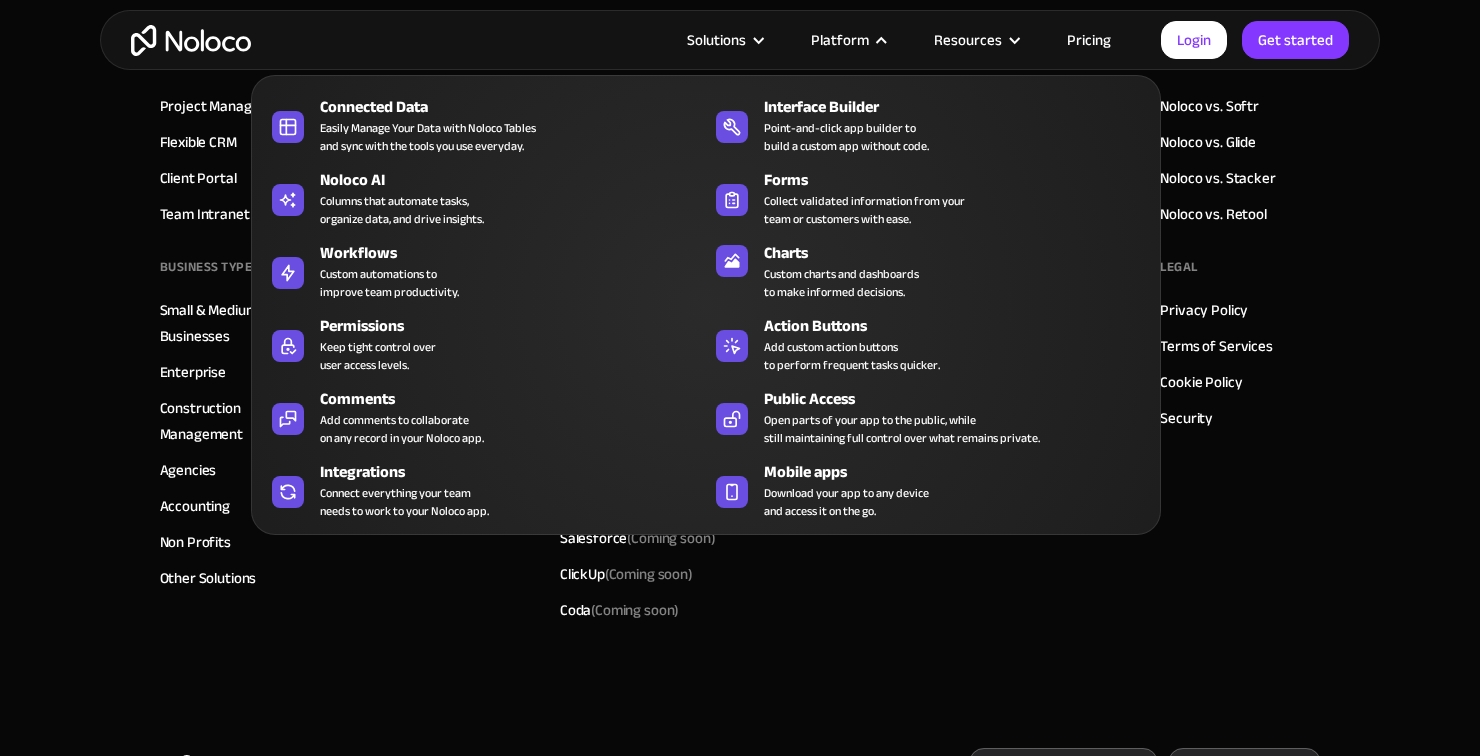 click on "Use Cases Project Managment Flexible CRM Client Portal Team Intranet BUSINESS TYPES Small & Medium Businesses Enterprise Construction Management Agencies Accounting Non Profits Other Solutions Platform Interface Builder Permissions Workflows Forms Charts Integrations Mobile Apps Action Buttons Comments Public Access Noloco AI INTEGRATIONS Tables Airtable SmartSuite HubSpot Google Sheets Xano Postgres Supabase MySQL Stripe Zapier Make Salesforce  (Coming soon) ClickUp  (Coming soon) Coda  (Coming soon) Resources Video Tutorials Templates No-Code Glossary Community Guides Customer Stories Hire an Expert Become an Expert Become an Affiliate Webinars Company Jobs Blog Product Updates Status Page Compare Noloco vs. Softr Noloco vs. Glide Noloco vs. Stacker Noloco vs. Retool Legal Privacy Policy Terms of Services Cookie Policy Security" at bounding box center [740, 368] 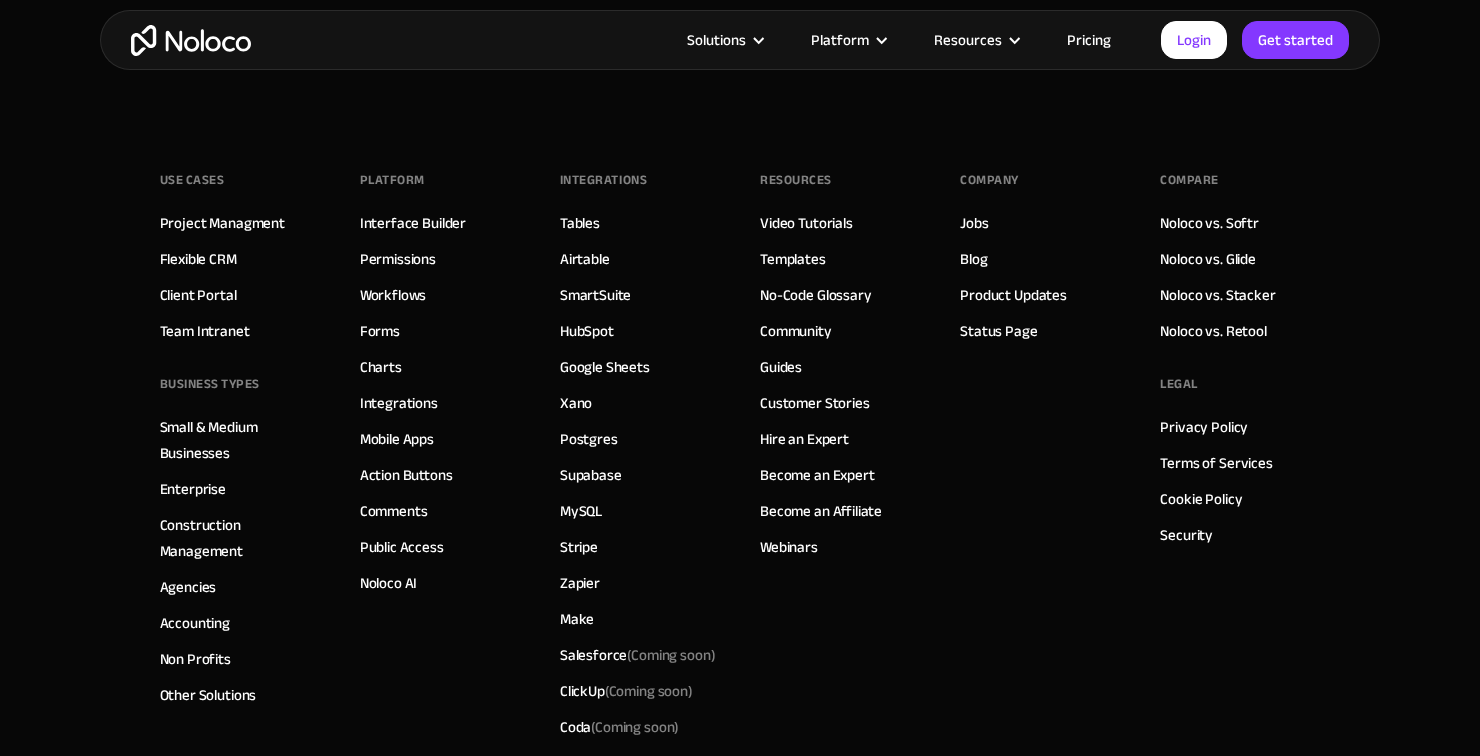 scroll, scrollTop: 7472, scrollLeft: 0, axis: vertical 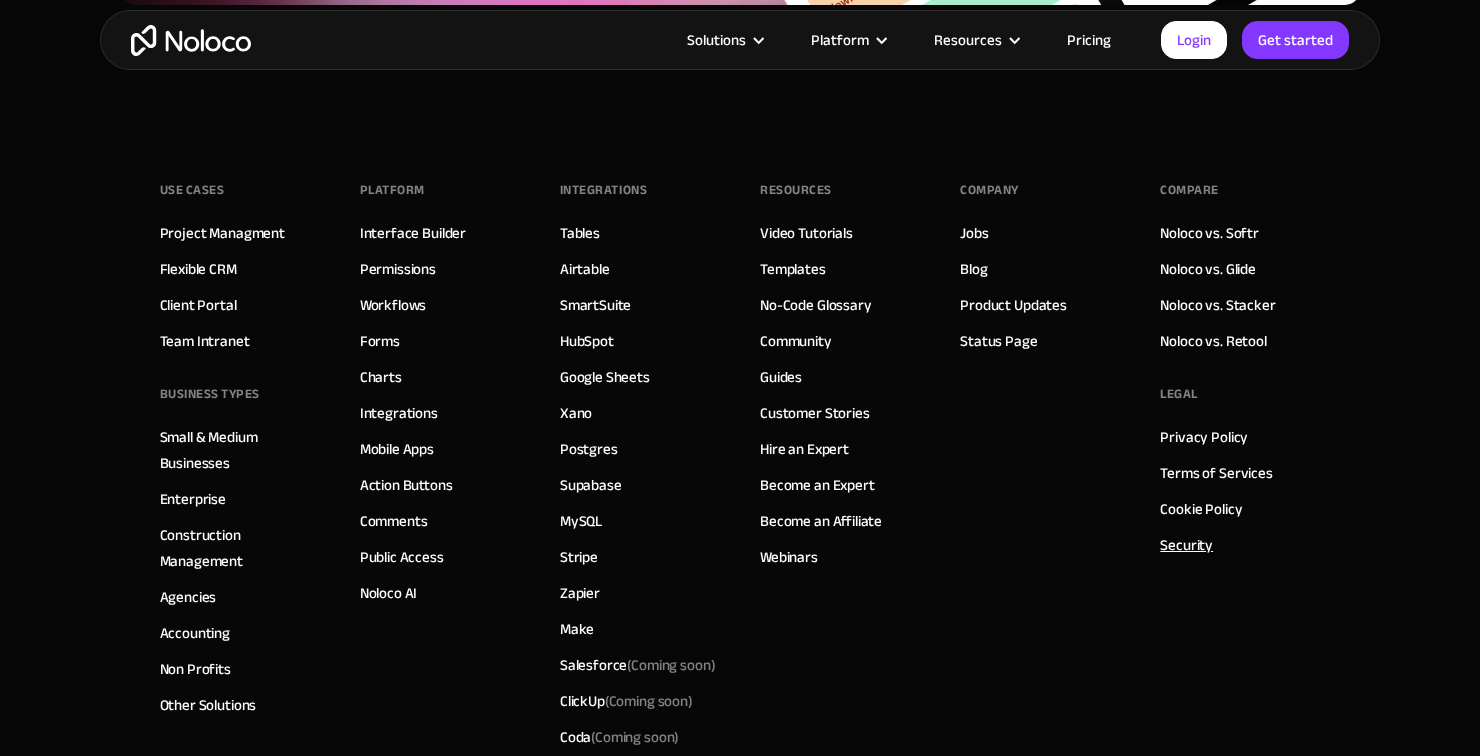 click on "Security" at bounding box center [1186, 545] 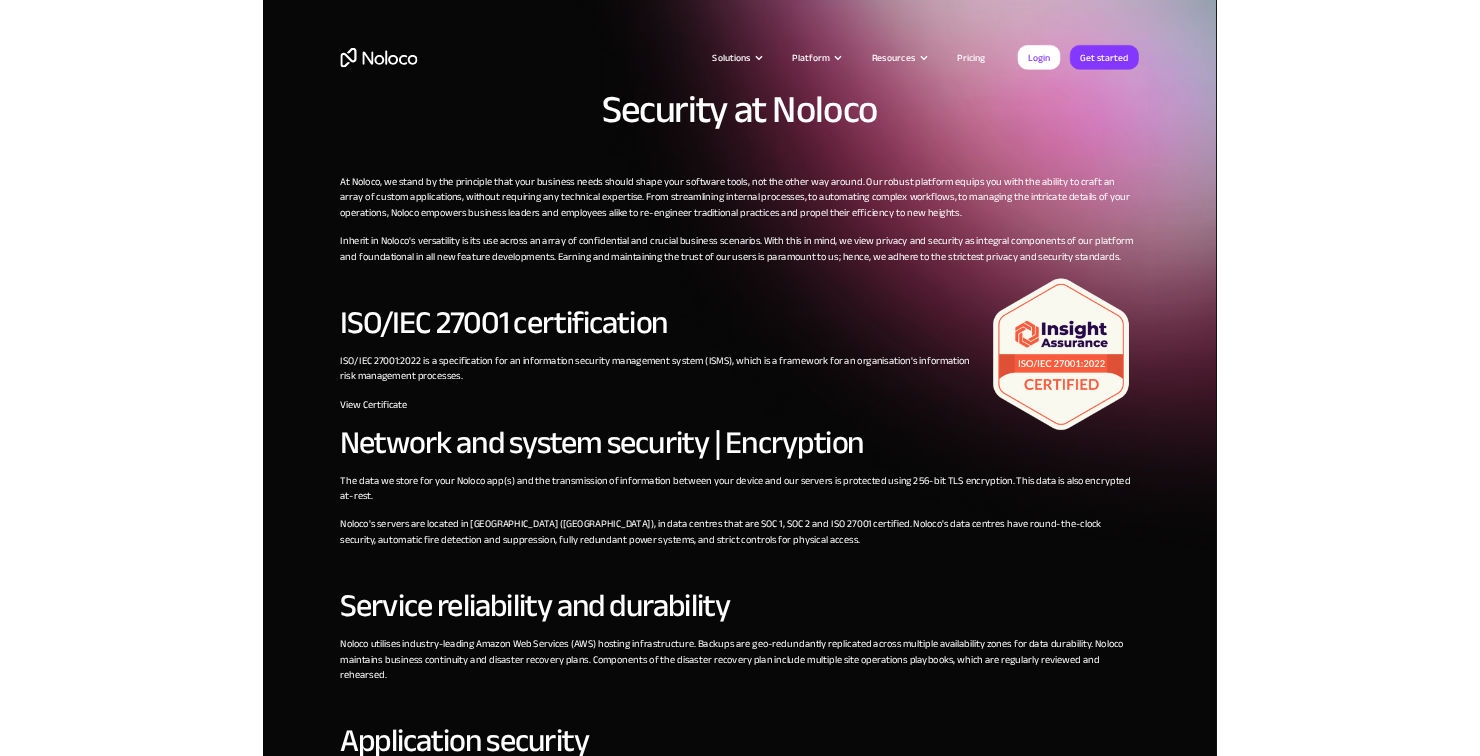 scroll, scrollTop: 0, scrollLeft: 0, axis: both 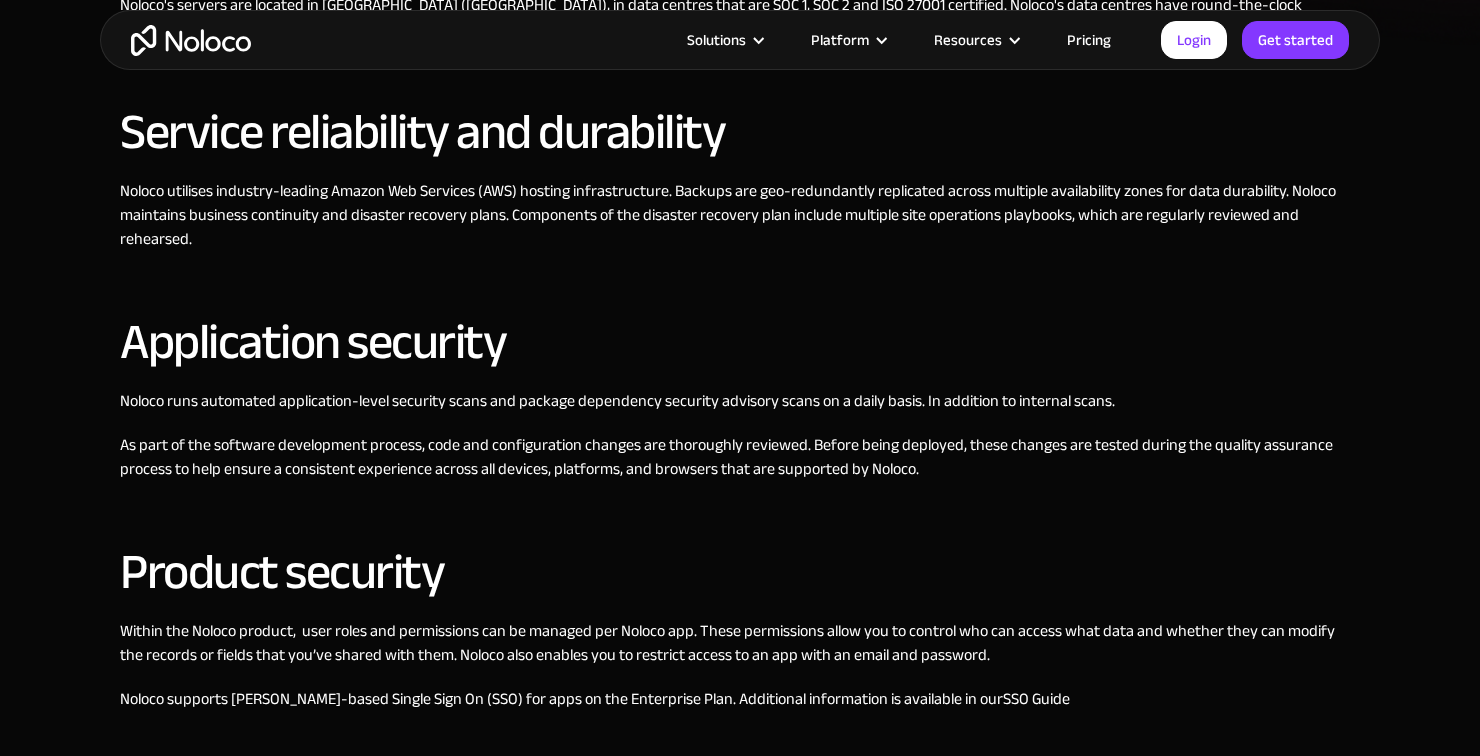 click on "Platform" at bounding box center [847, 40] 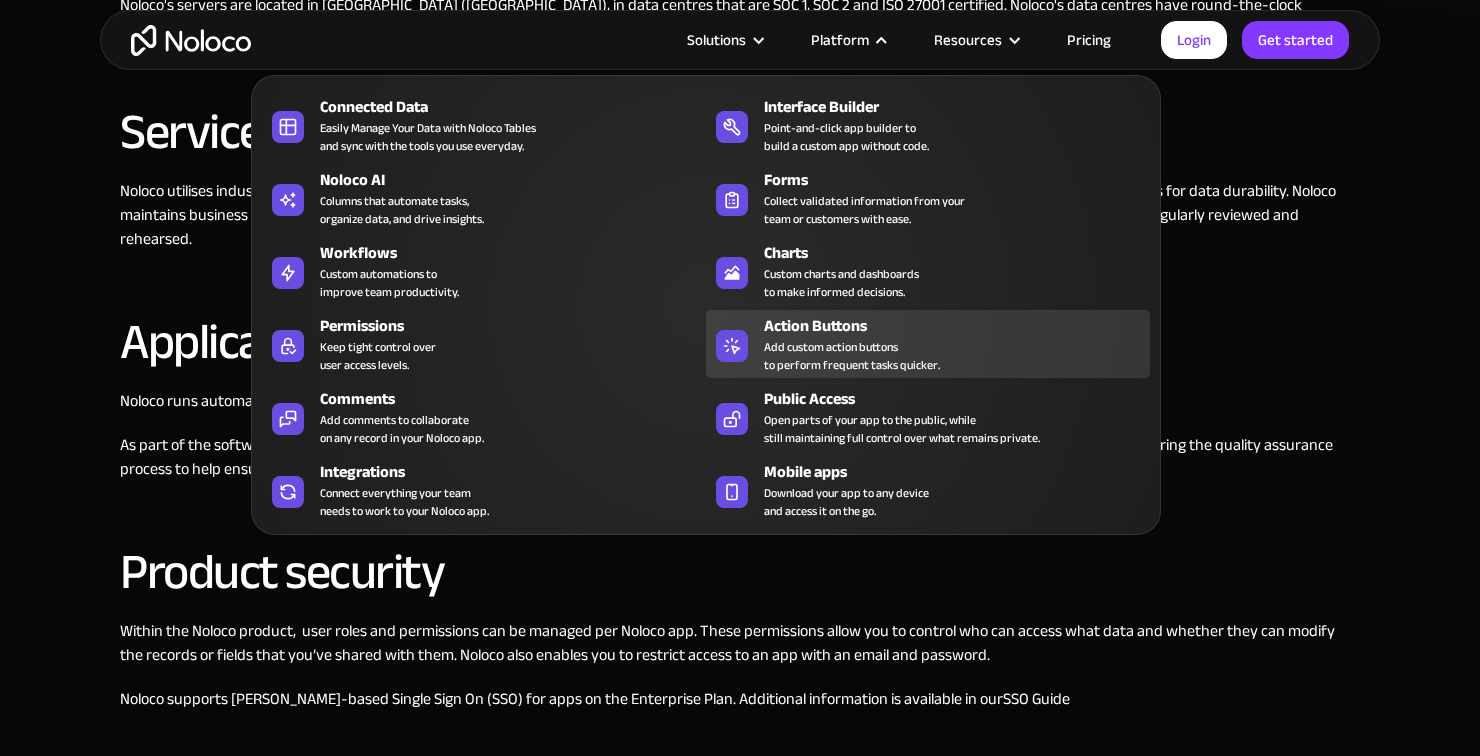 click on "Add custom action buttons  to perform frequent tasks quicker." at bounding box center [852, 356] 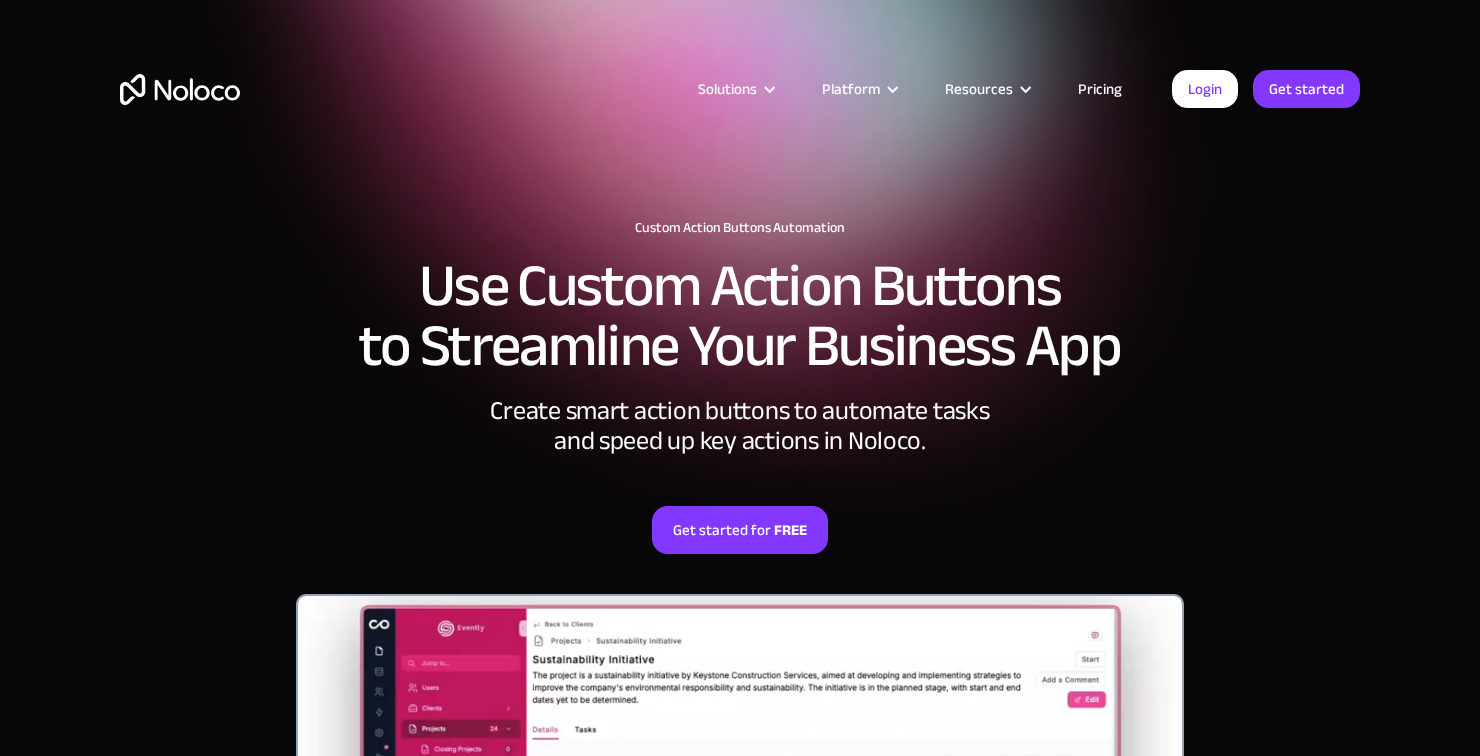 scroll, scrollTop: 0, scrollLeft: 0, axis: both 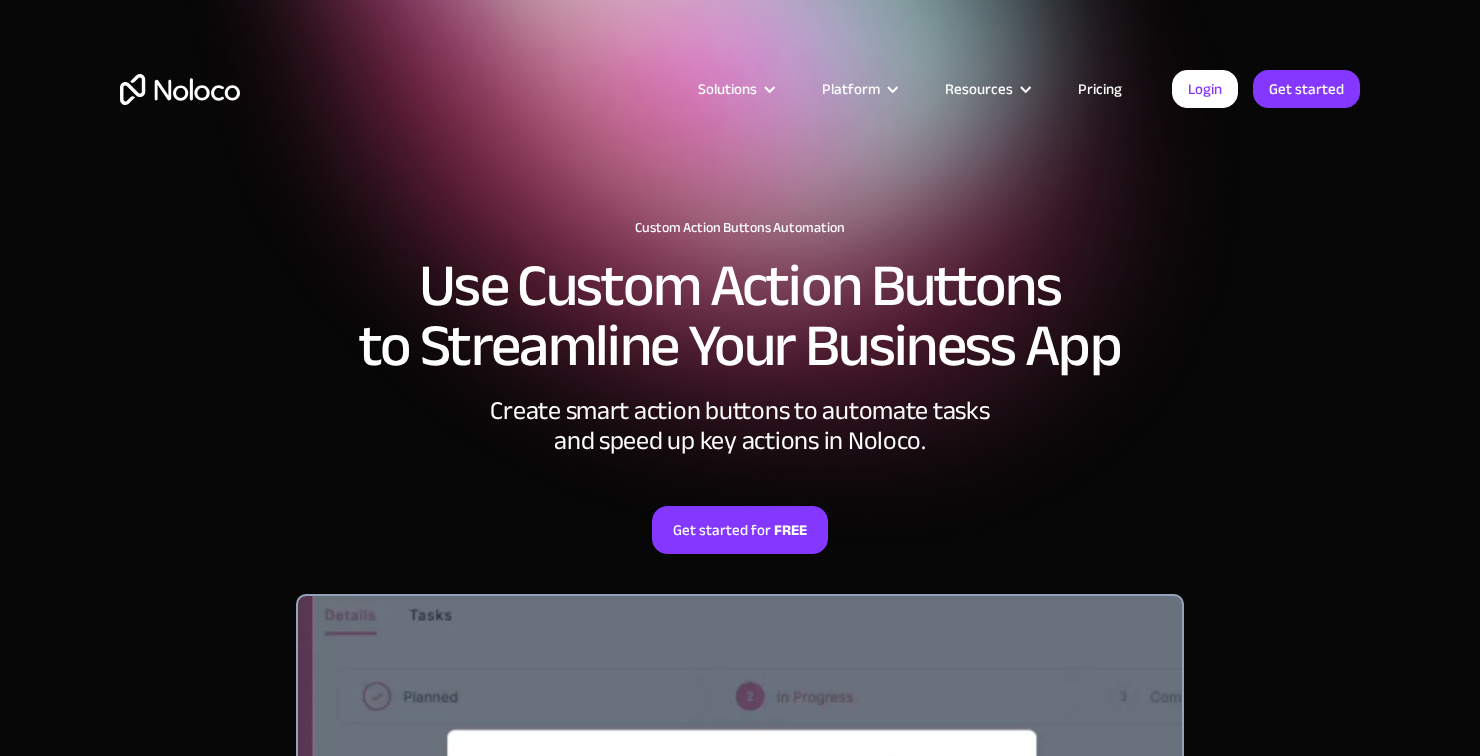 click on "Custom Action Buttons Automation Use Custom Action Buttons  to Streamline Your Business App Create smart action buttons to automate tasks  and speed up key actions in Noloco. Get started for   FREE" at bounding box center [740, 589] 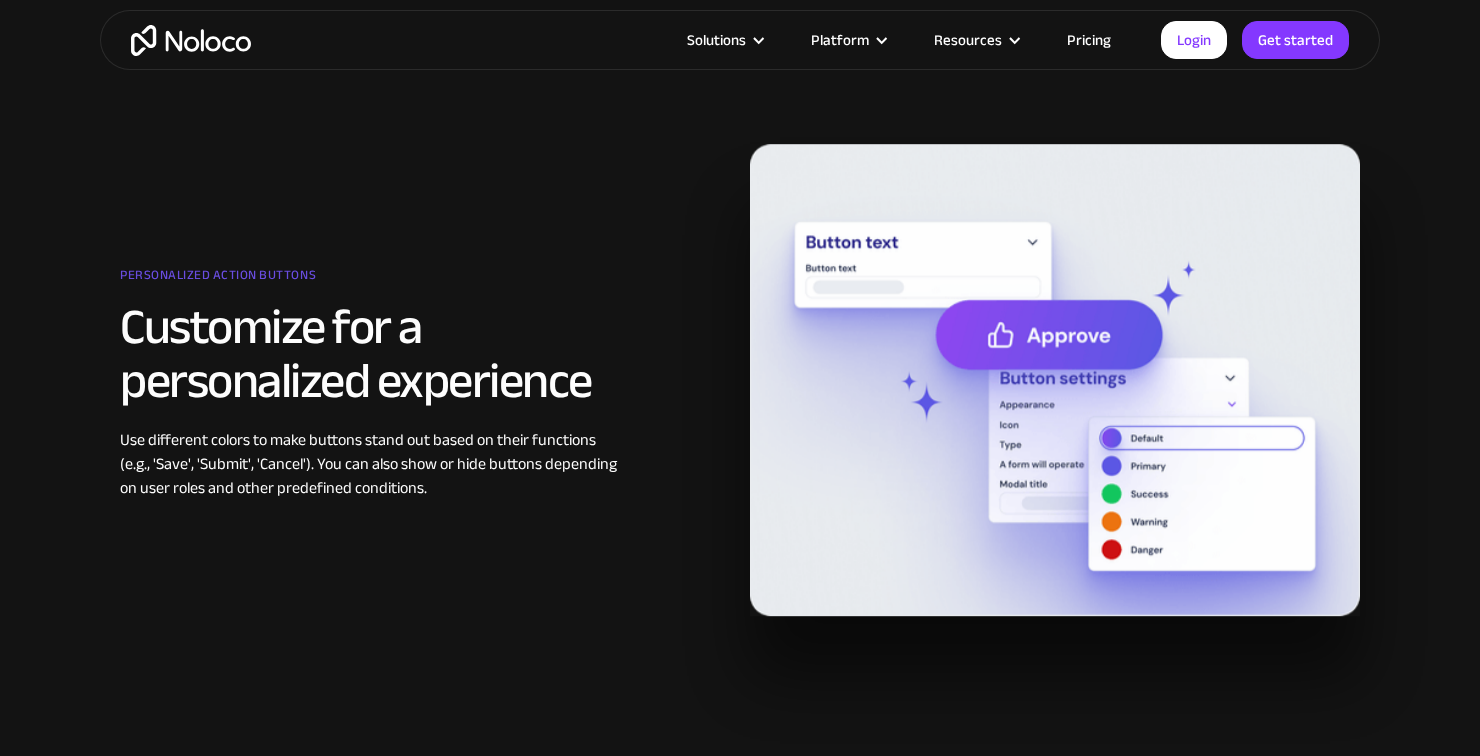 scroll, scrollTop: 2799, scrollLeft: 0, axis: vertical 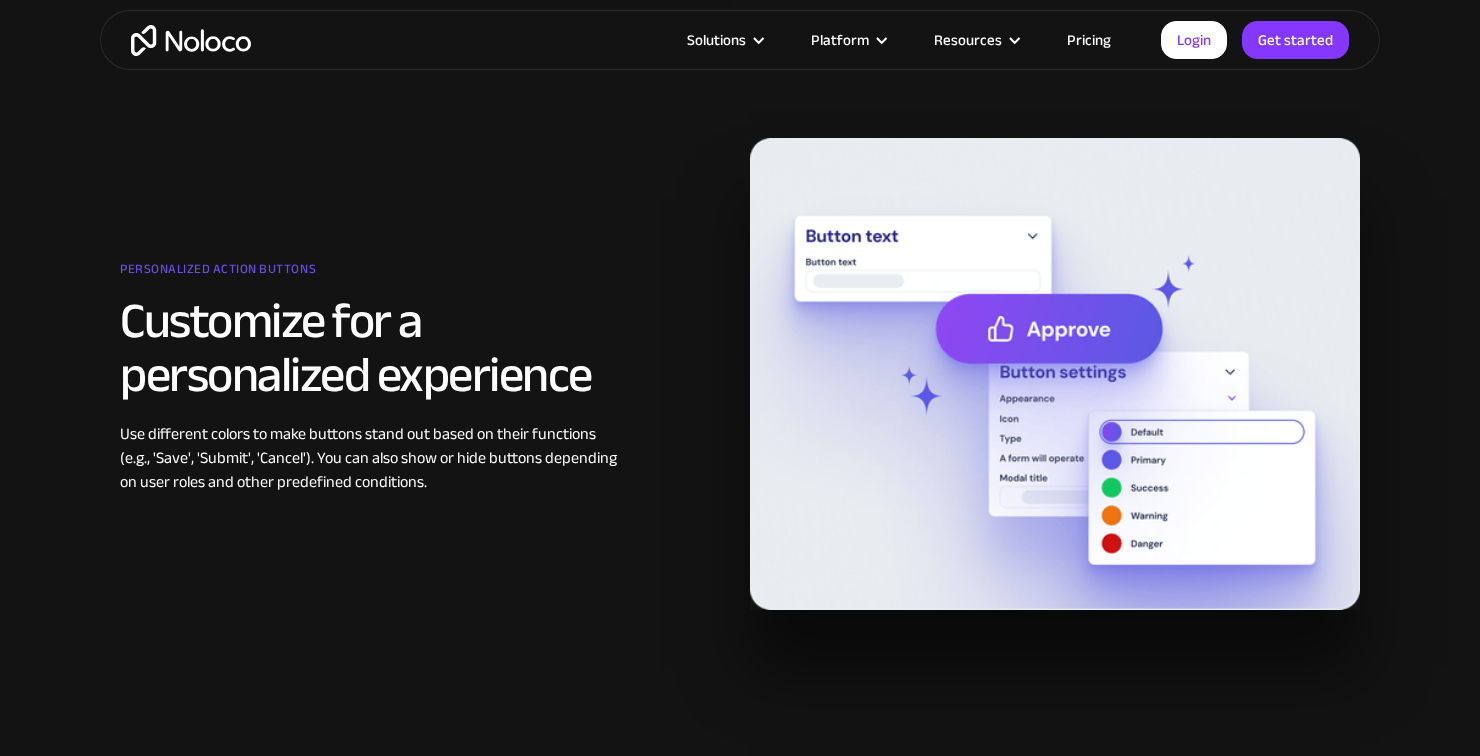 click on "Personalized action buttons Customize for a personalized experience Use different colors to make buttons stand out based on their functions (e.g., 'Save', 'Submit', 'Cancel'). You can also show or hide buttons depending on user roles and other predefined conditions." at bounding box center [740, 394] 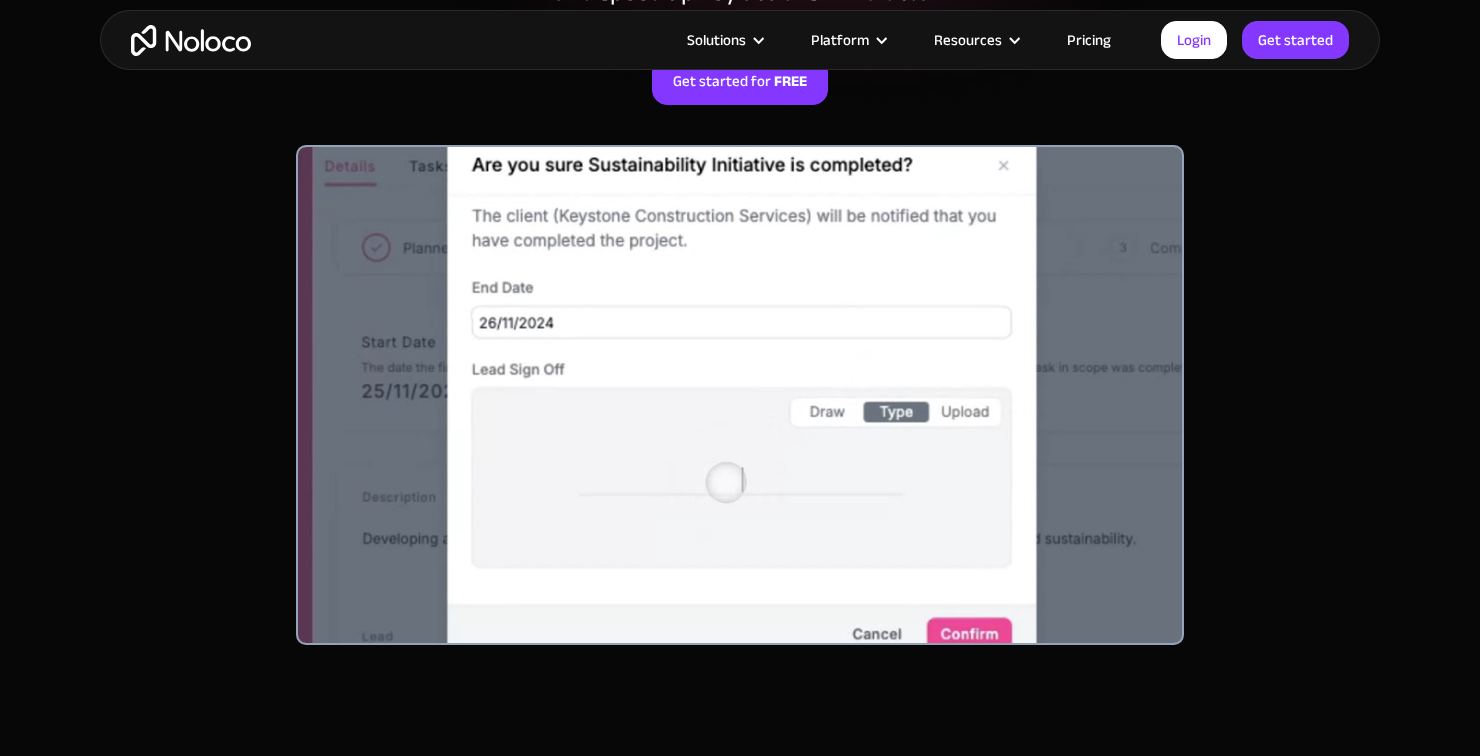 scroll, scrollTop: 0, scrollLeft: 0, axis: both 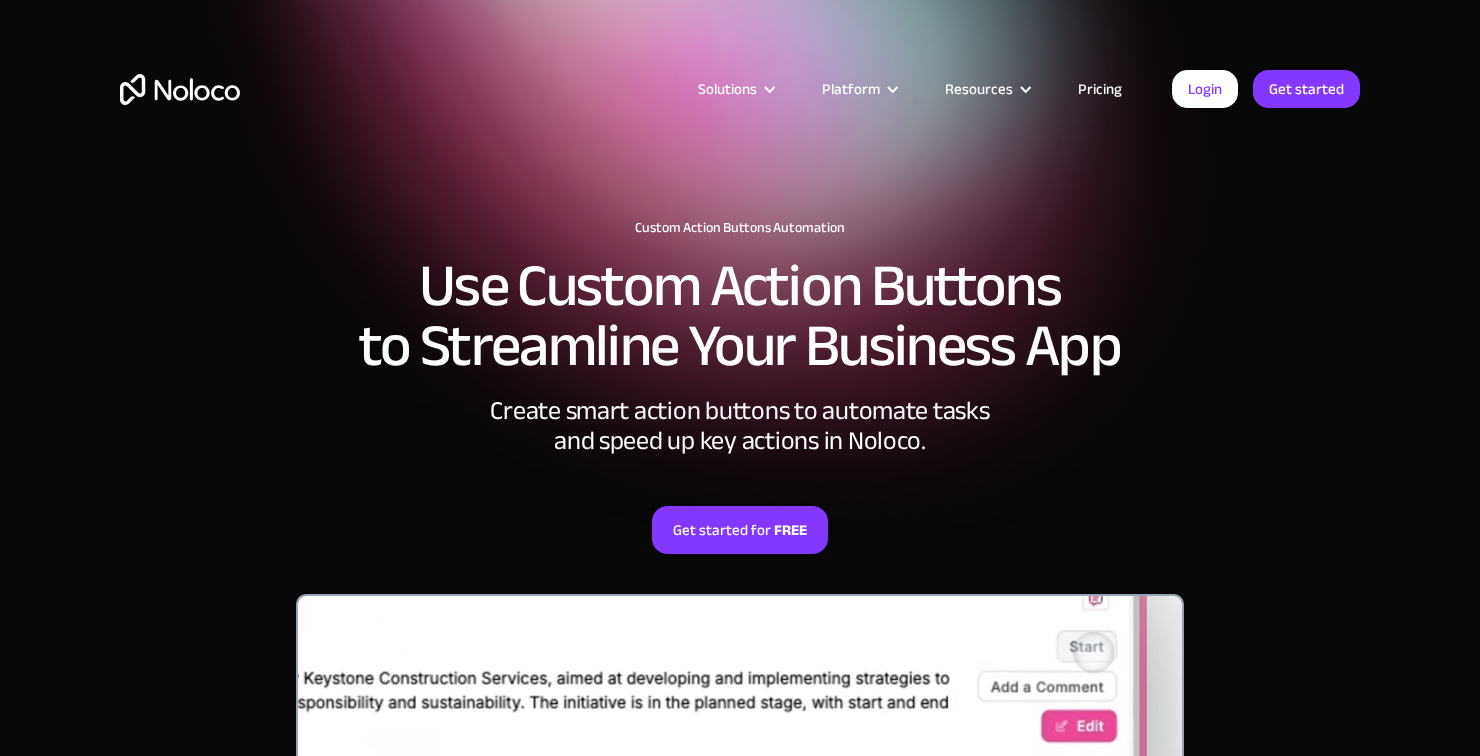 click on "Platform" at bounding box center [858, 89] 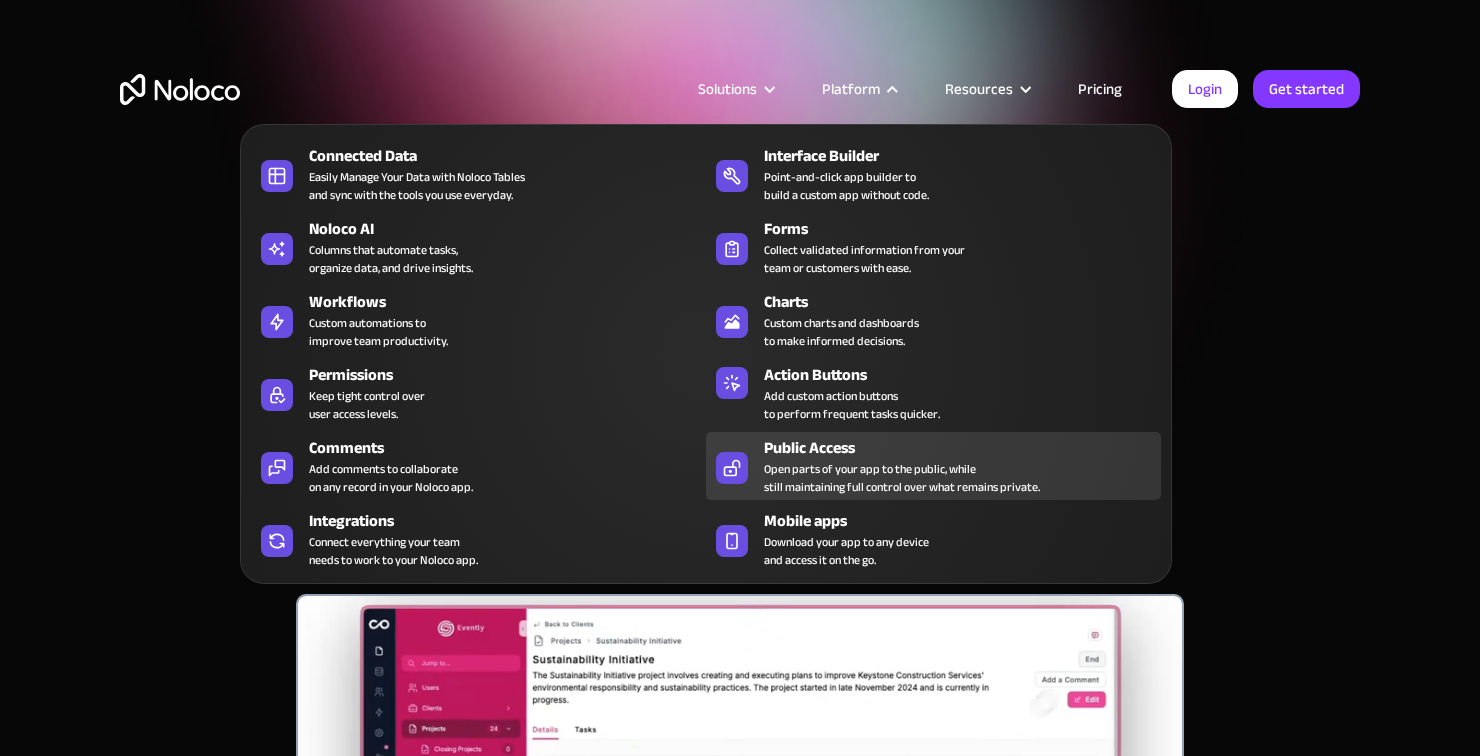 click on "Open parts of your app to the public, while  still maintaining full control over what remains private." at bounding box center (902, 478) 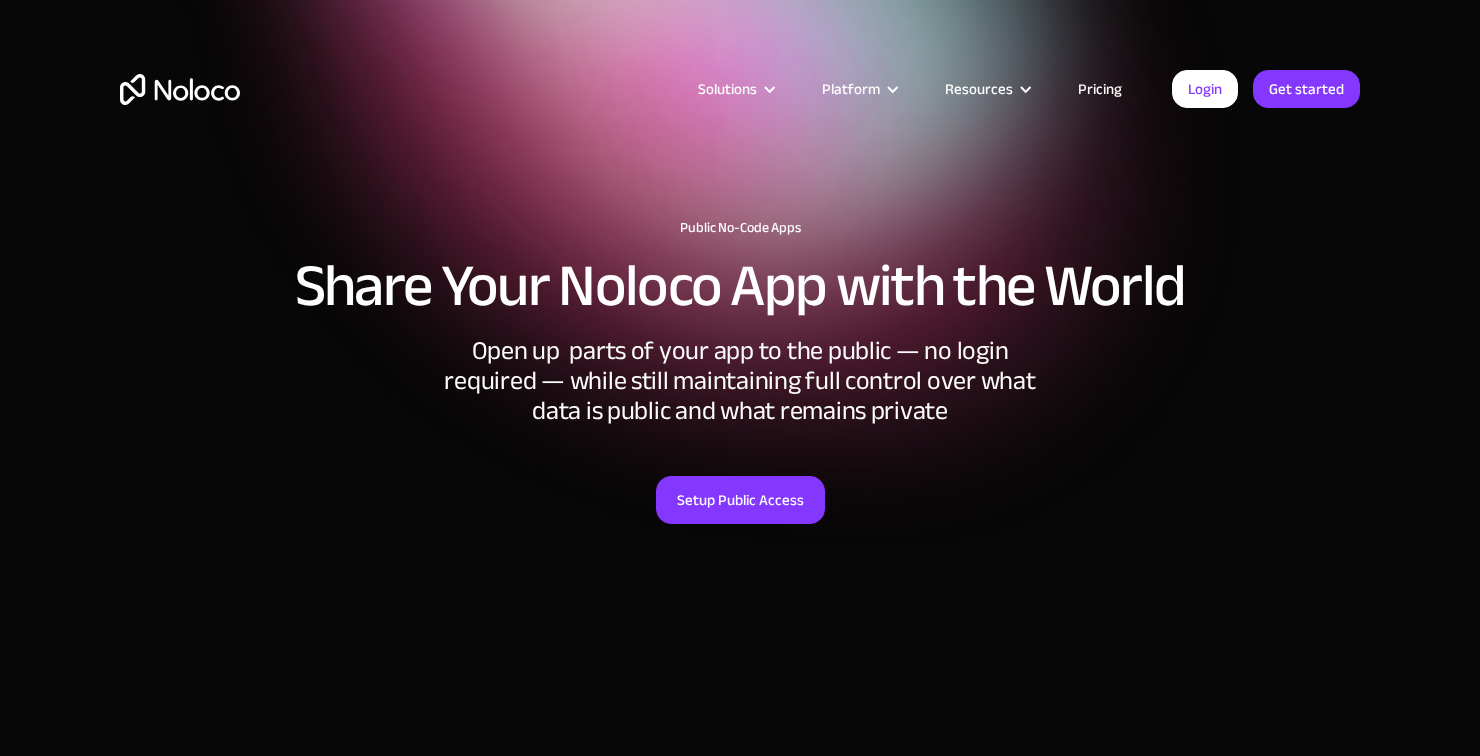 scroll, scrollTop: 0, scrollLeft: 0, axis: both 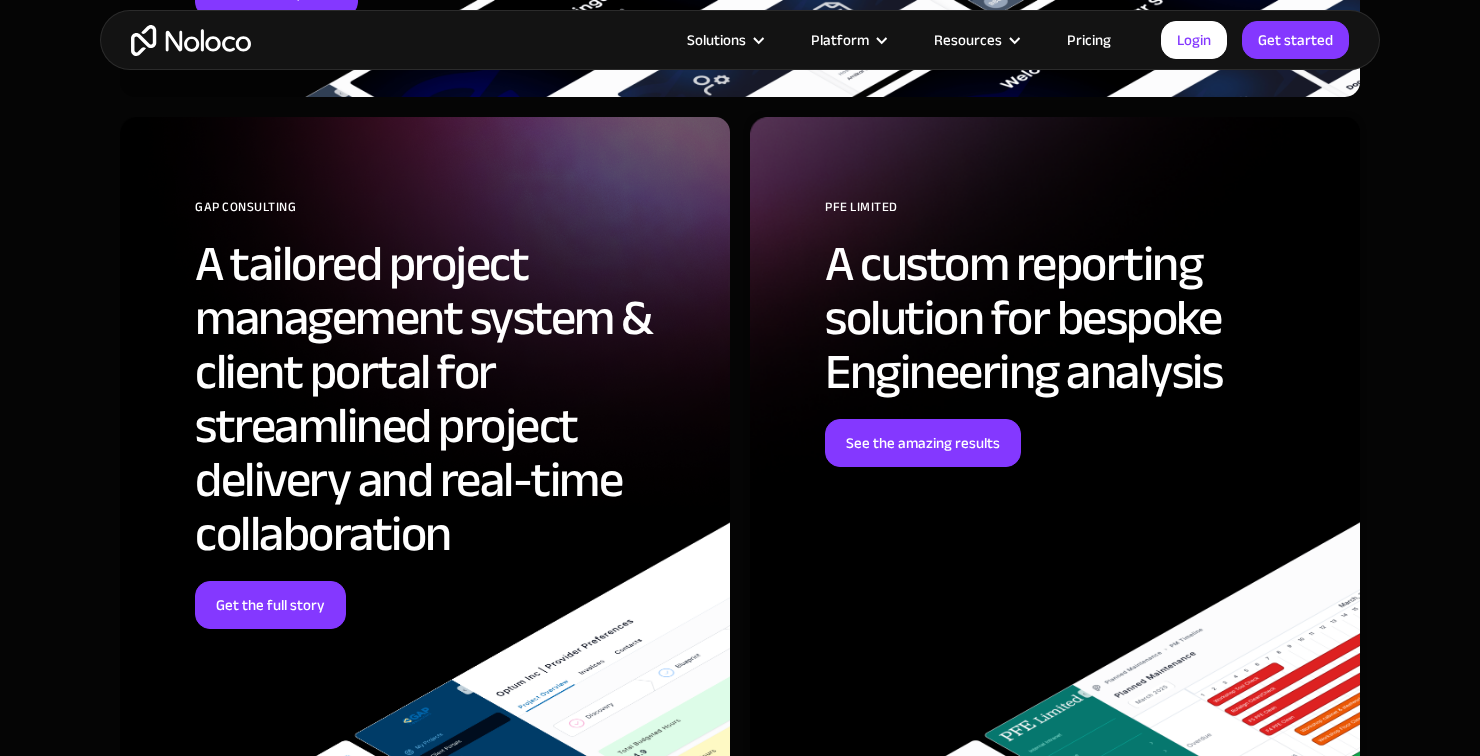 click on "Platform" at bounding box center [847, 40] 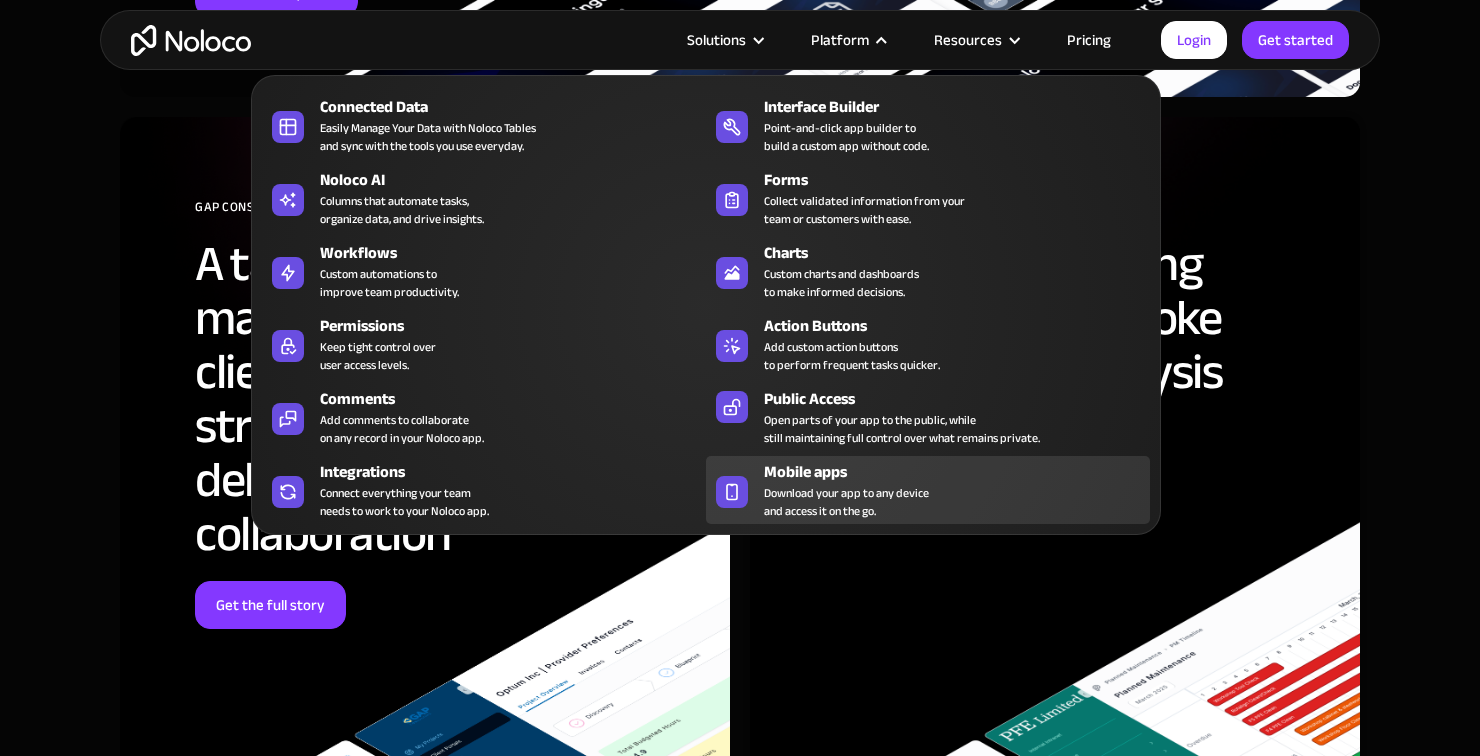 click on "Download your app to any device  and access it on the go." at bounding box center [846, 502] 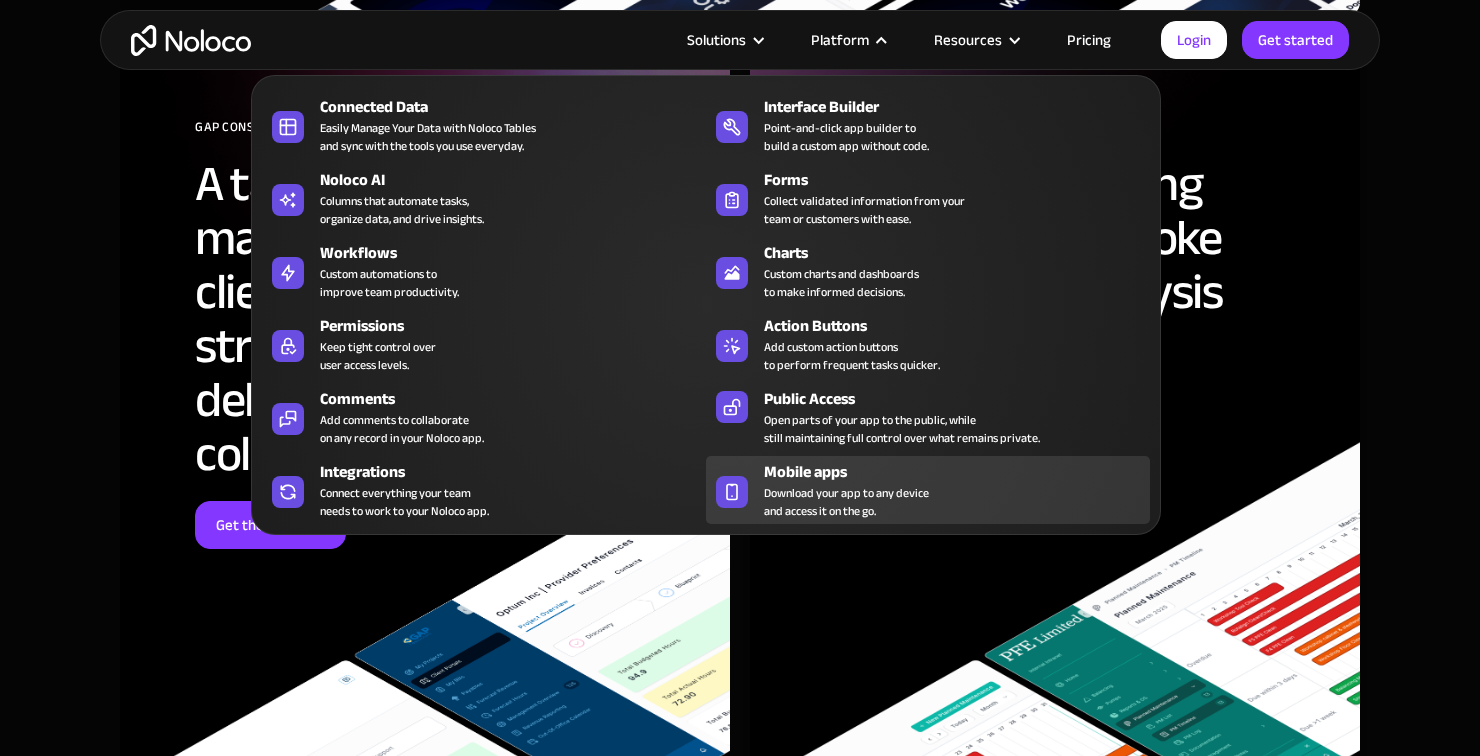 scroll, scrollTop: 6519, scrollLeft: 0, axis: vertical 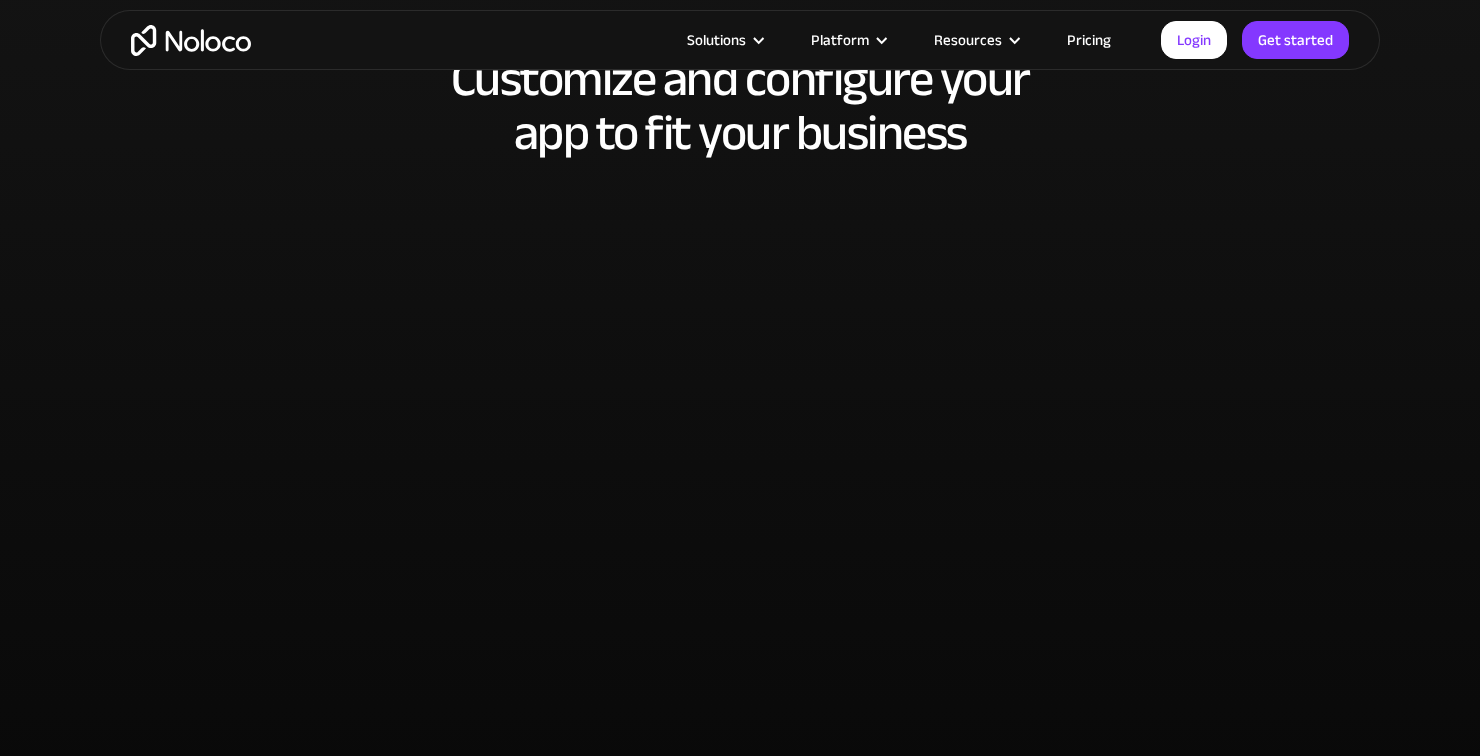 click at bounding box center [881, 40] 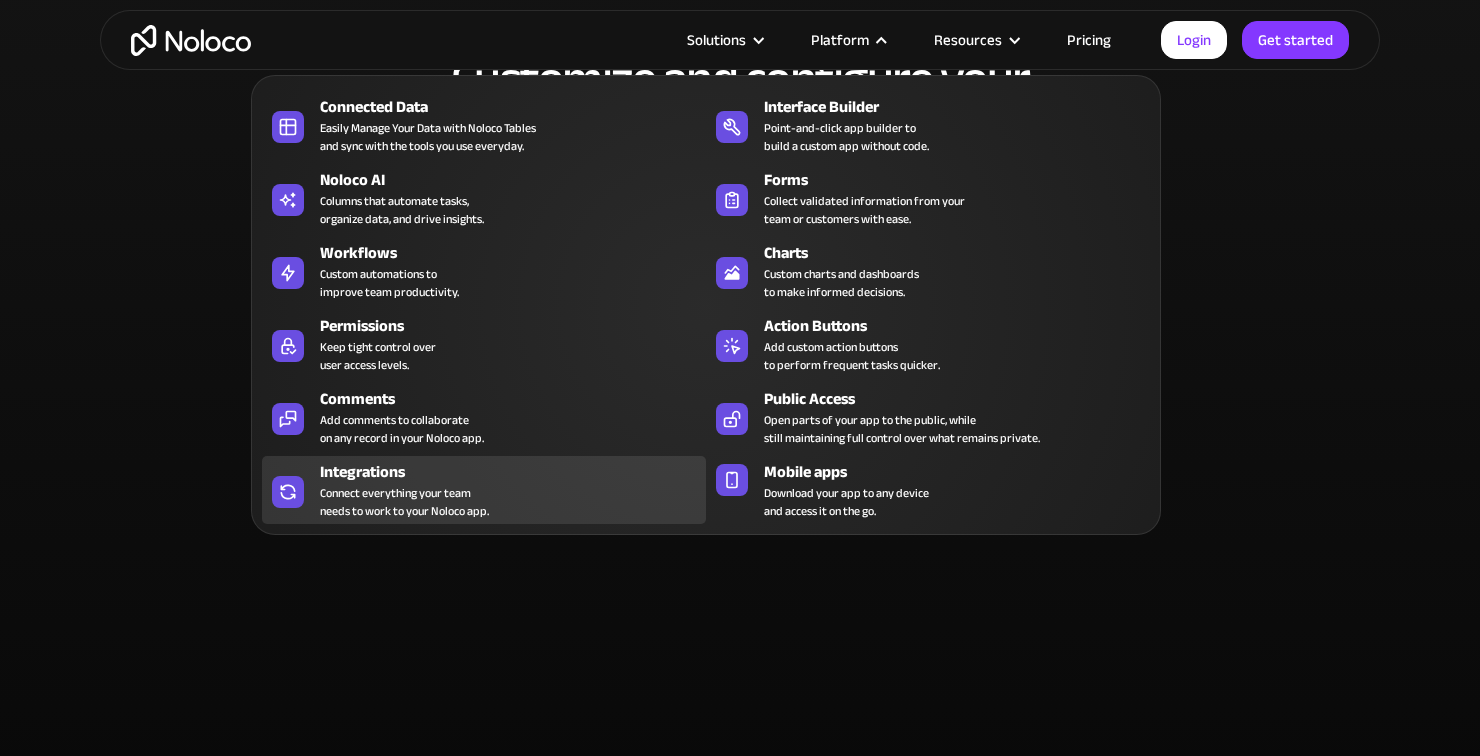 click on "Connect everything your team  needs to work to your Noloco app." at bounding box center [404, 502] 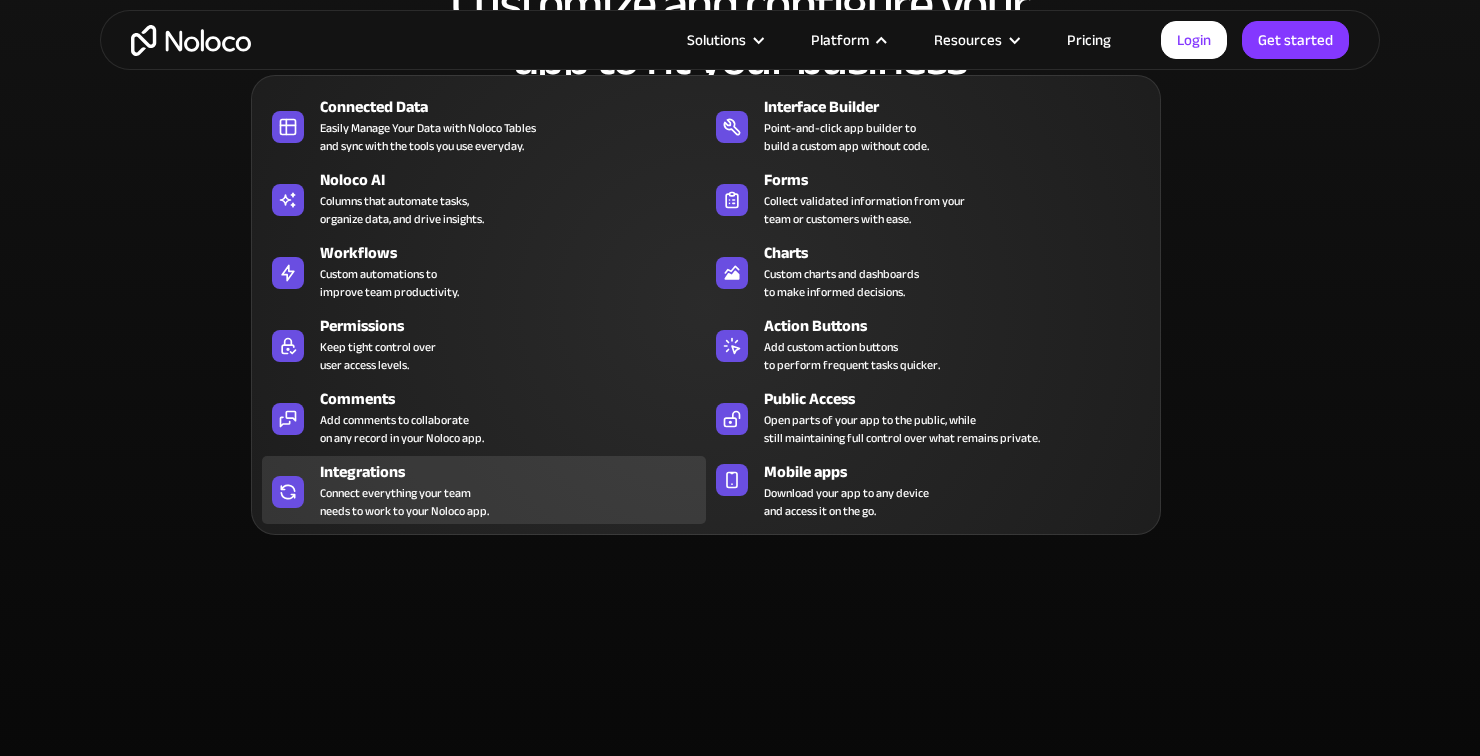 scroll, scrollTop: 4524, scrollLeft: 0, axis: vertical 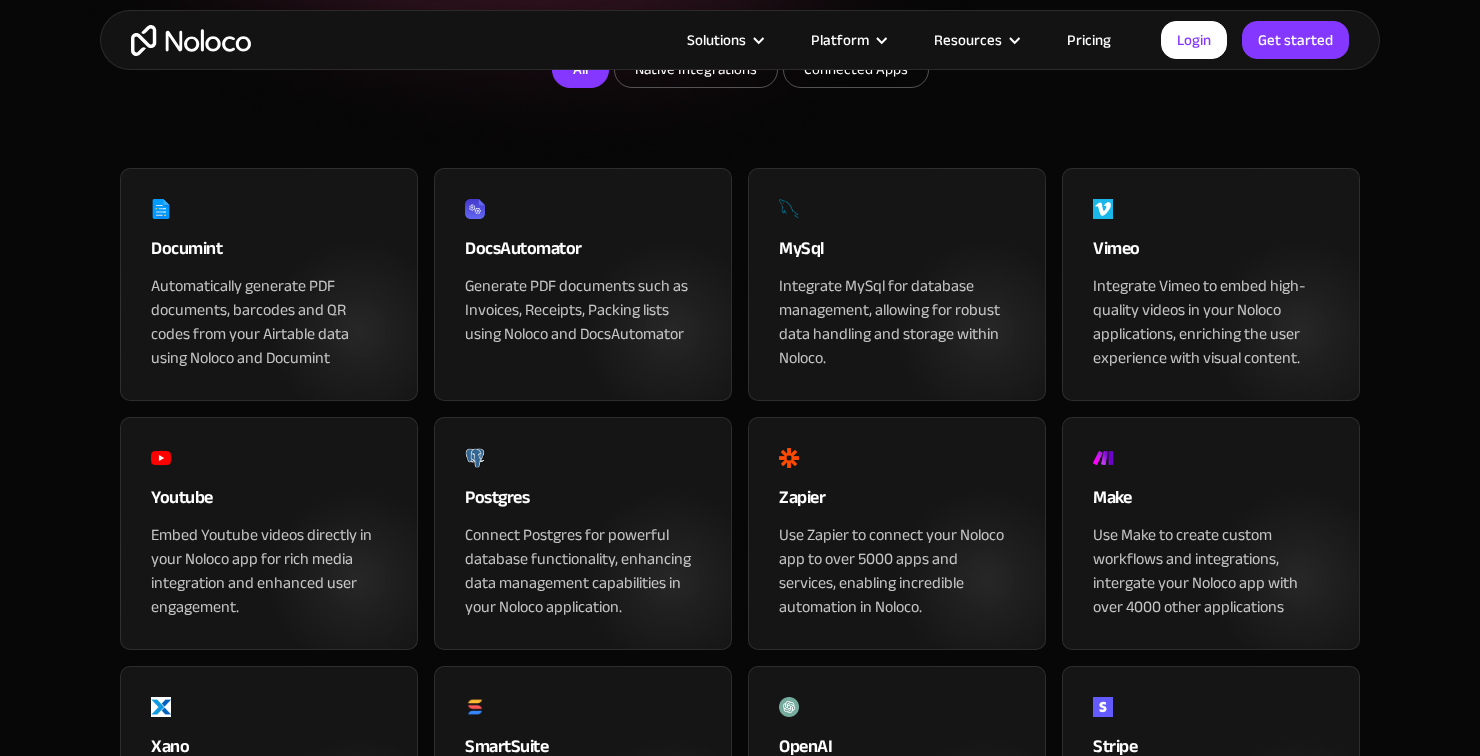 click on "All" at bounding box center [580, 69] 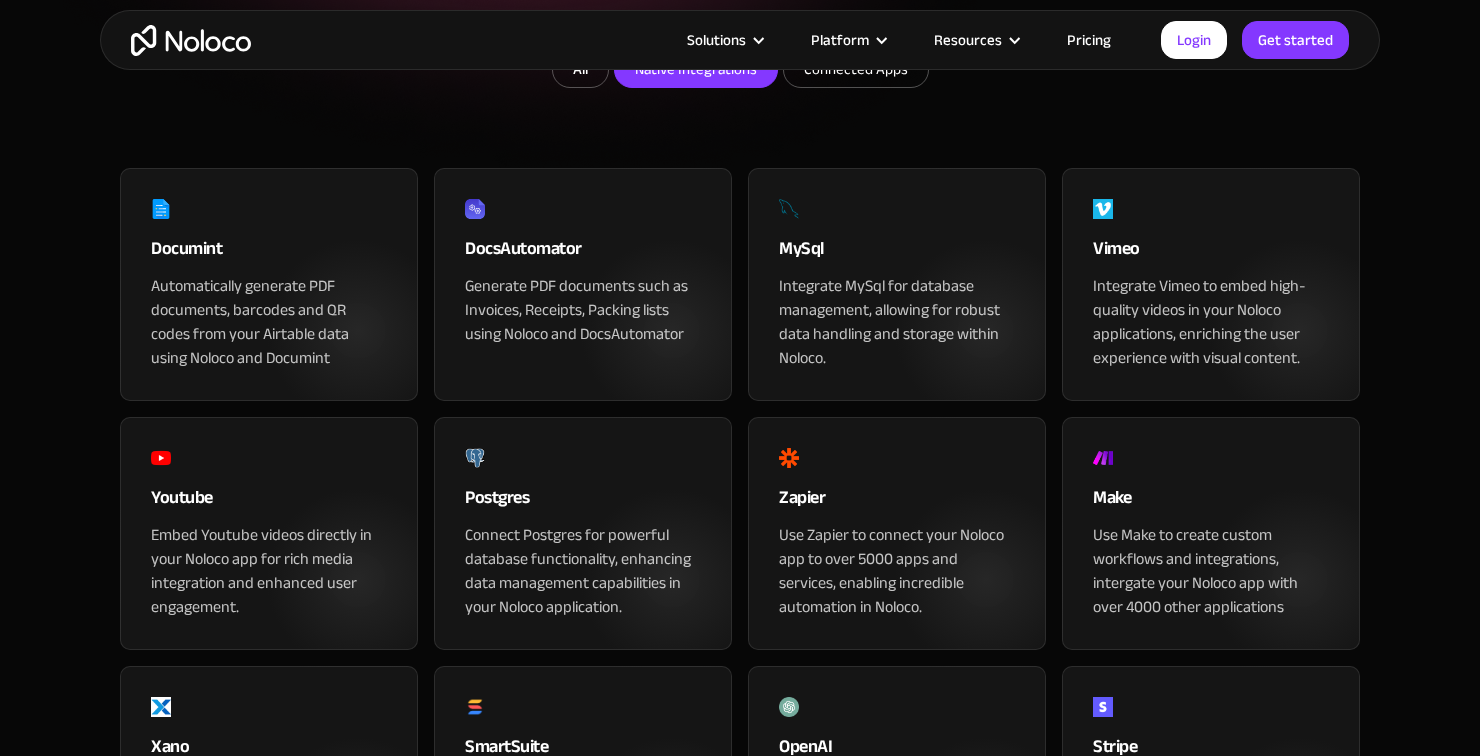 click on "Native Integrations" at bounding box center (696, 69) 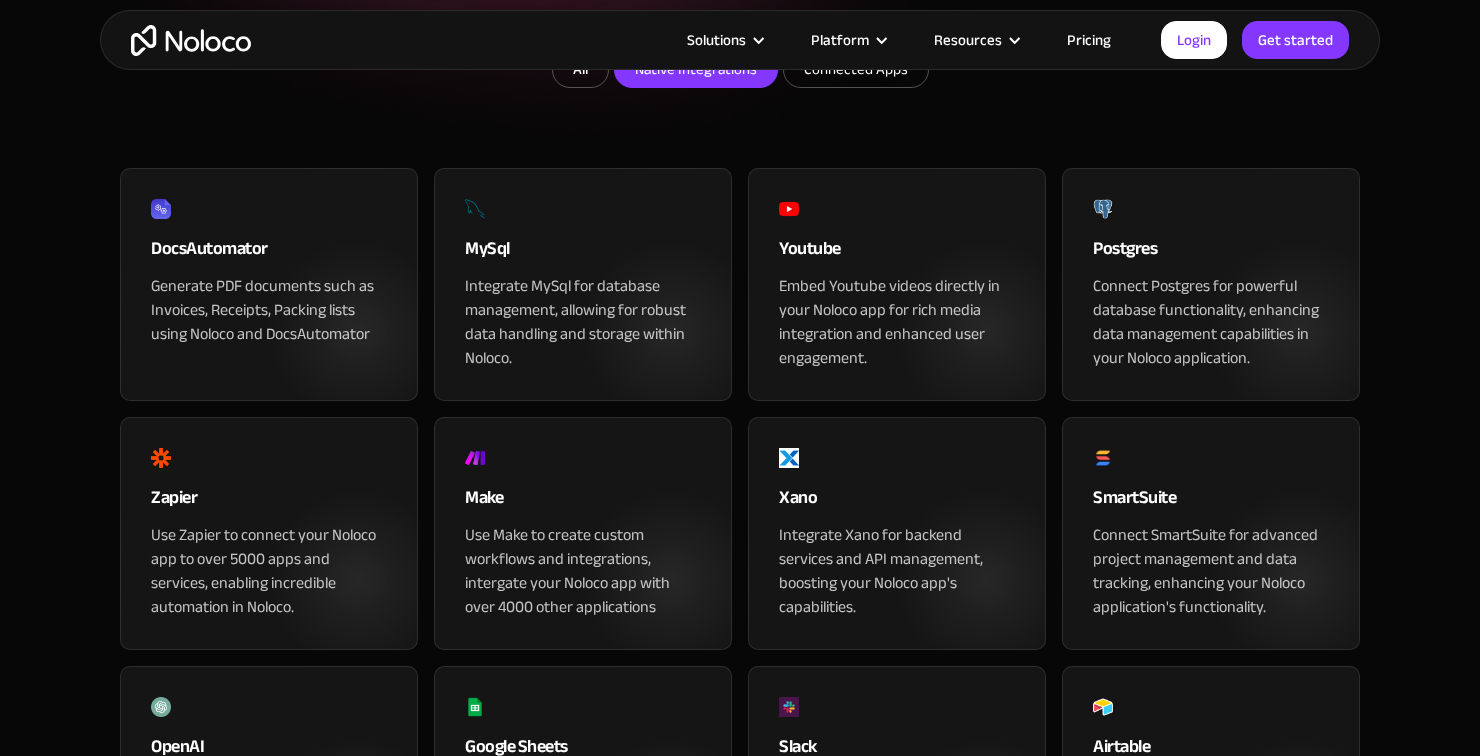 click on "Generate PDF documents such as Invoices, Receipts, Packing lists using Noloco and DocsAutomator" at bounding box center [269, 310] 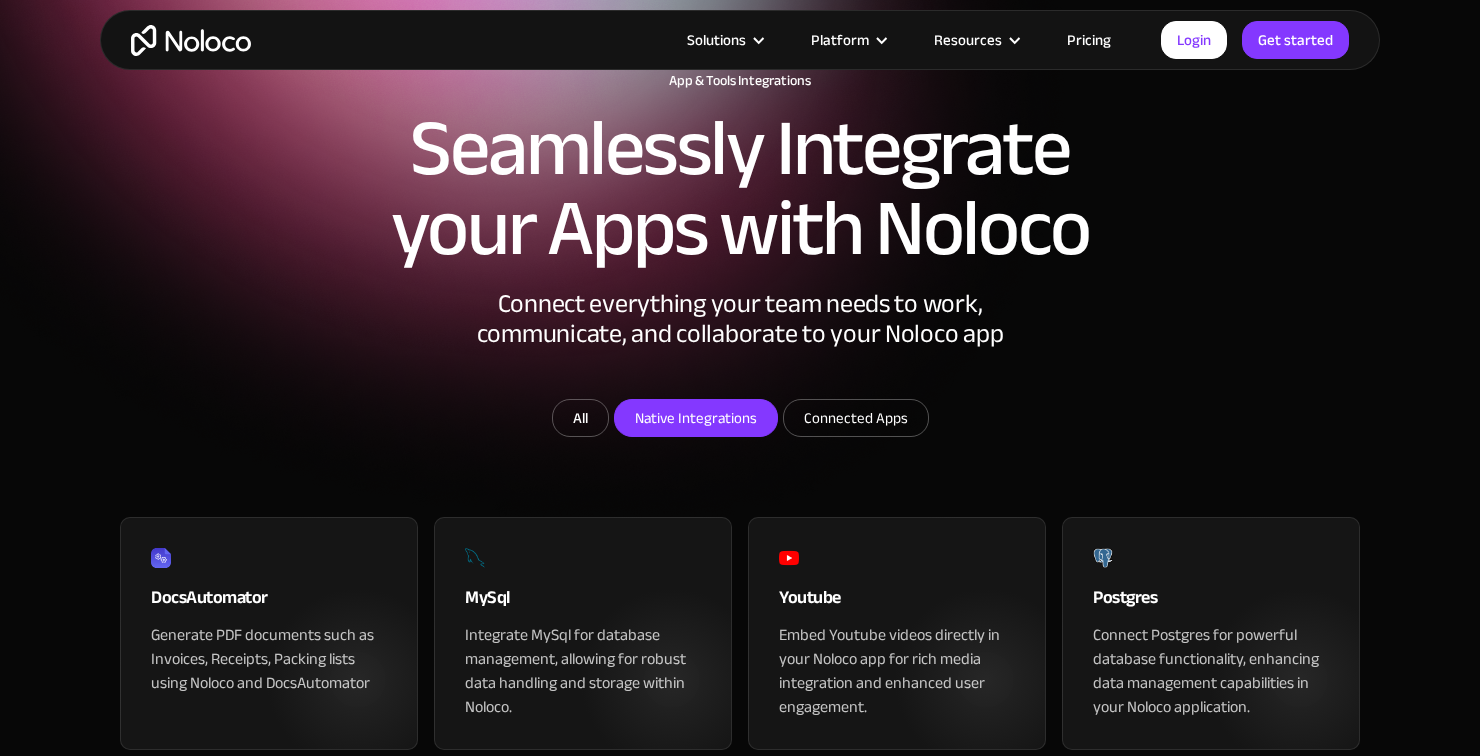 scroll, scrollTop: 0, scrollLeft: 0, axis: both 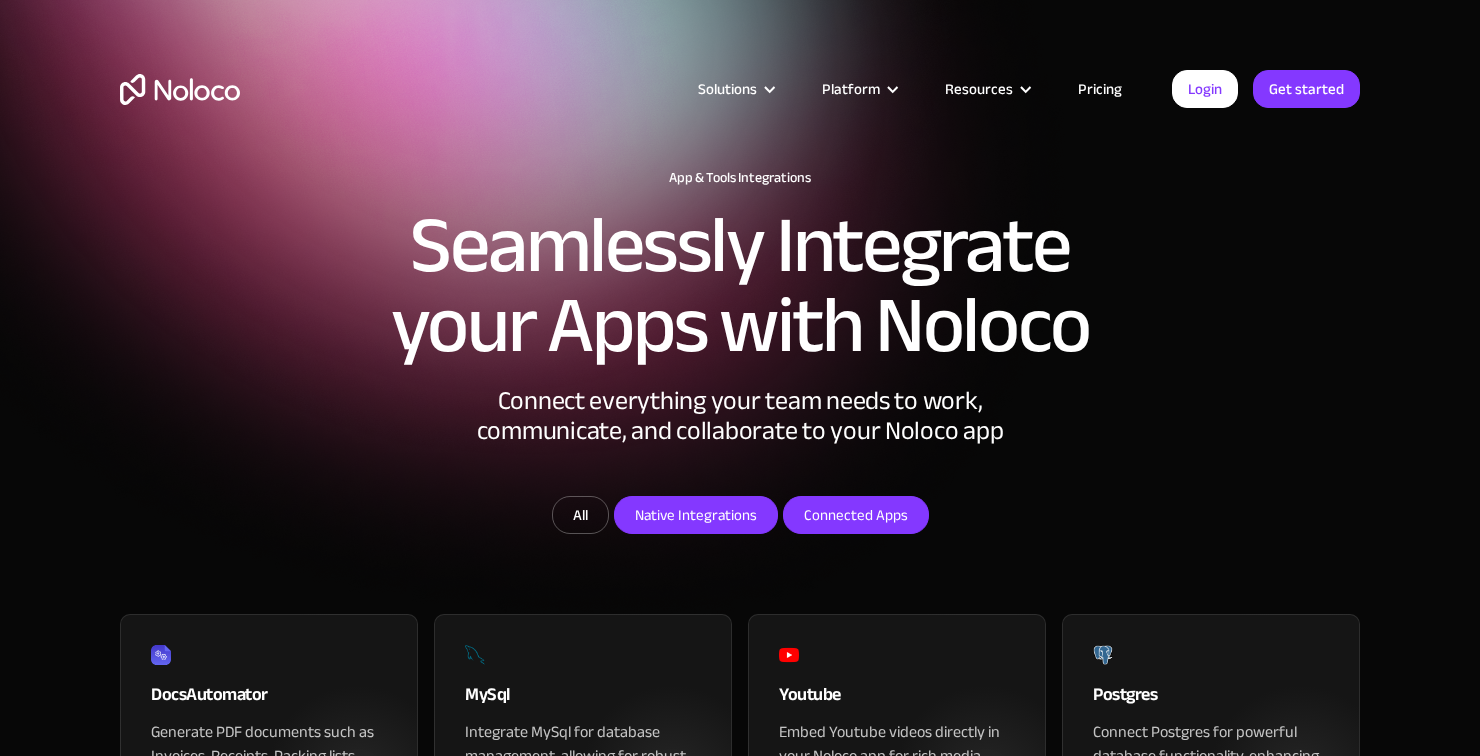 click on "Connected Apps" at bounding box center [696, 515] 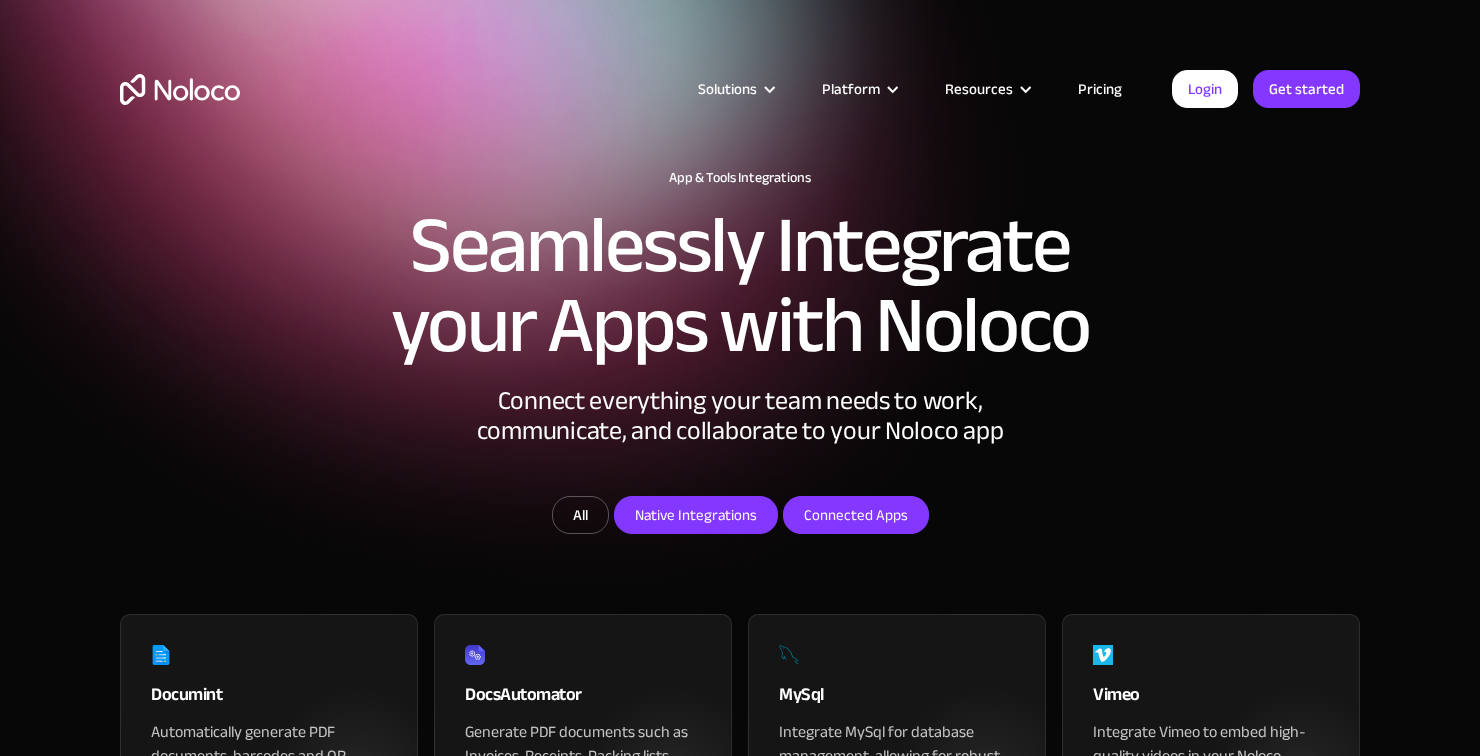 click on "App & Tools Integrations Seamlessly Integrate your Apps with Noloco Connect everything your team needs to work, communicate, and collaborate to your Noloco app All Native Integrations Connected Apps Thank you! Your submission has been received! Oops! Something went wrong while submitting the form. Documint Automatically generate PDF documents, barcodes and QR codes from your Airtable data using Noloco and Documint Connected Apps DocsAutomator Generate PDF documents such as Invoices, Receipts, Packing lists using Noloco and DocsAutomator Native Integrations MySql Integrate MySql for database management, allowing for robust data handling and storage within Noloco. Native Integrations Vimeo Integrate Vimeo to embed high-quality videos in your Noloco applications, enriching the user experience with visual content. Connected Apps Youtube Embed Youtube videos directly in your Noloco app for rich media integration and enhanced user engagement. Native Integrations Postgres Native Integrations Zapier Make Xano OpenAI" at bounding box center (740, 1536) 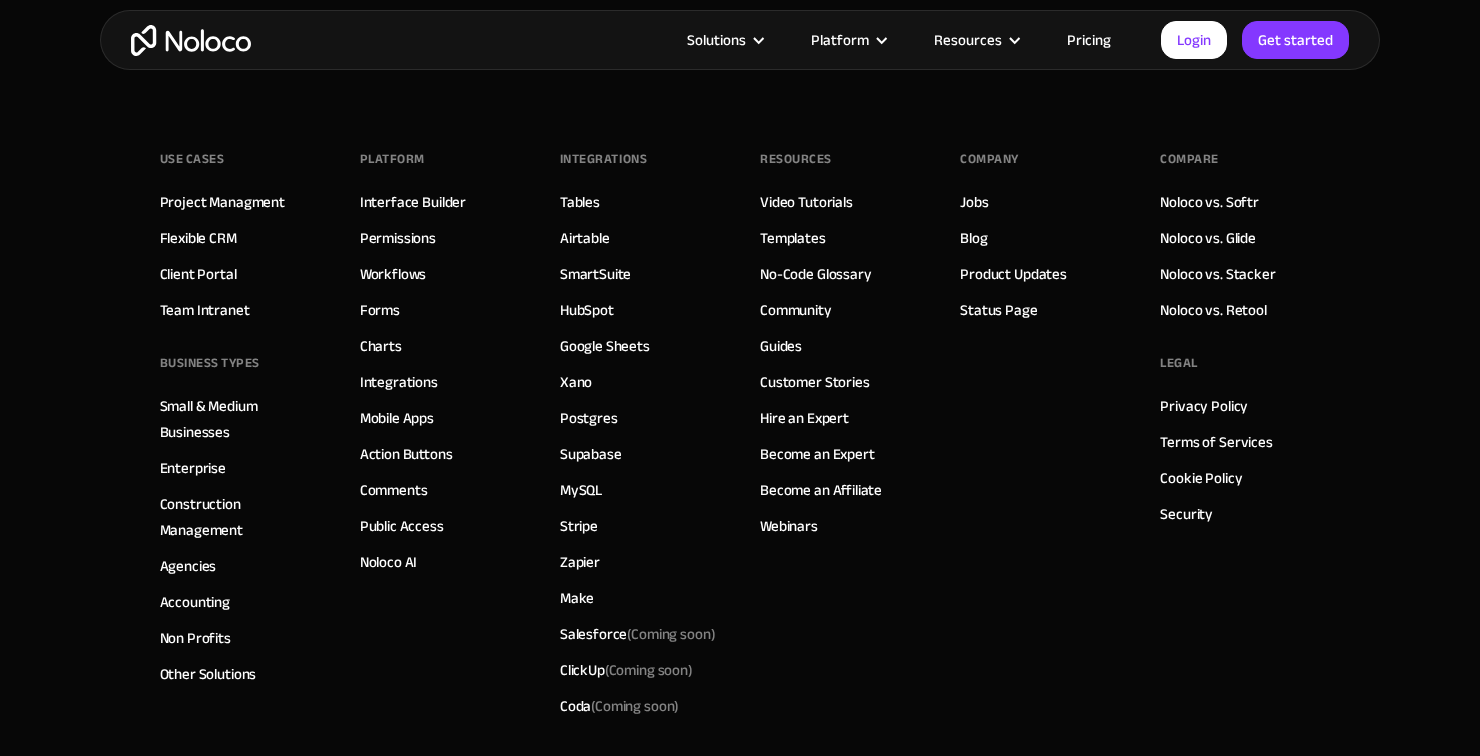 scroll, scrollTop: 2702, scrollLeft: 0, axis: vertical 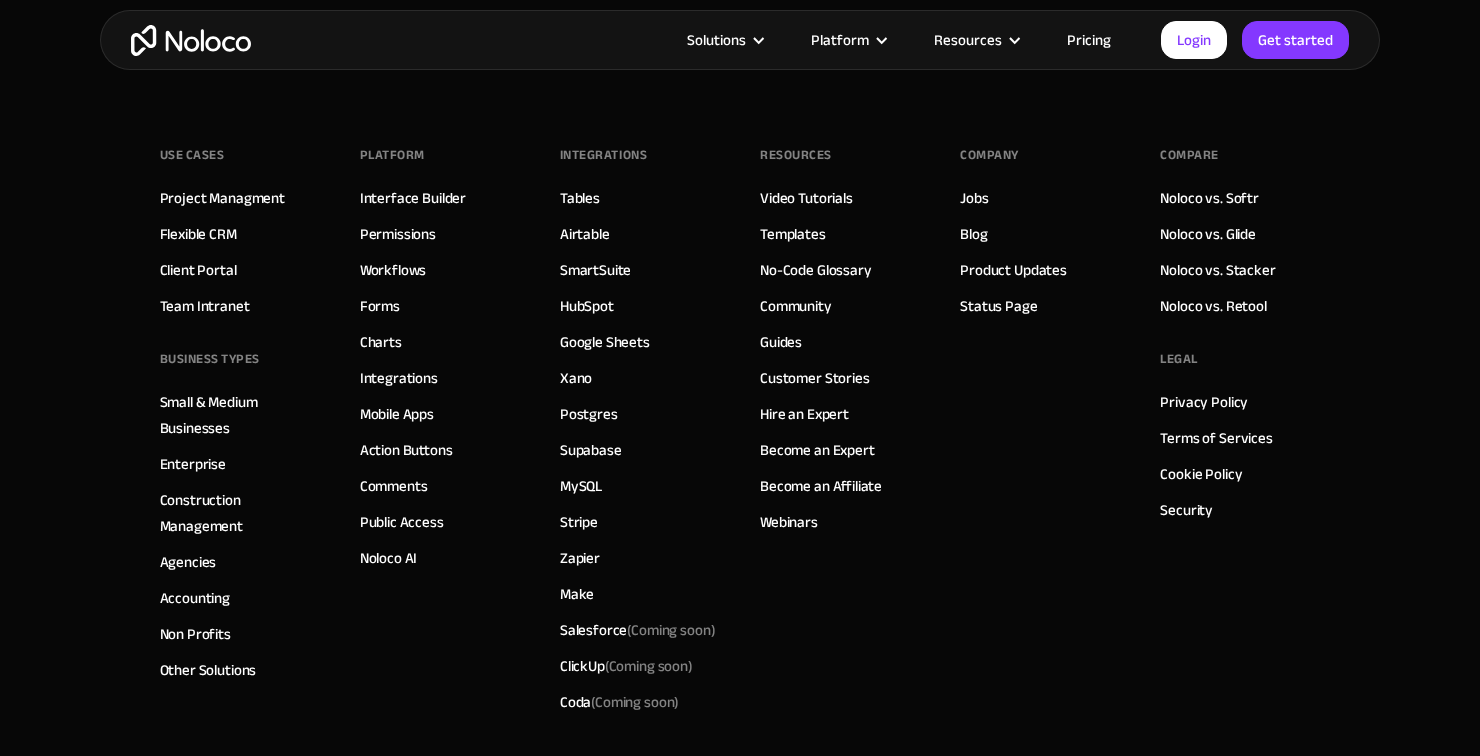 click on "Solutions" at bounding box center [724, 40] 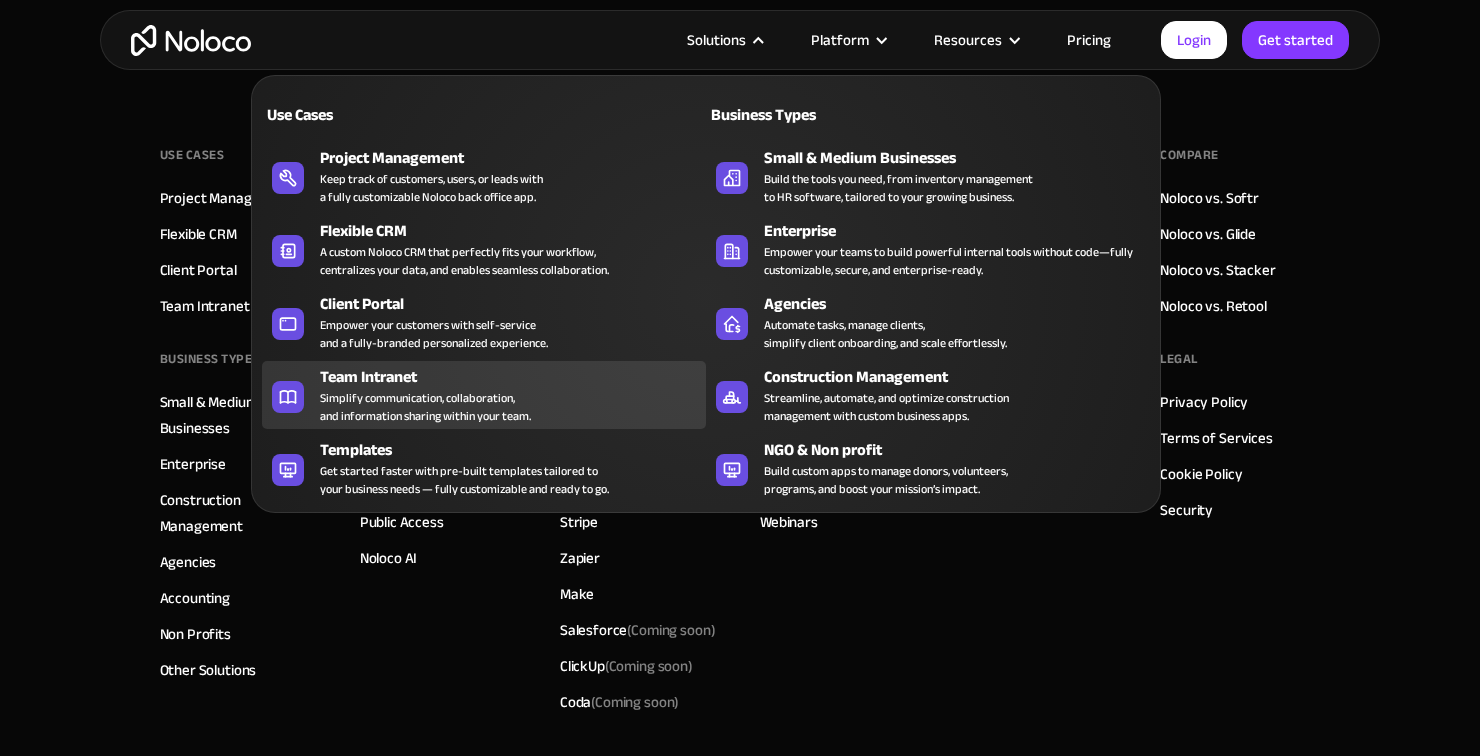 click on "Team Intranet Simplify communication, collaboration,  and information sharing within your team." at bounding box center [508, 395] 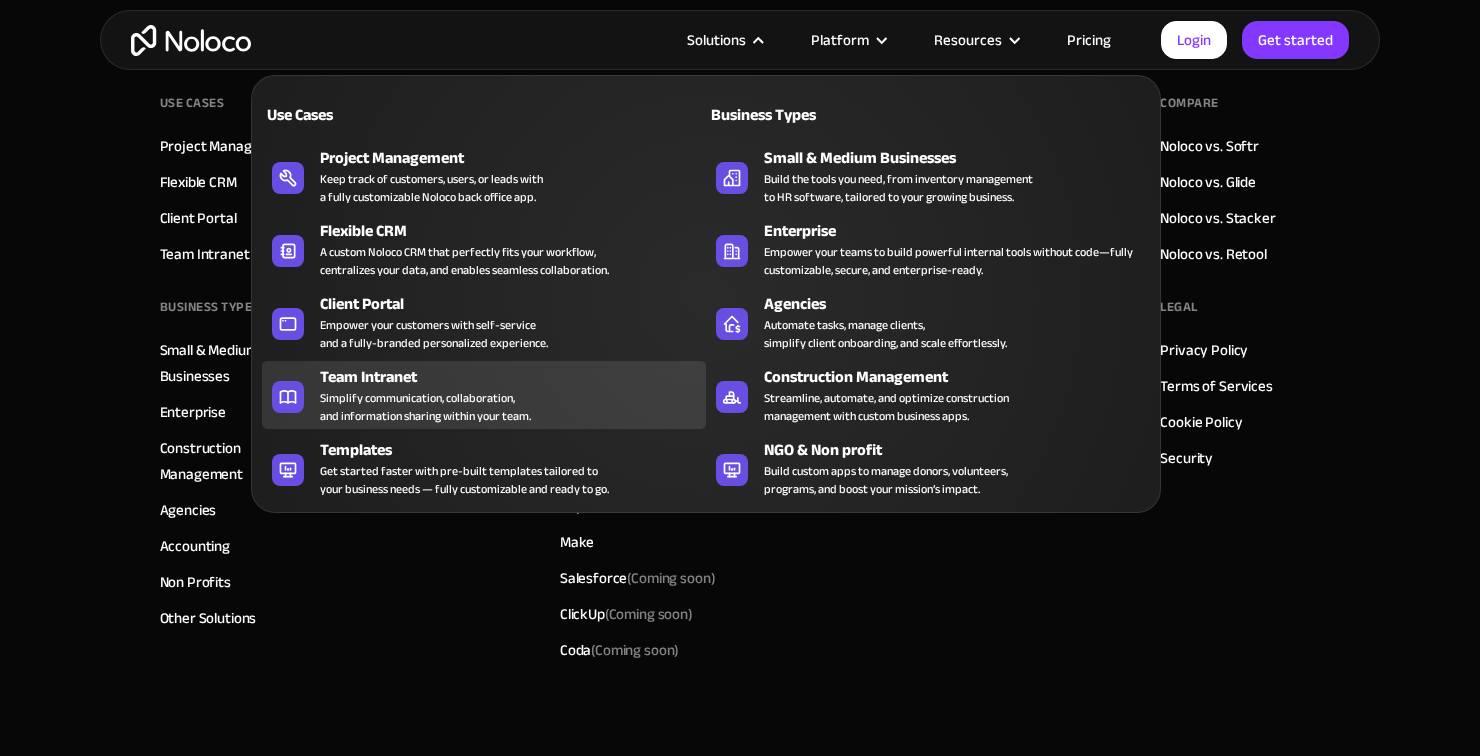 scroll, scrollTop: 2798, scrollLeft: 0, axis: vertical 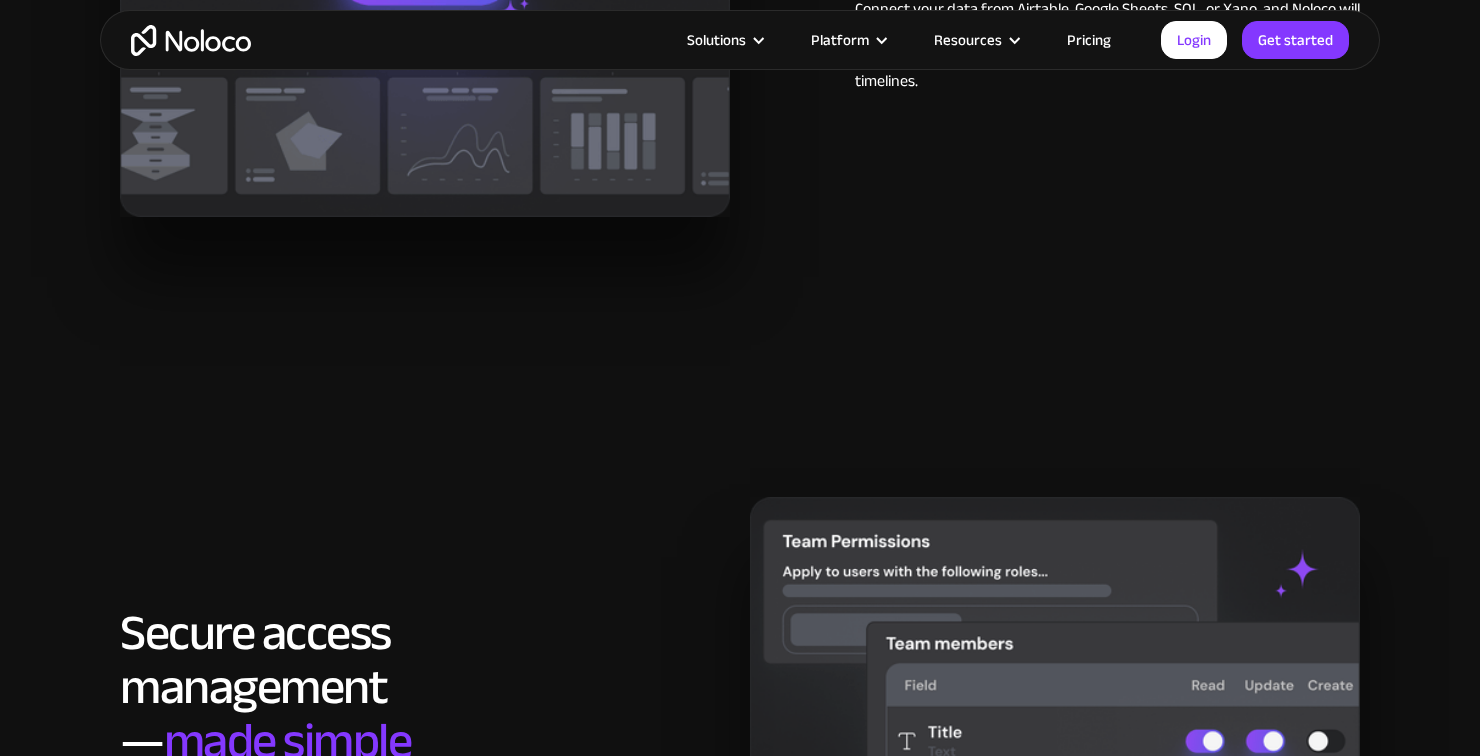 click on "Resources" at bounding box center (975, 40) 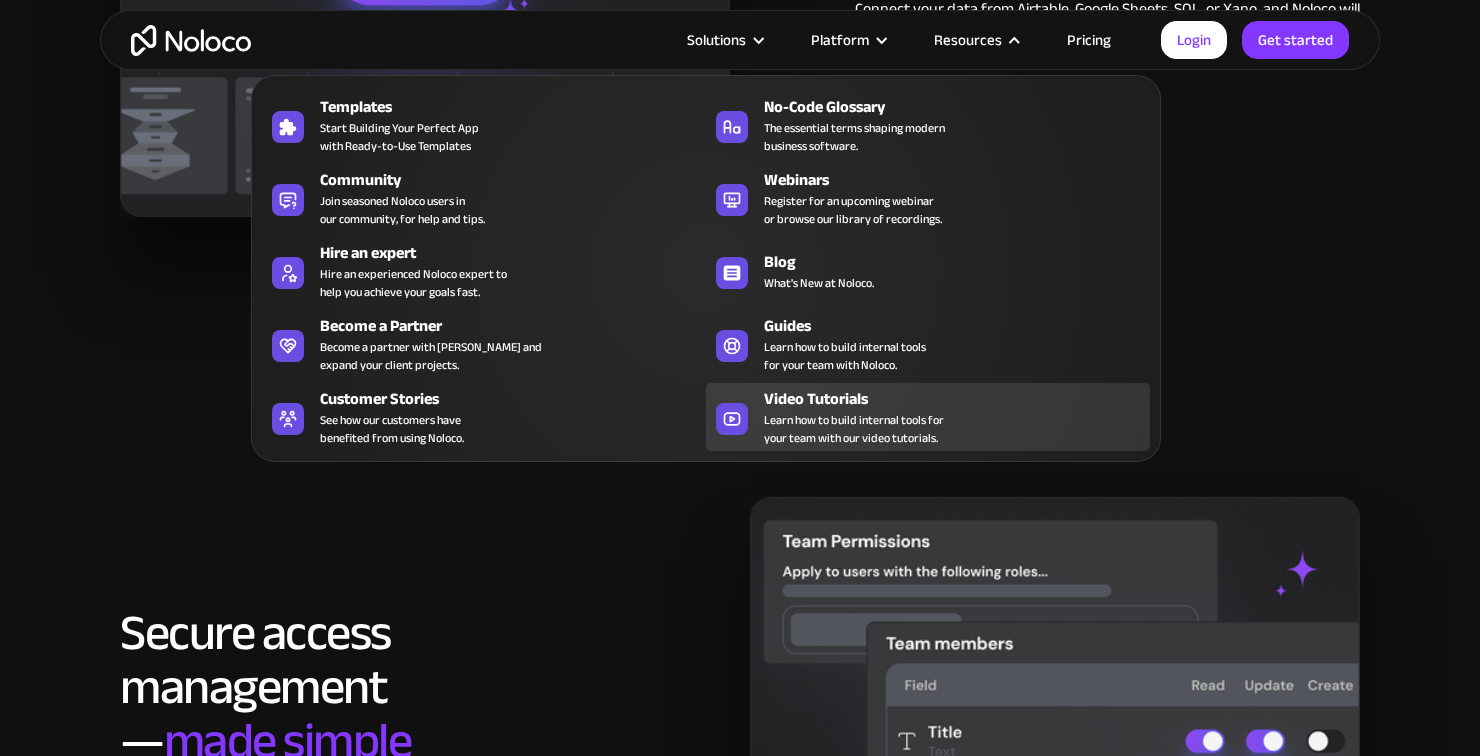 click on "Learn how to build internal tools for  your team with our video tutorials." at bounding box center (854, 429) 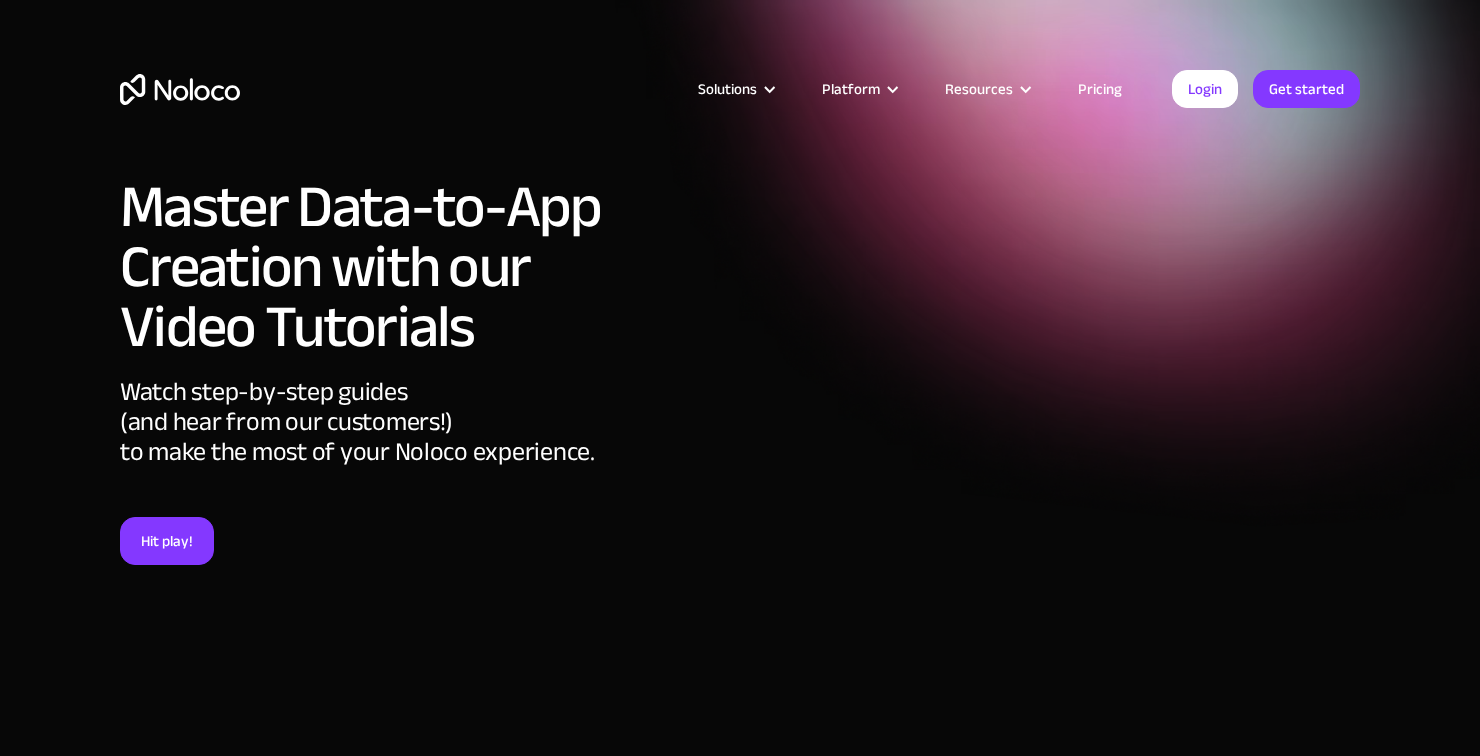 scroll, scrollTop: 0, scrollLeft: 0, axis: both 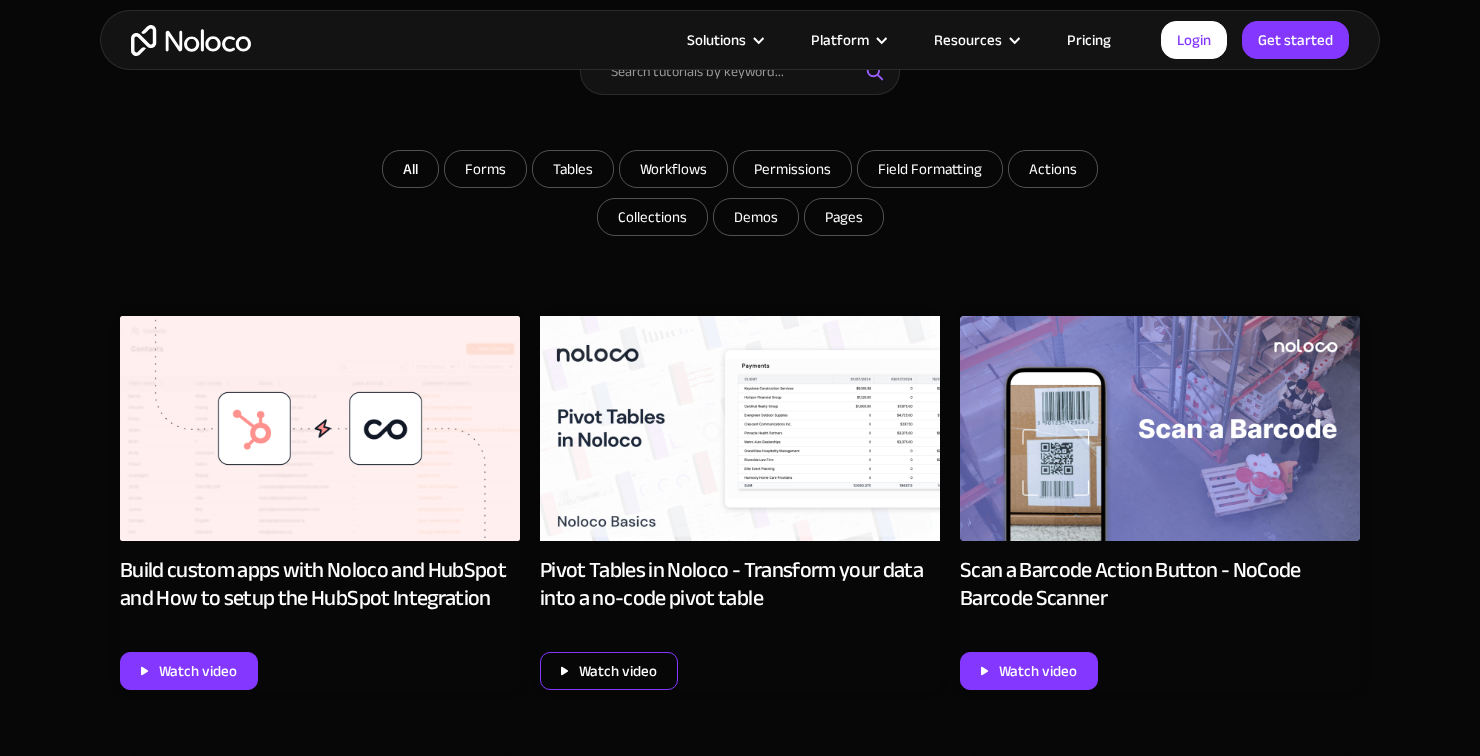click on "Watch video" at bounding box center [618, 671] 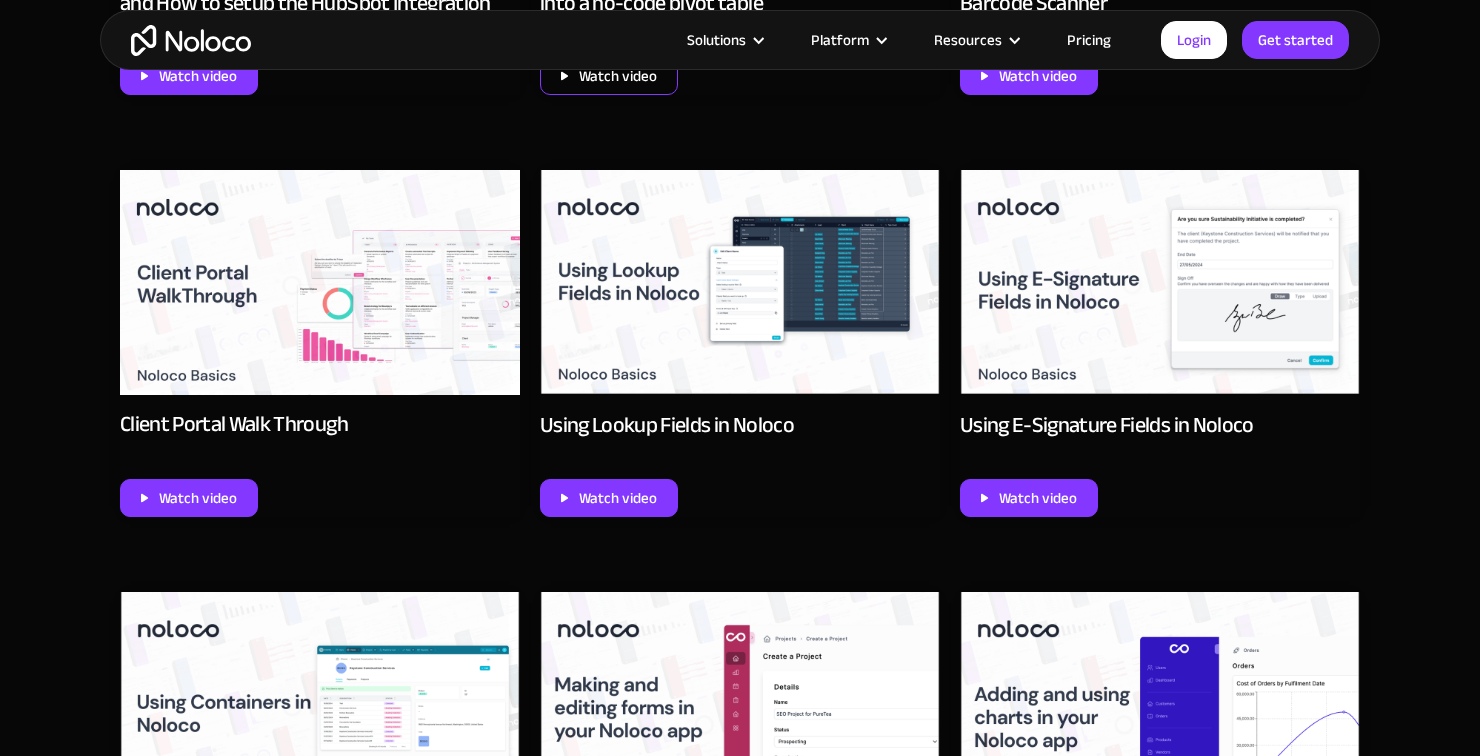 scroll, scrollTop: 1424, scrollLeft: 0, axis: vertical 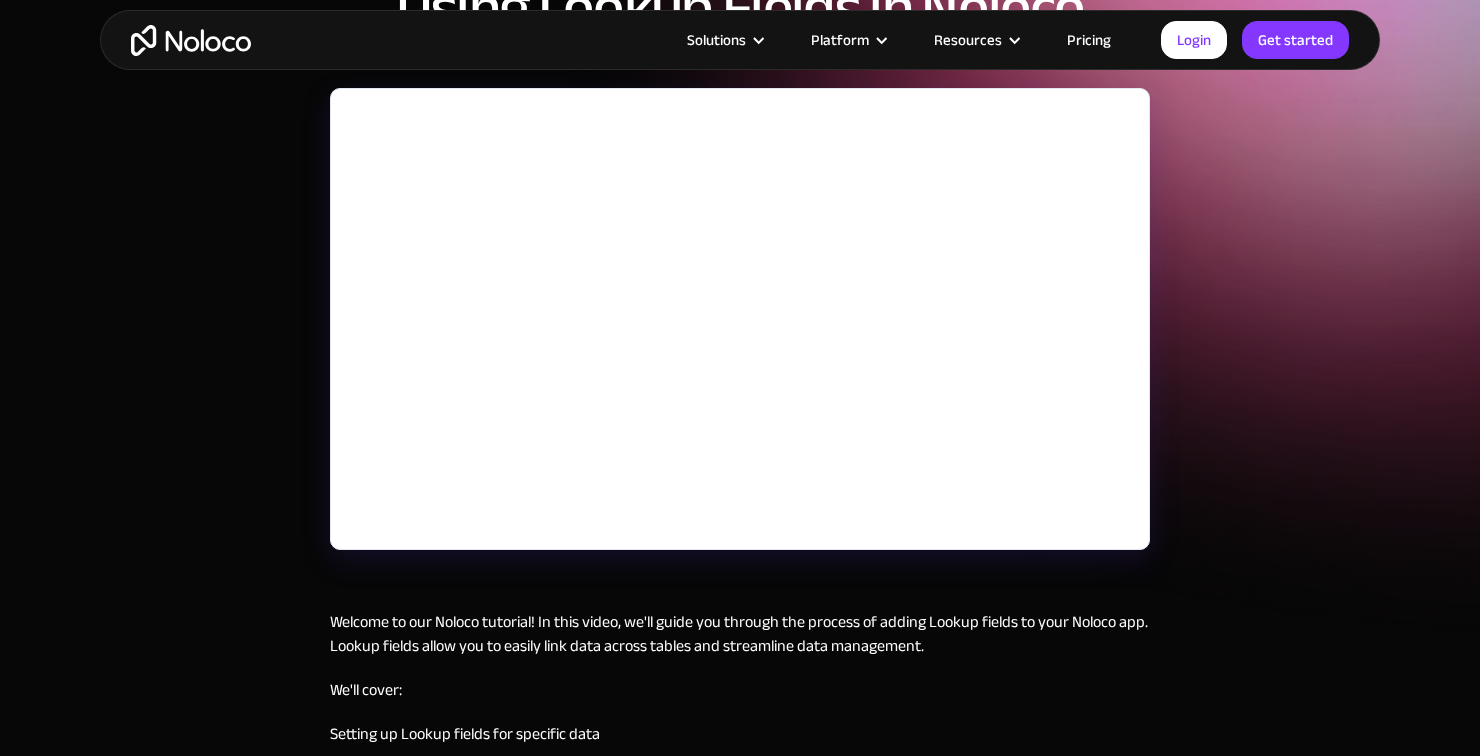 click on "[DATE] Using Lookup Fields in Noloco Welcome to our Noloco tutorial! In this video, we'll guide you through the process of adding Lookup fields to your Noloco app. Lookup fields allow you to easily link data across tables and streamline data management. We'll cover: Setting up Lookup fields for specific data Advanced actions like renaming fields Adding Lookup fields to display project status By the end of this tutorial, you'll be able to efficiently manage and link your data using Lookup fields, enhancing your app's functionality and user experience." at bounding box center [740, 425] 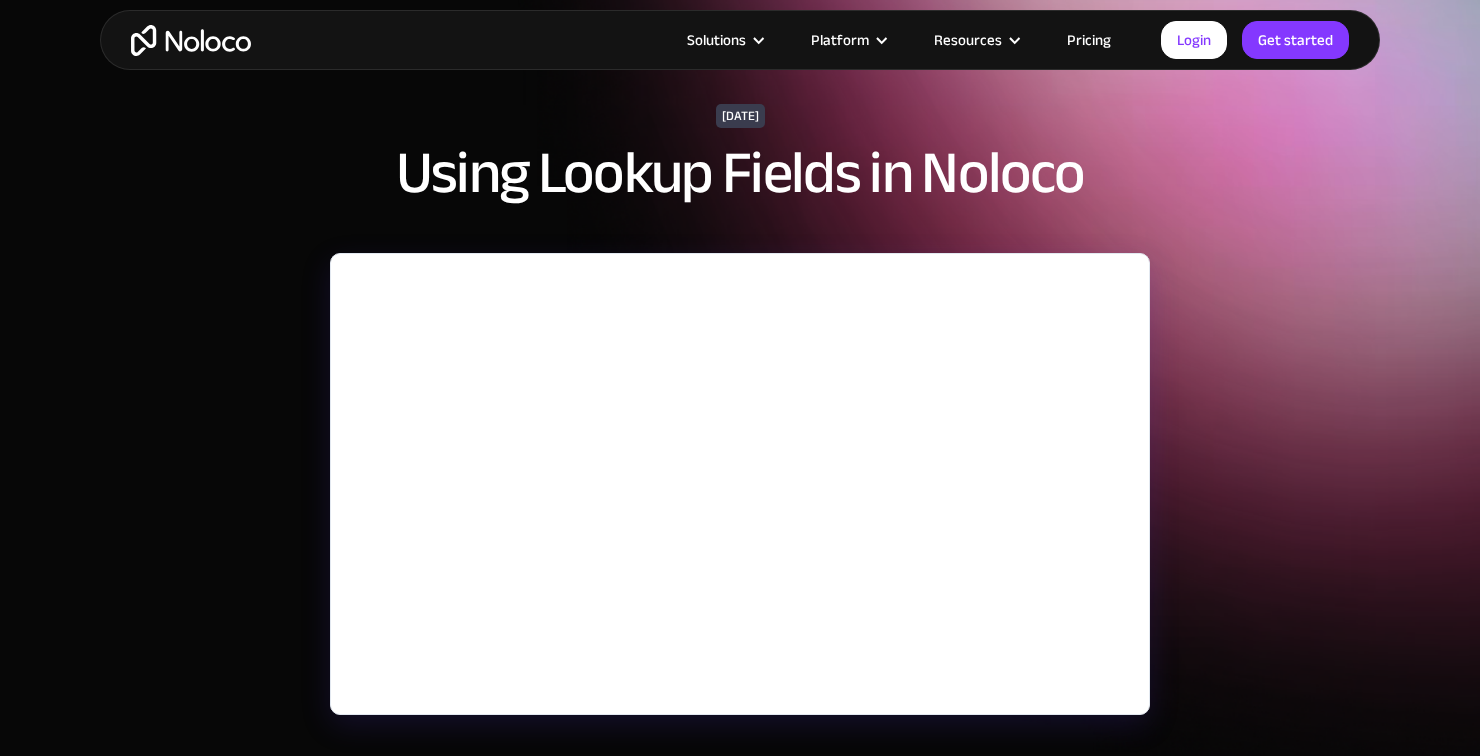 scroll, scrollTop: 54, scrollLeft: 0, axis: vertical 